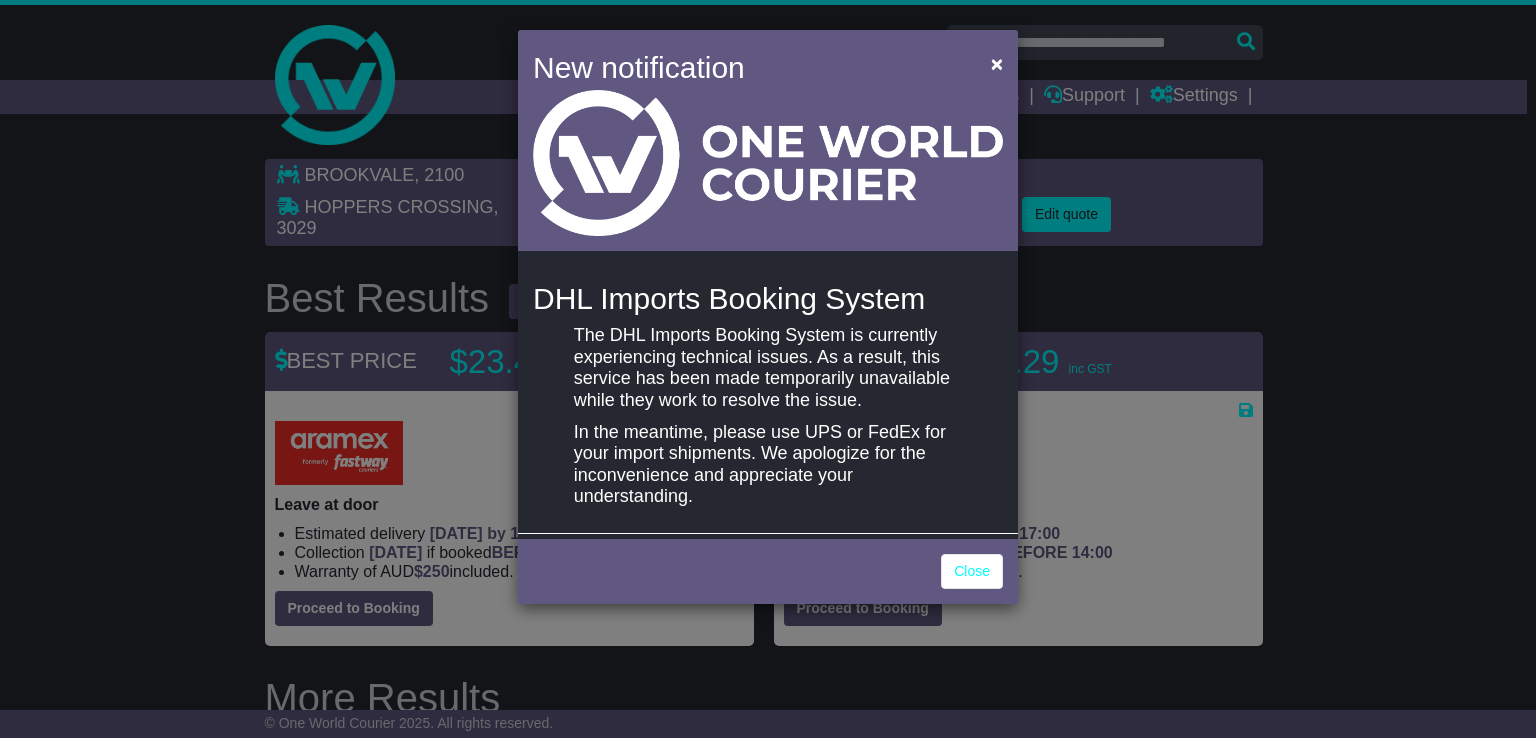 click on "×" at bounding box center [997, 63] 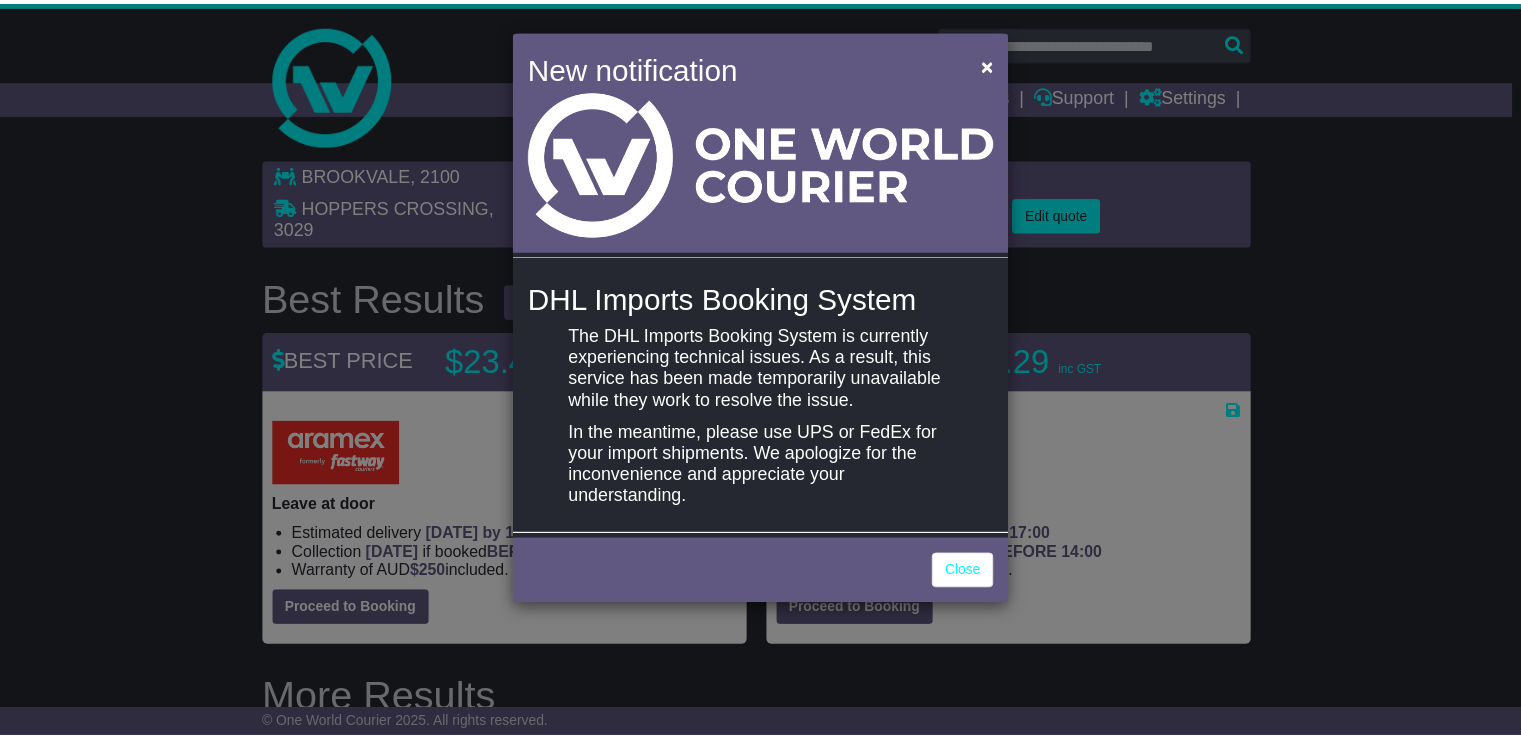 scroll, scrollTop: 200, scrollLeft: 0, axis: vertical 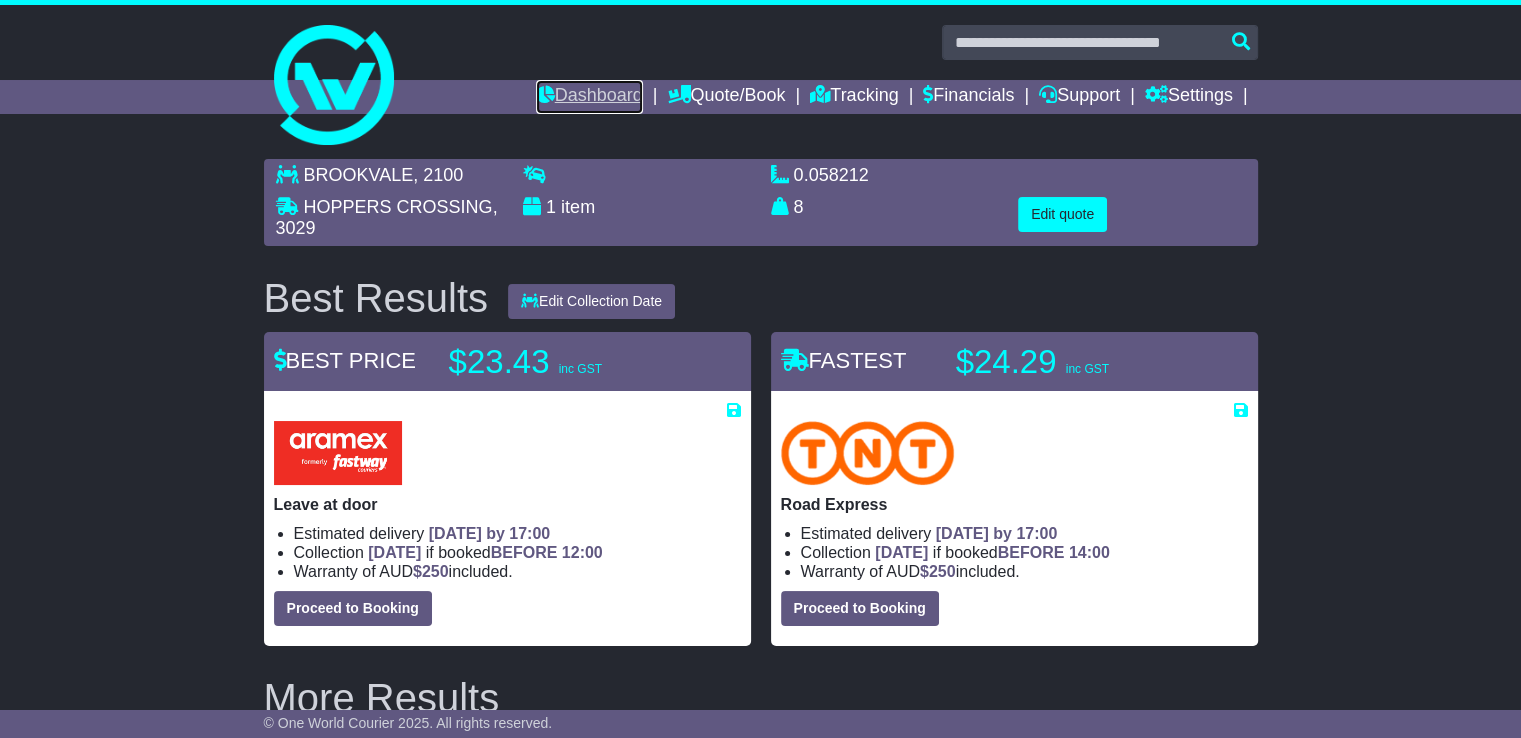 click on "Dashboard" at bounding box center [589, 97] 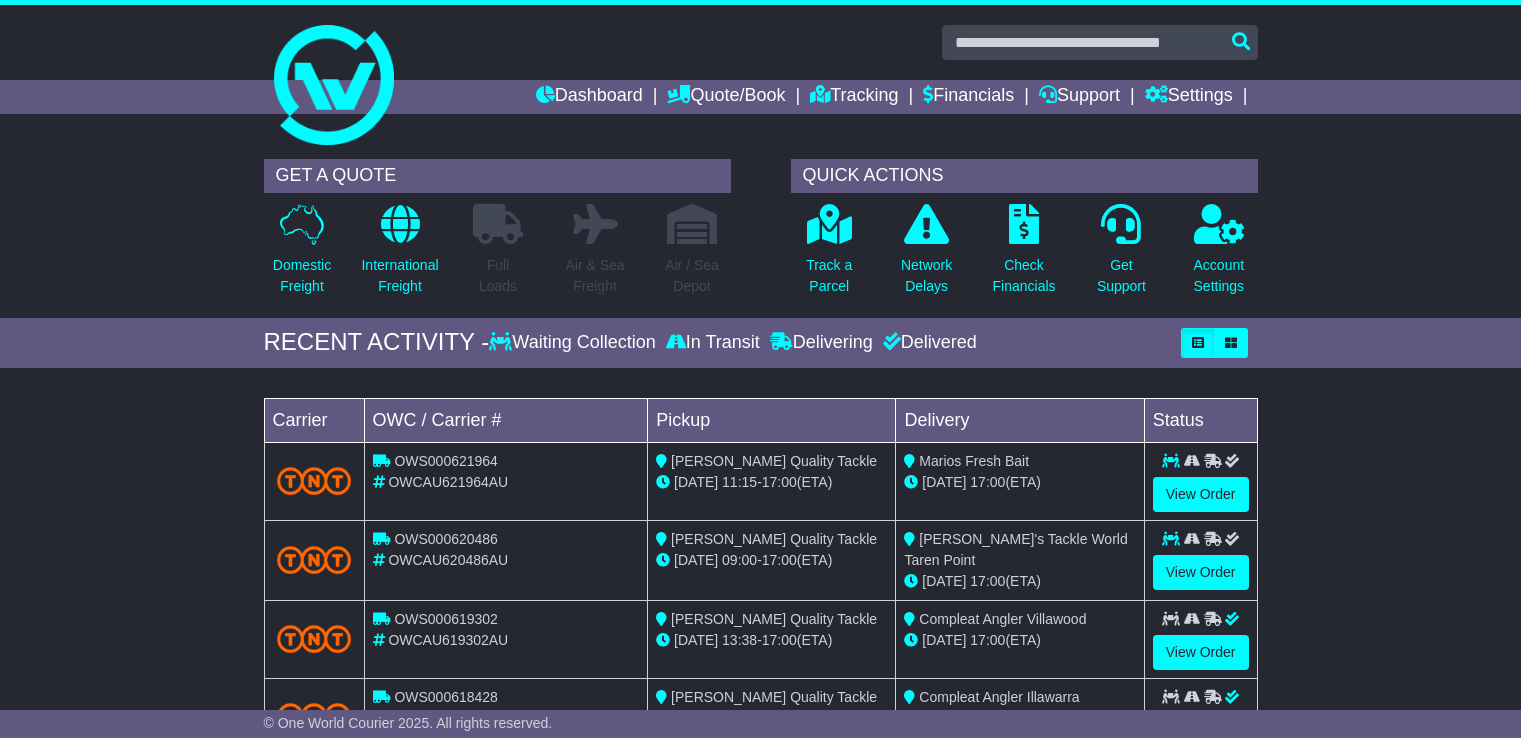 scroll, scrollTop: 200, scrollLeft: 0, axis: vertical 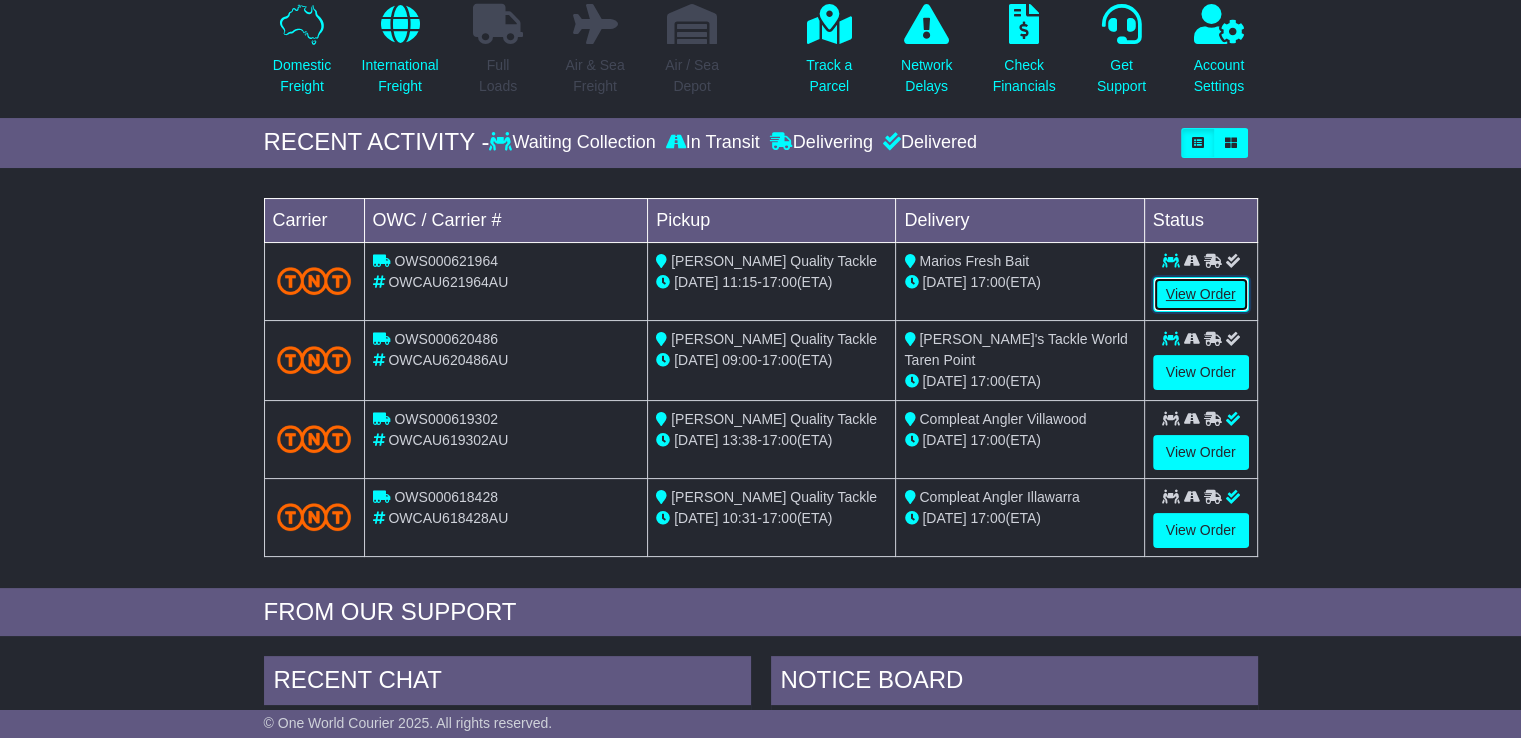 click on "View Order" at bounding box center [1201, 294] 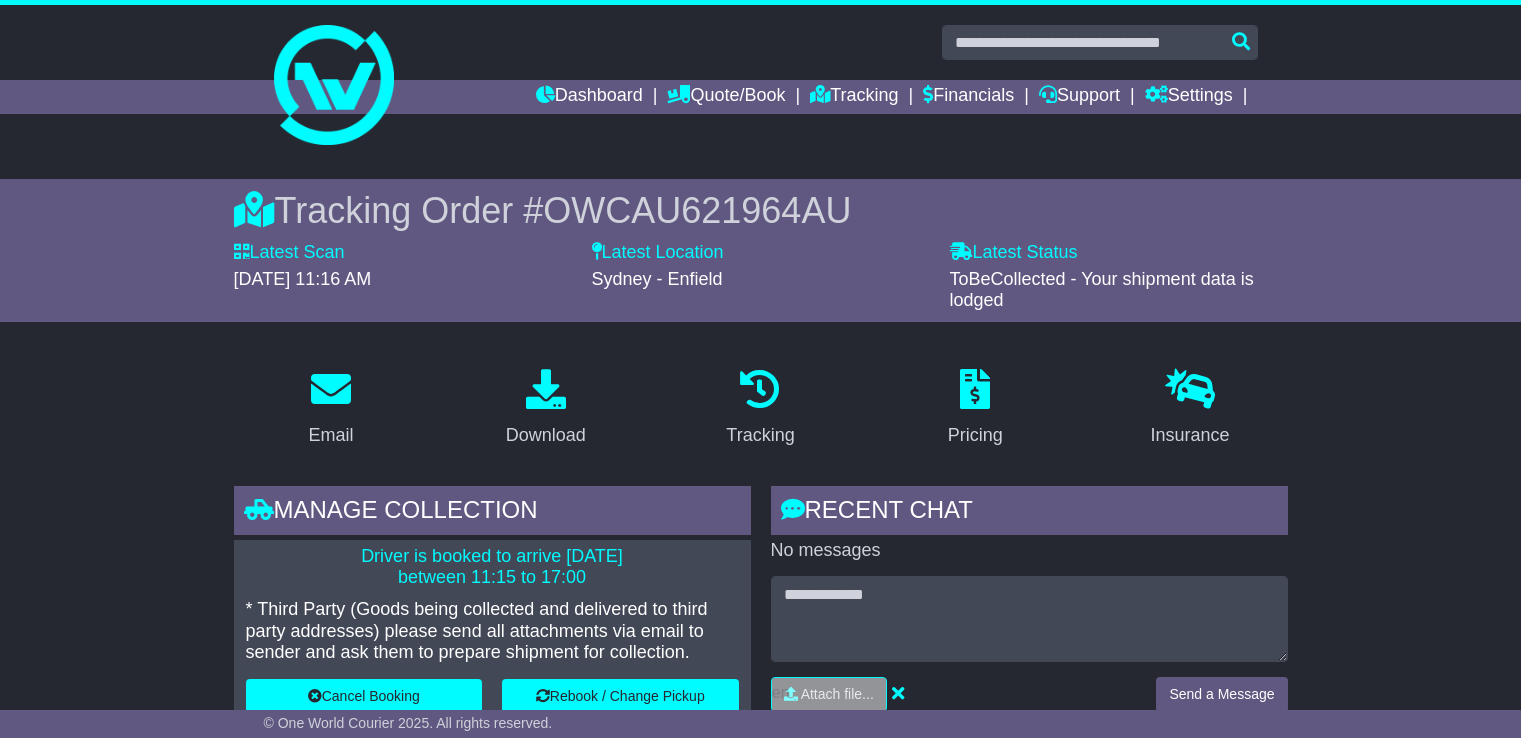 scroll, scrollTop: 0, scrollLeft: 0, axis: both 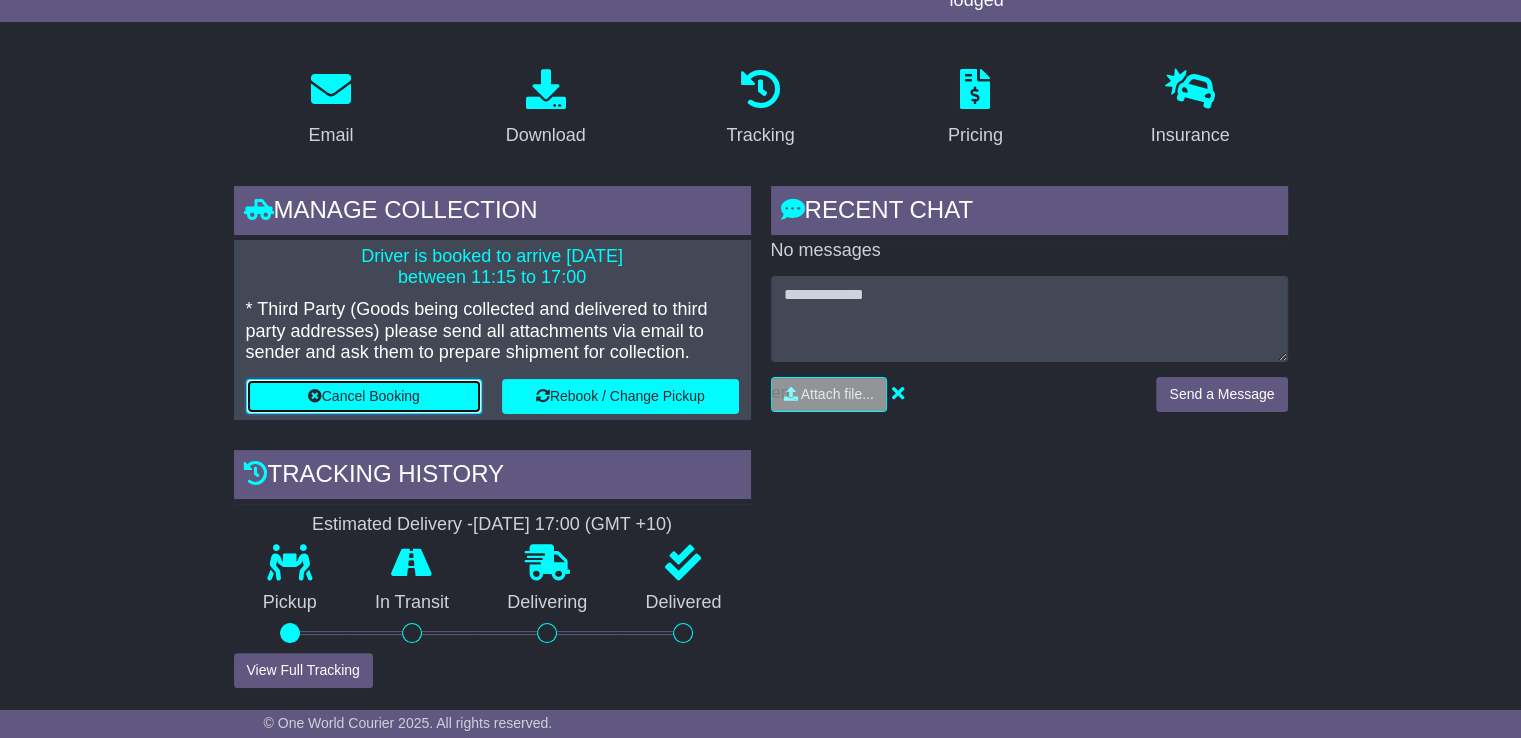 click at bounding box center (315, 396) 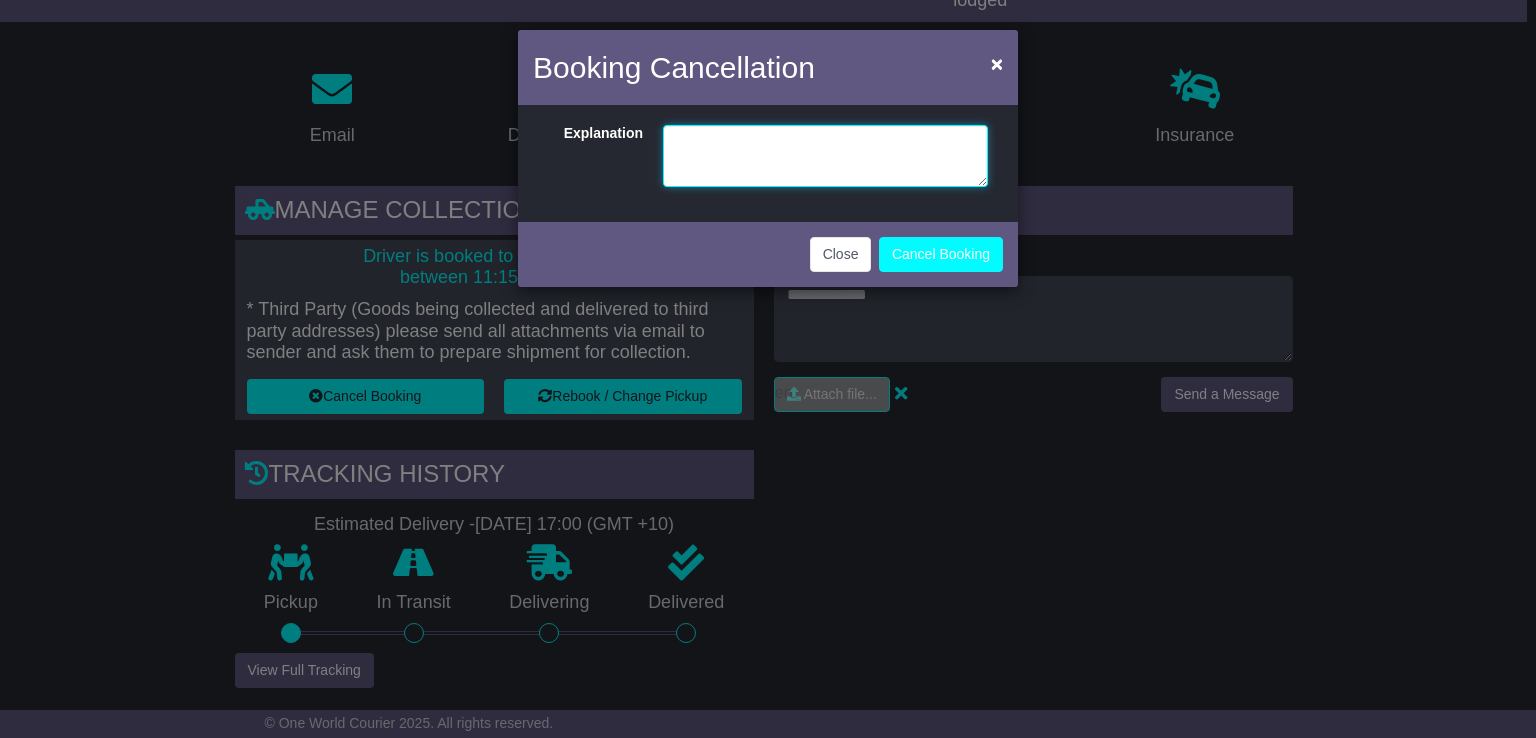 click at bounding box center [825, 156] 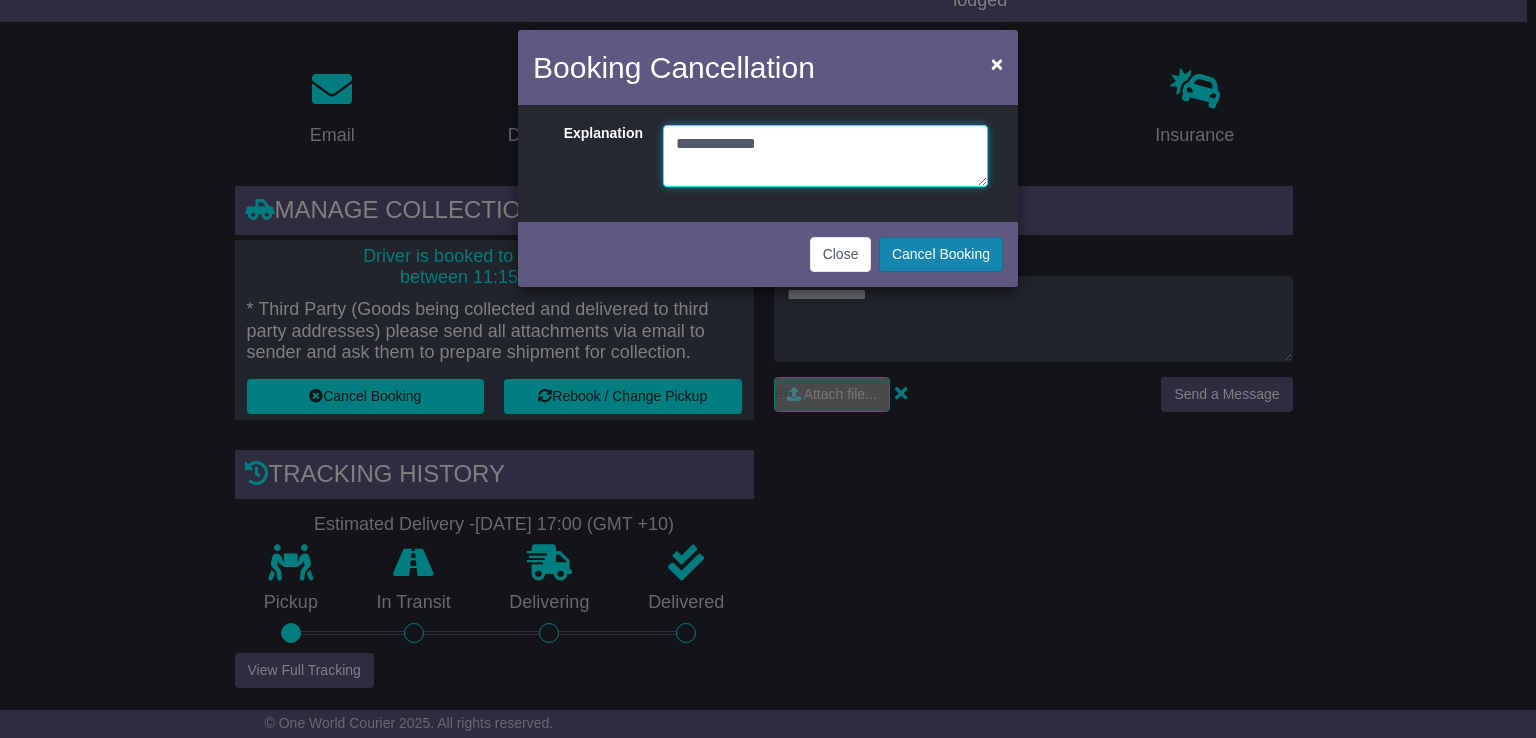 type on "**********" 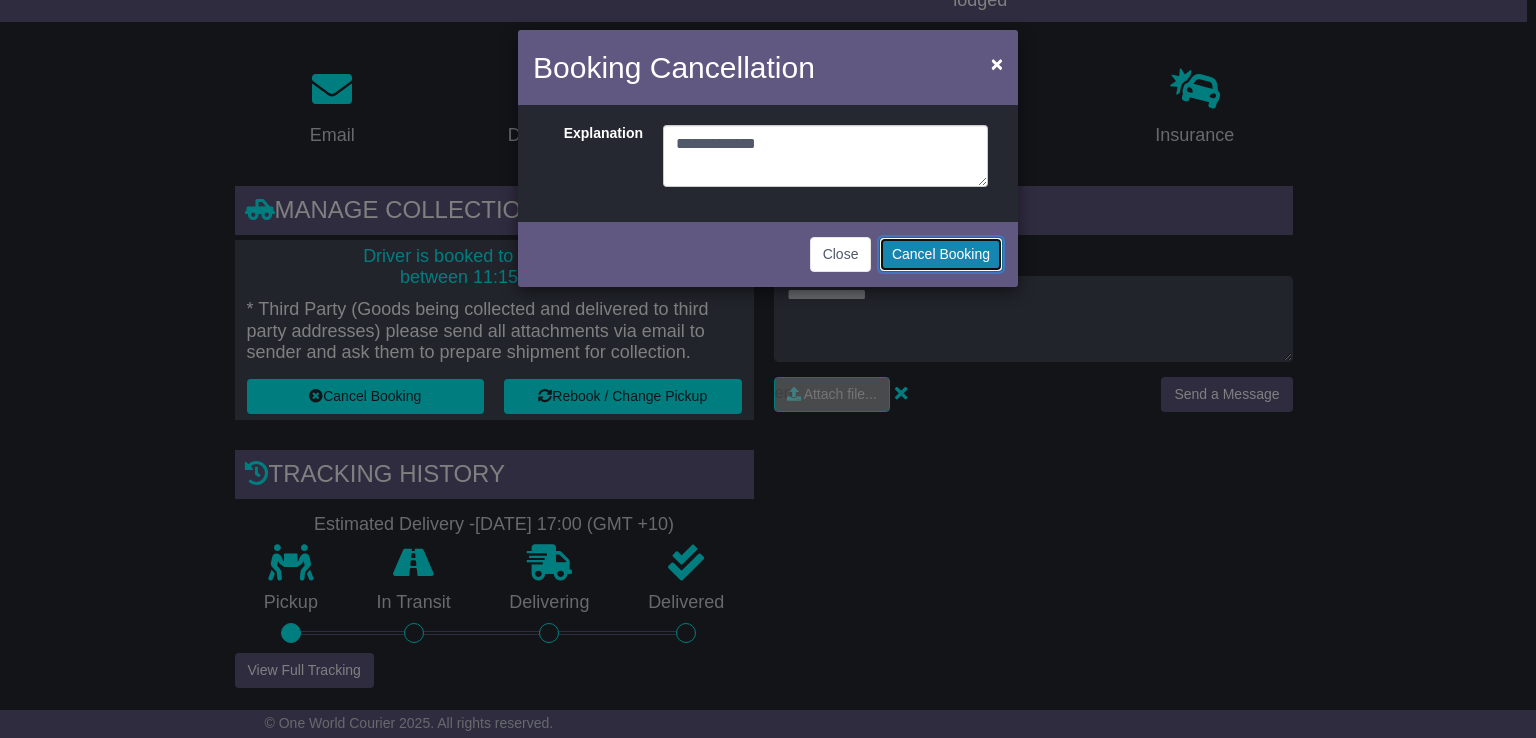 click on "Cancel Booking" at bounding box center [941, 254] 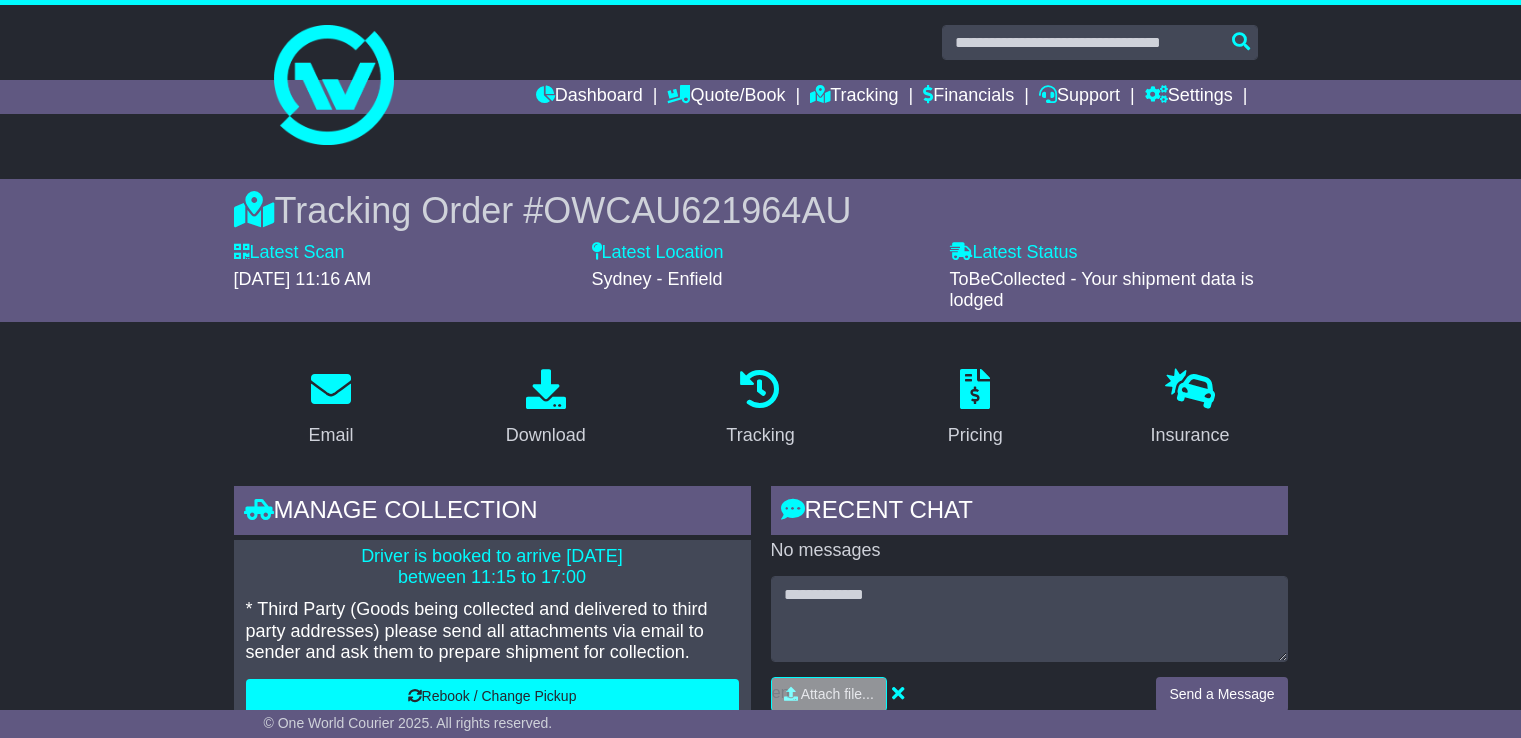 scroll, scrollTop: 300, scrollLeft: 0, axis: vertical 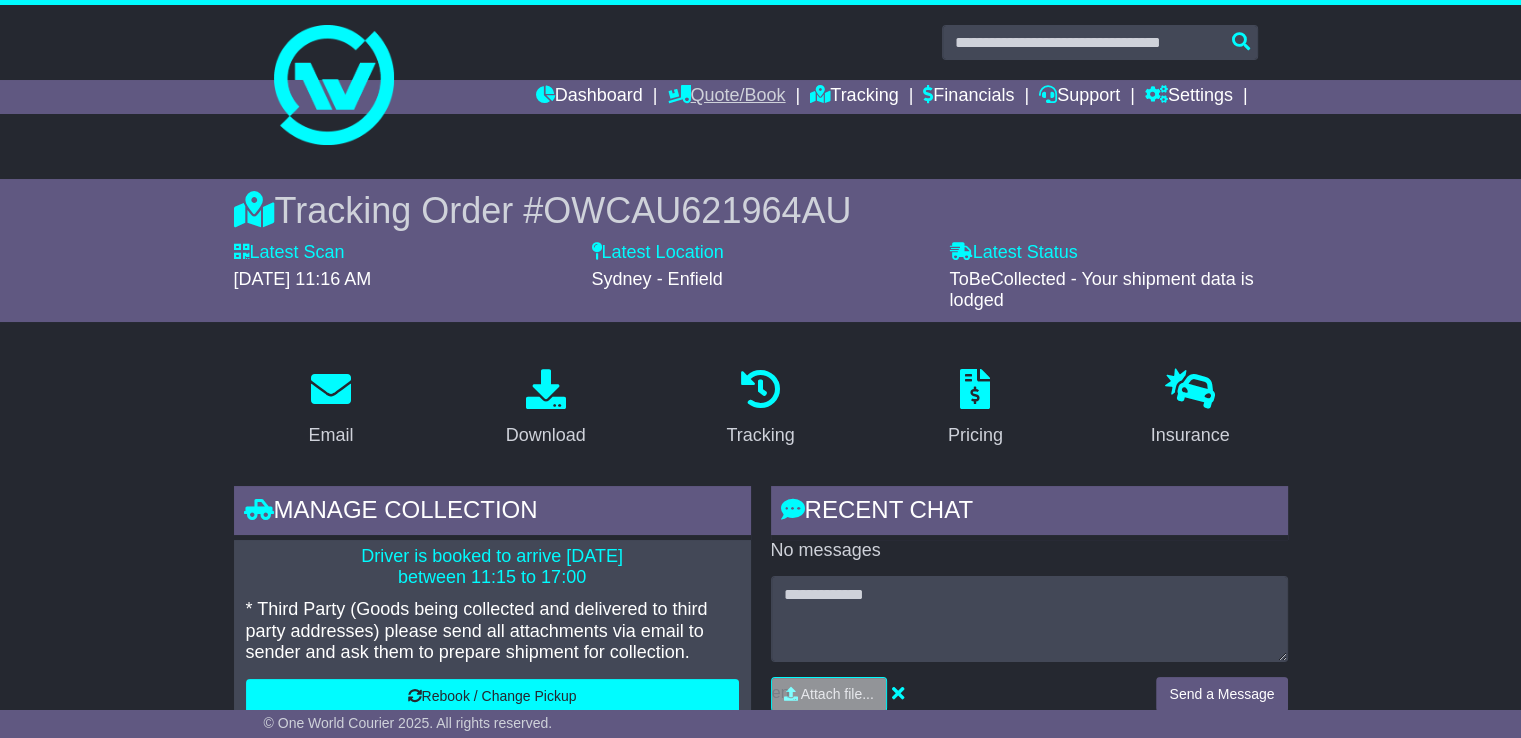 click on "Quote/Book" at bounding box center (726, 97) 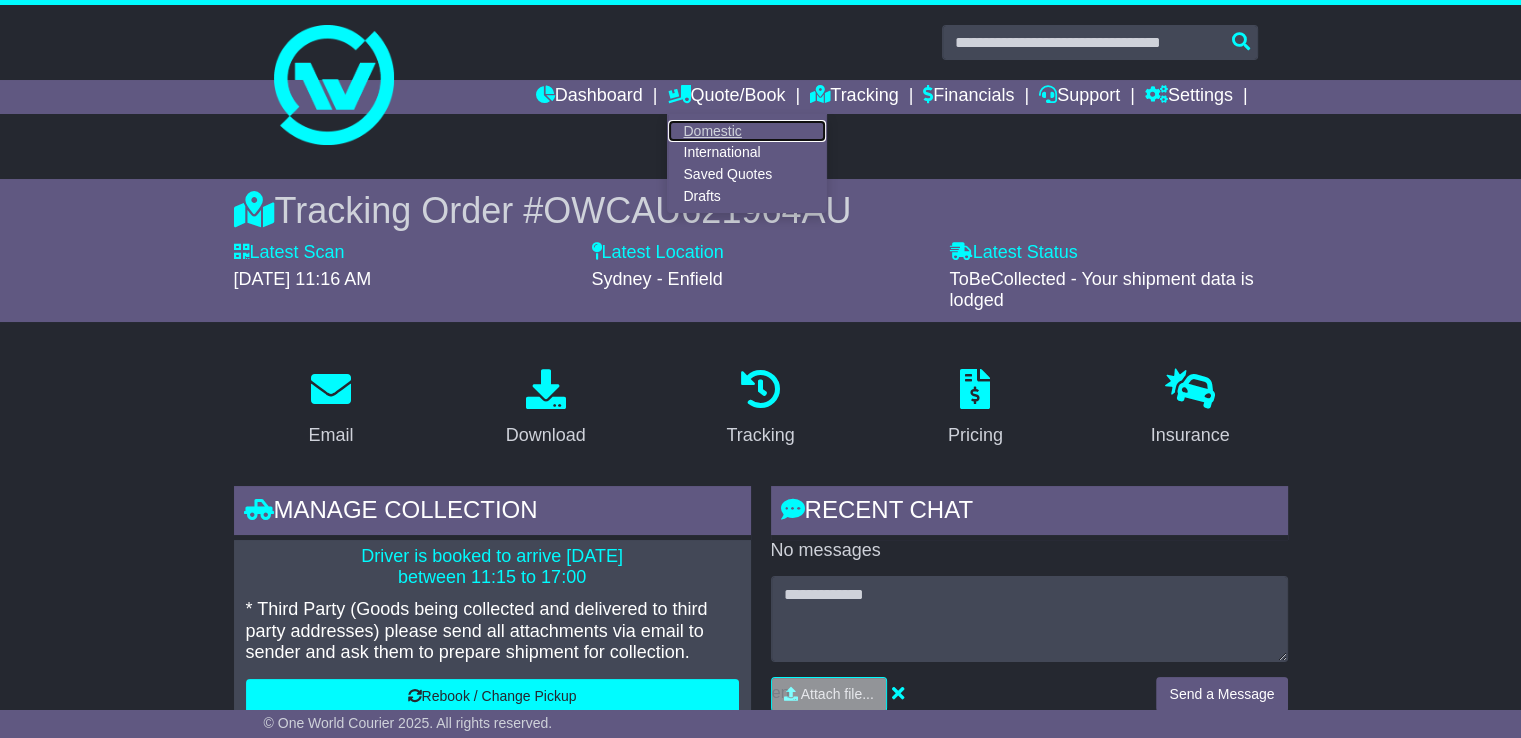 click on "Domestic" at bounding box center [747, 131] 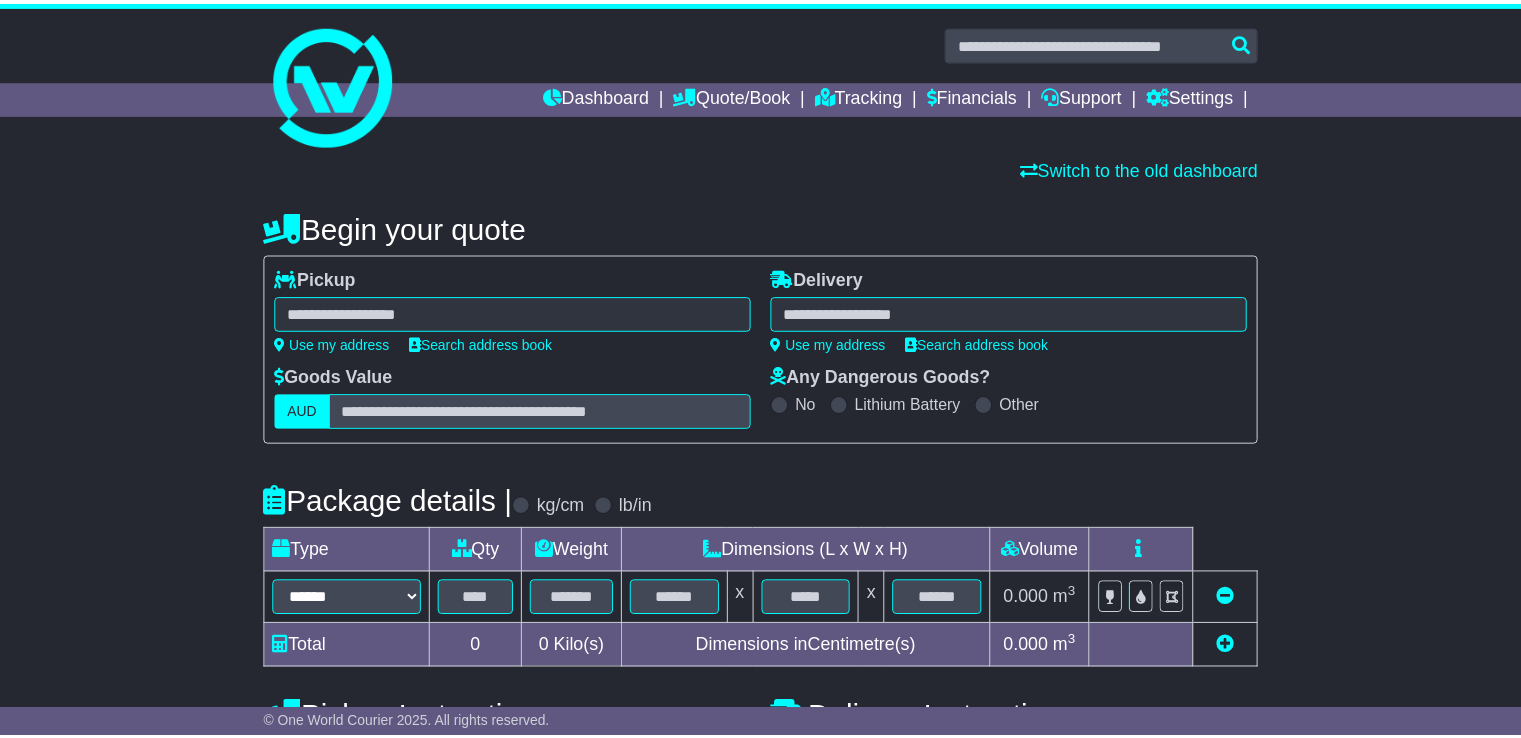 scroll, scrollTop: 0, scrollLeft: 0, axis: both 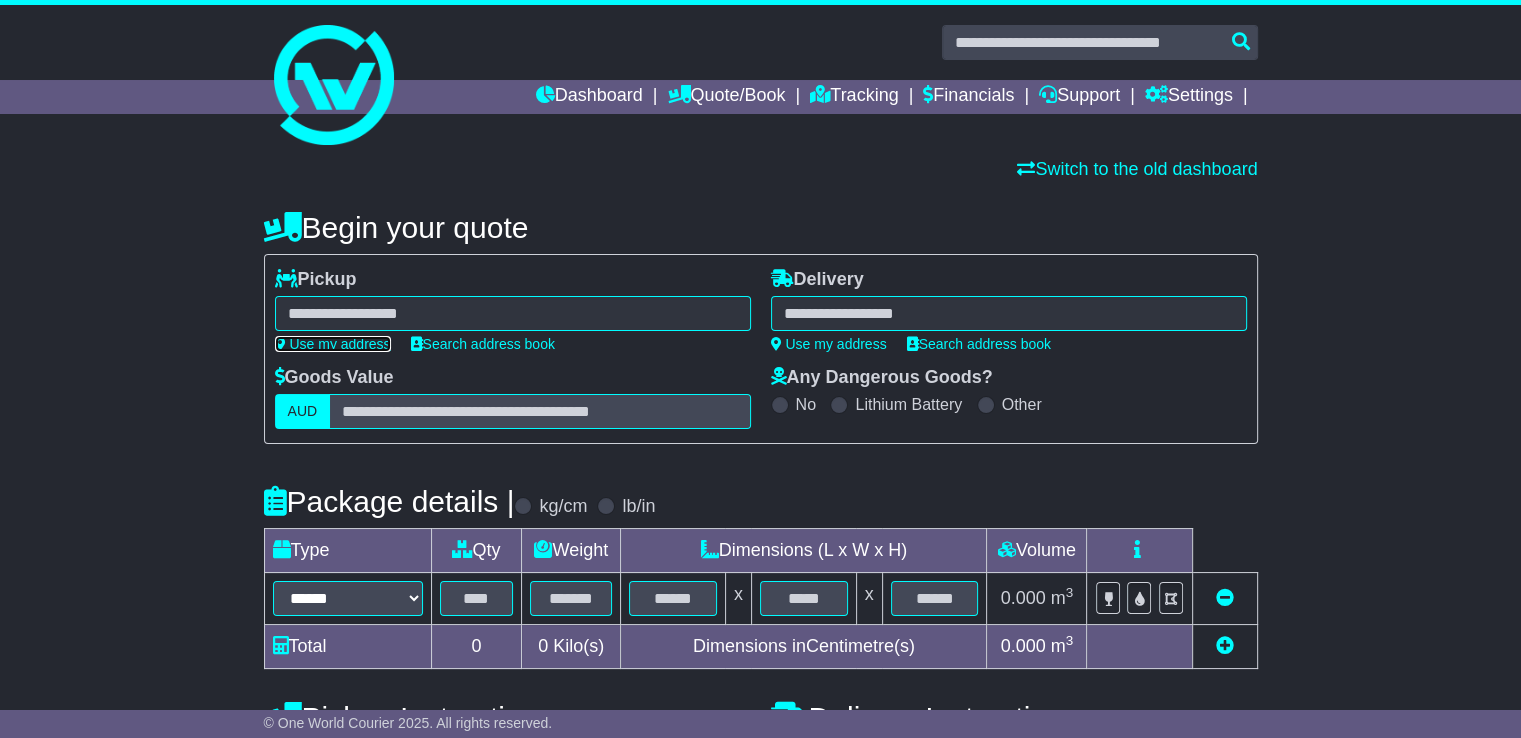 click on "Use my address" at bounding box center [333, 344] 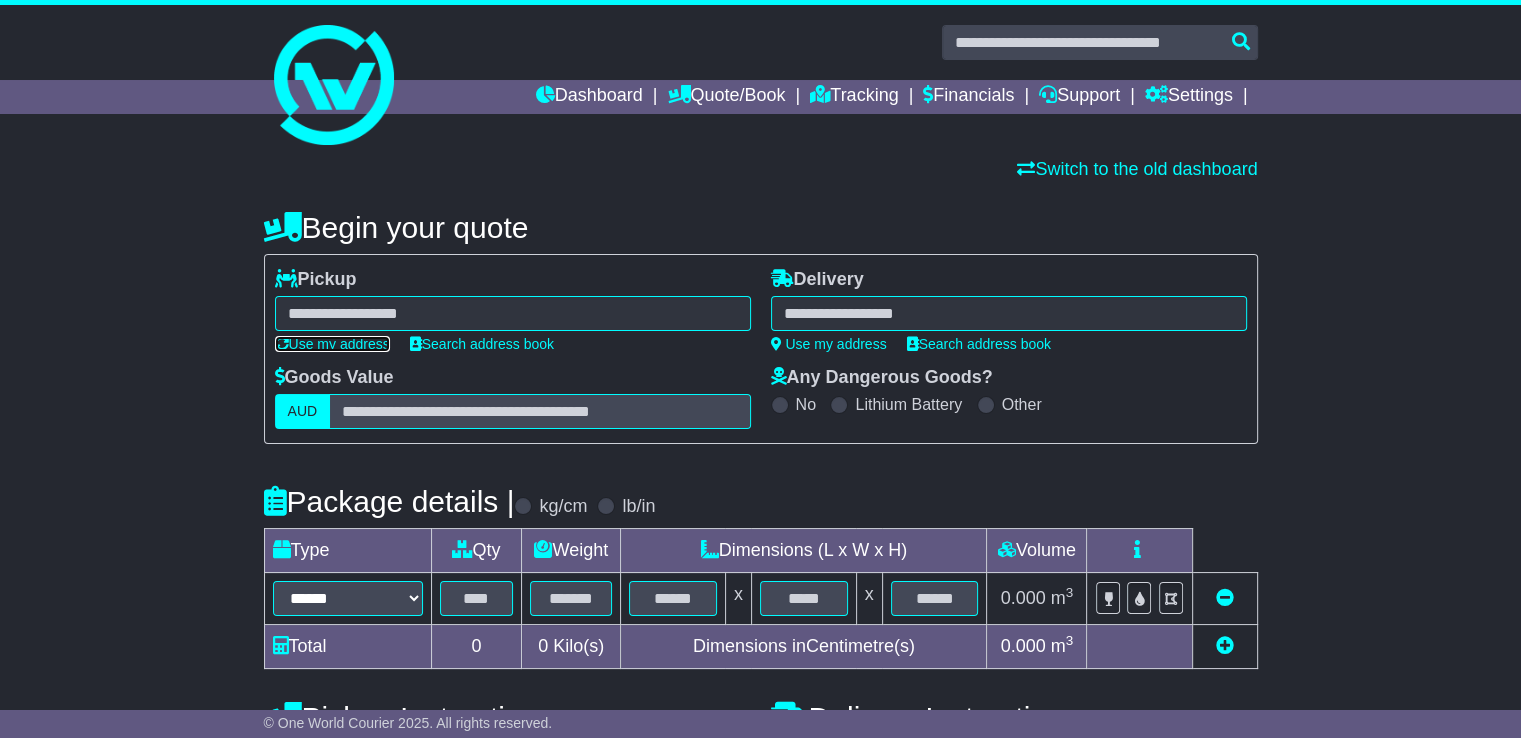 type on "**********" 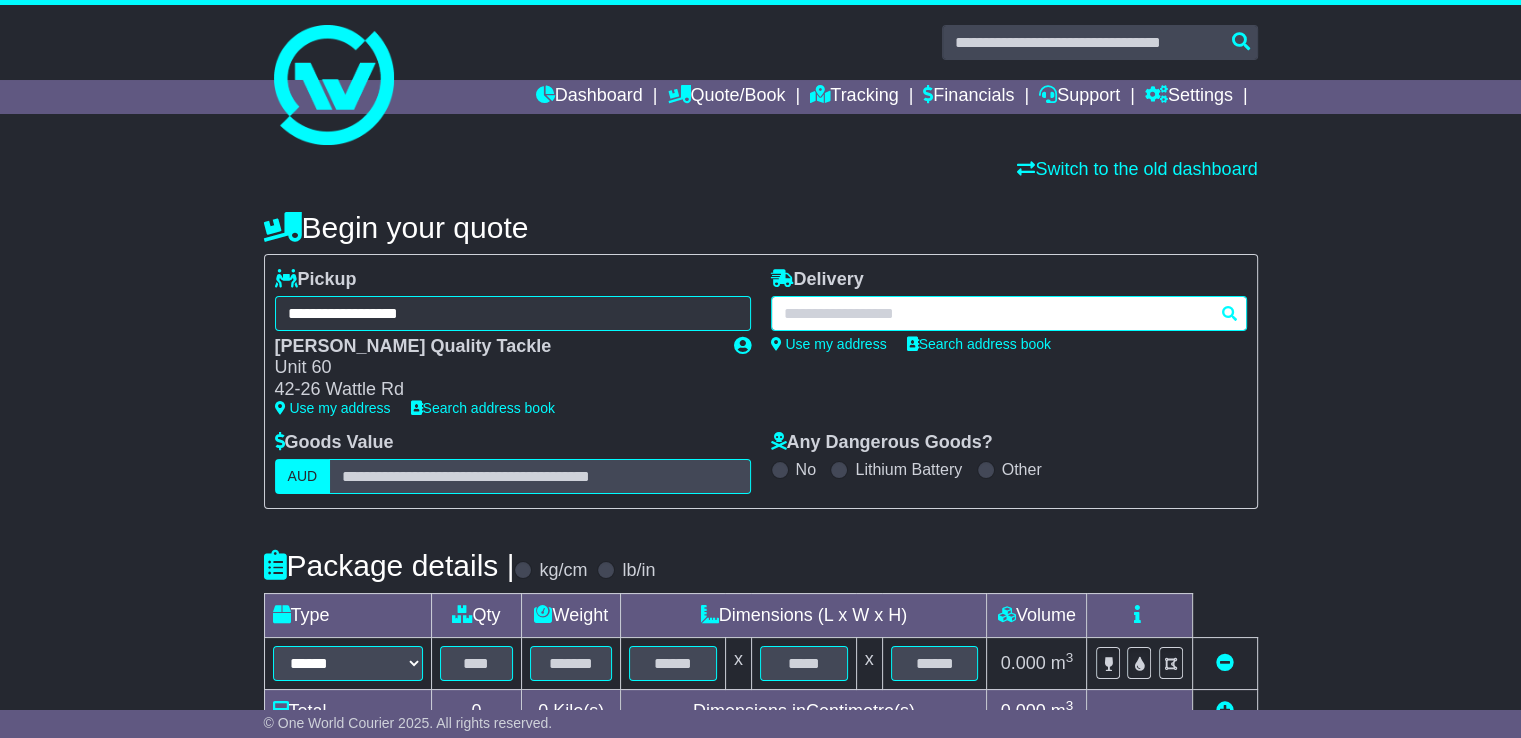 click at bounding box center (1009, 313) 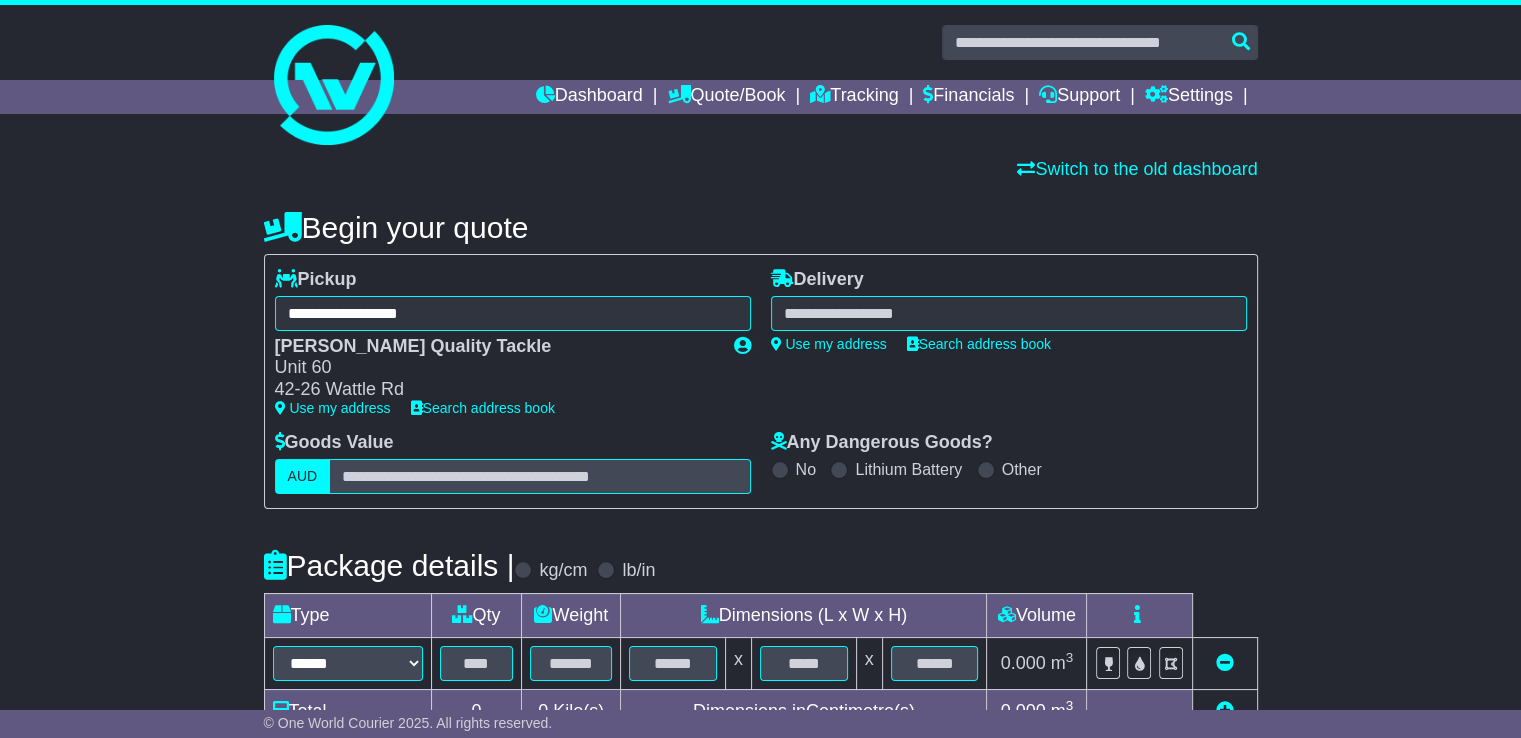 click at bounding box center (1009, 313) 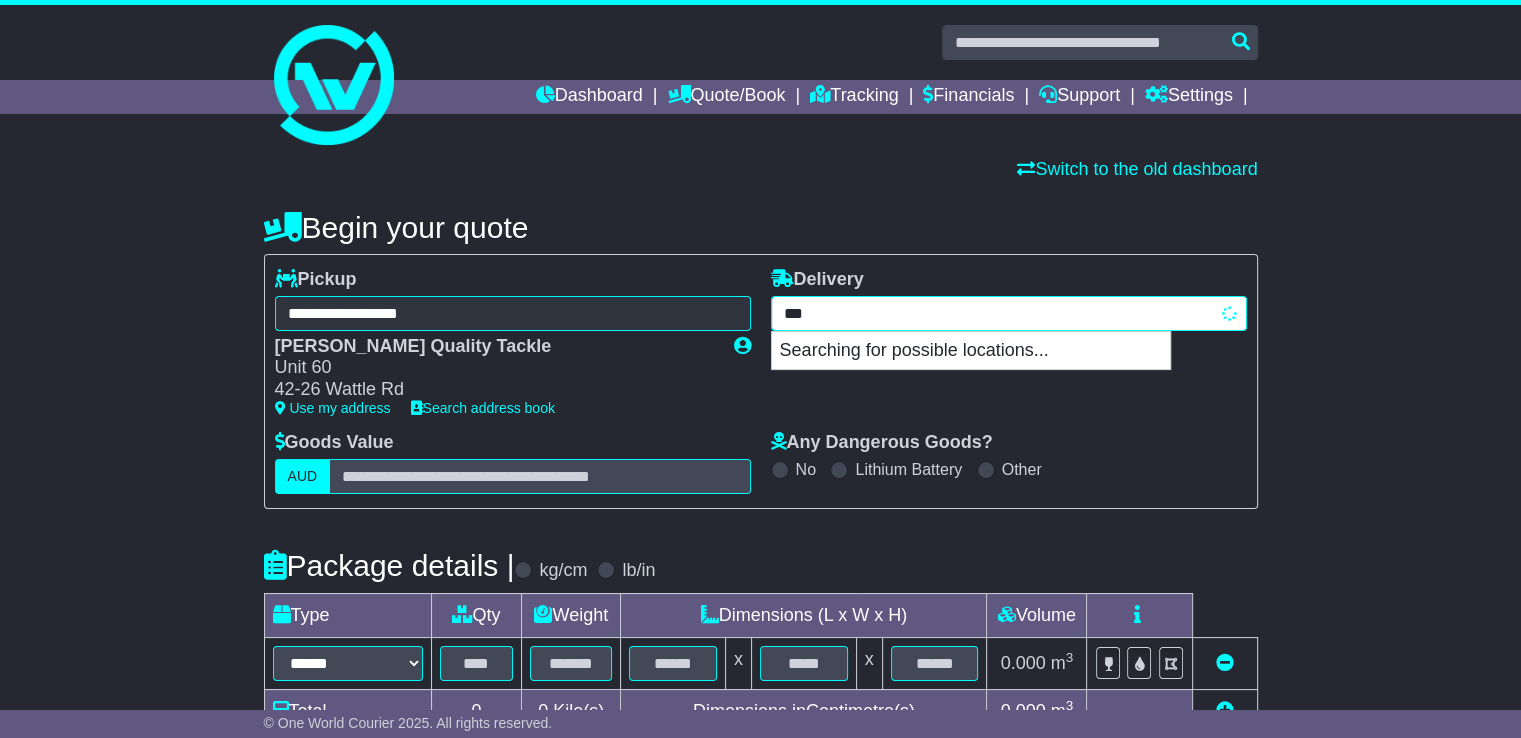 type on "****" 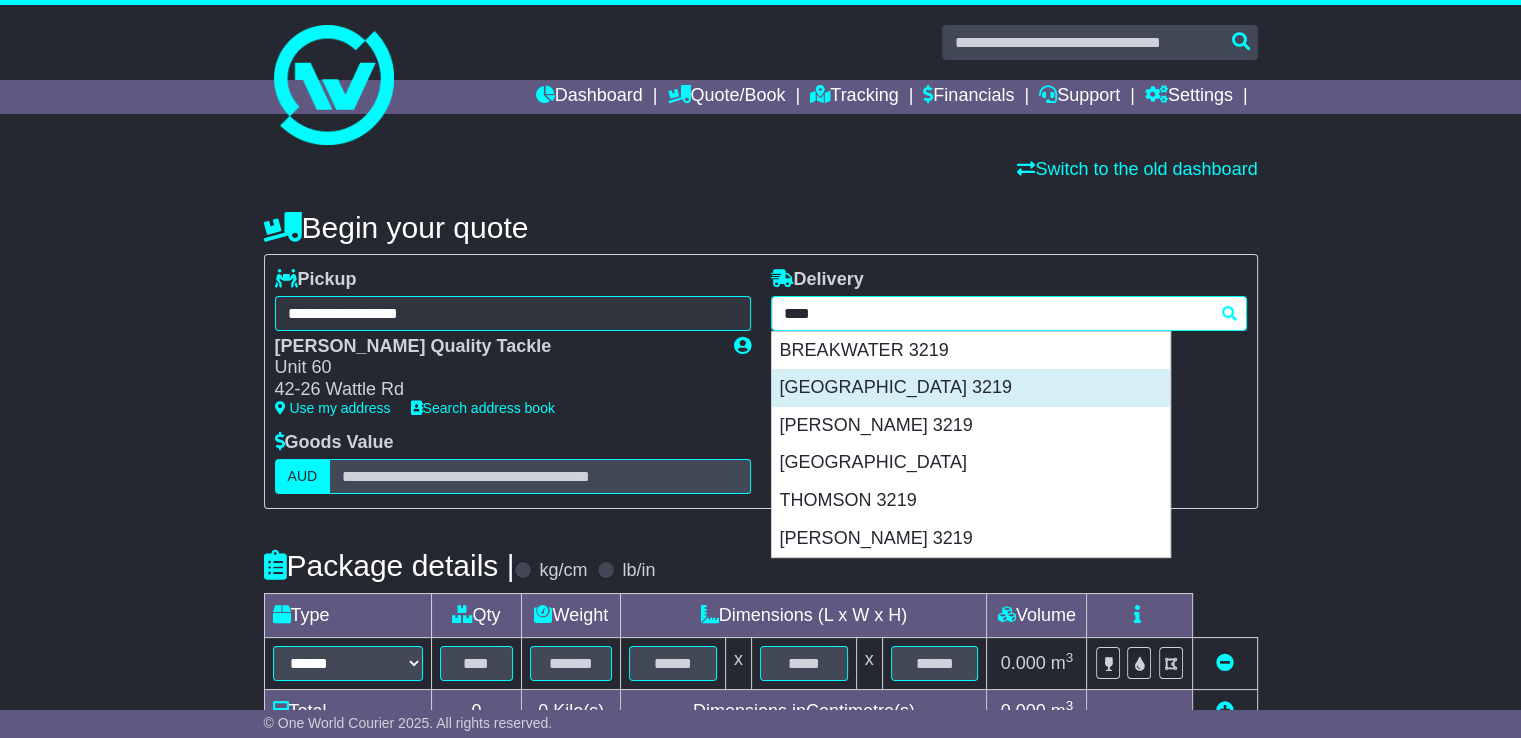click on "EAST GEELONG 3219" at bounding box center [971, 388] 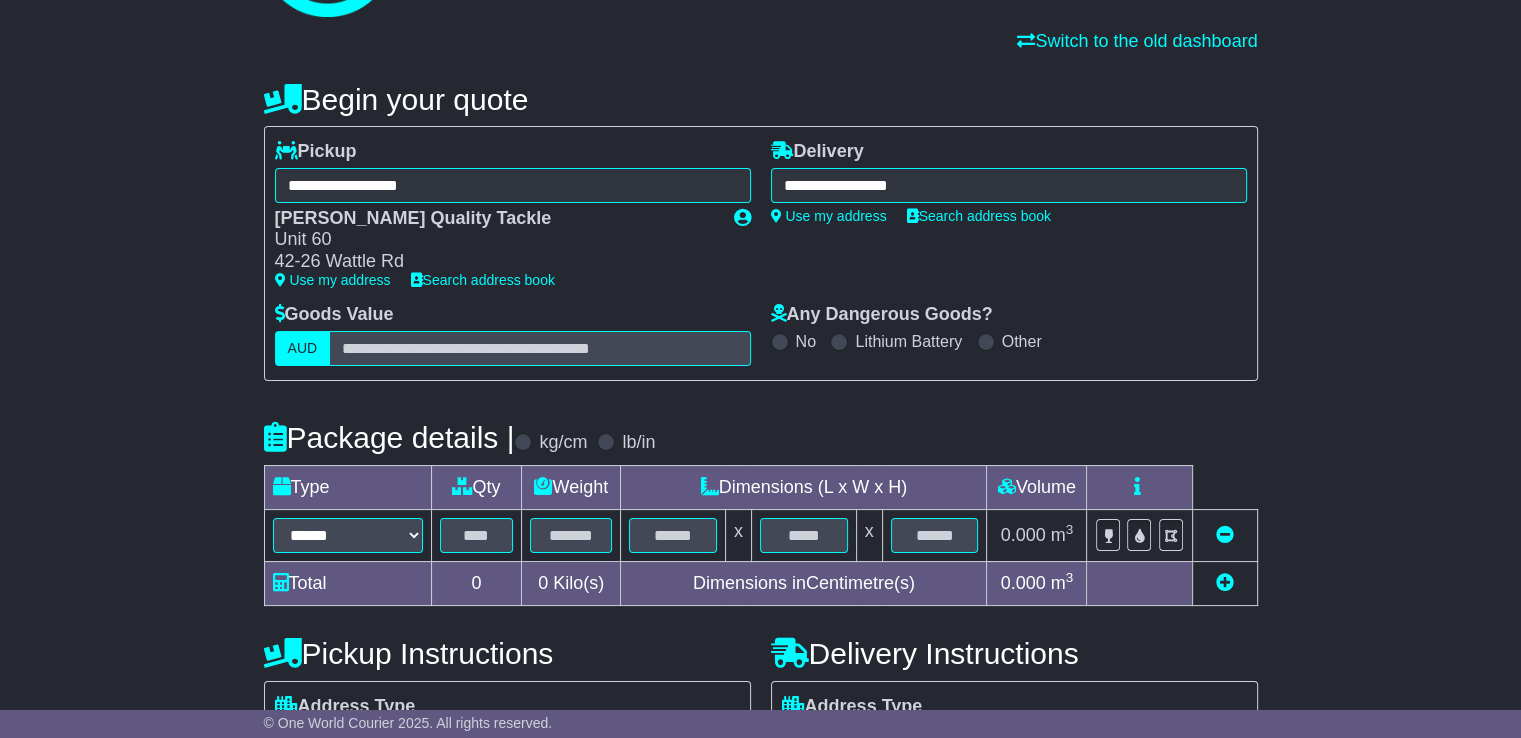 type on "**********" 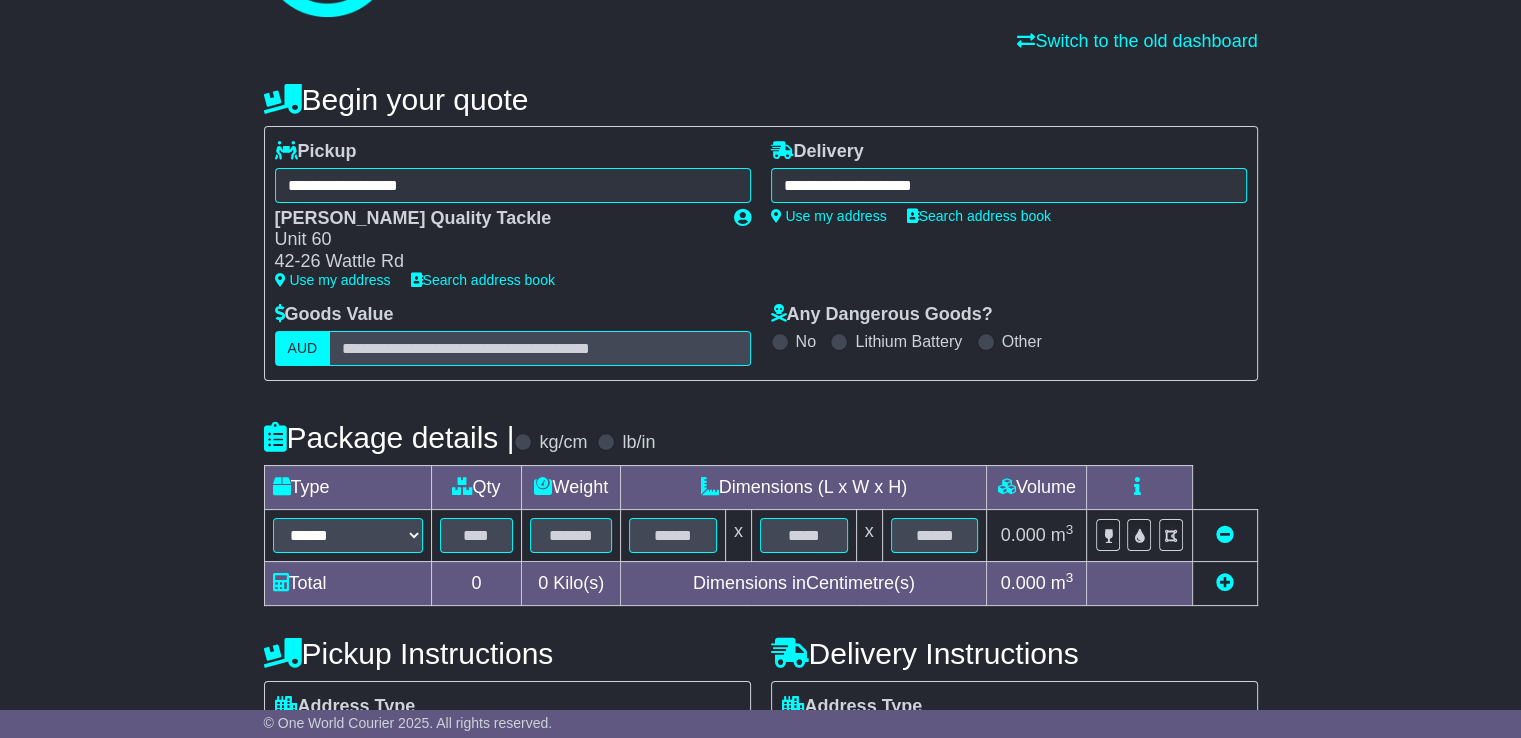 scroll, scrollTop: 300, scrollLeft: 0, axis: vertical 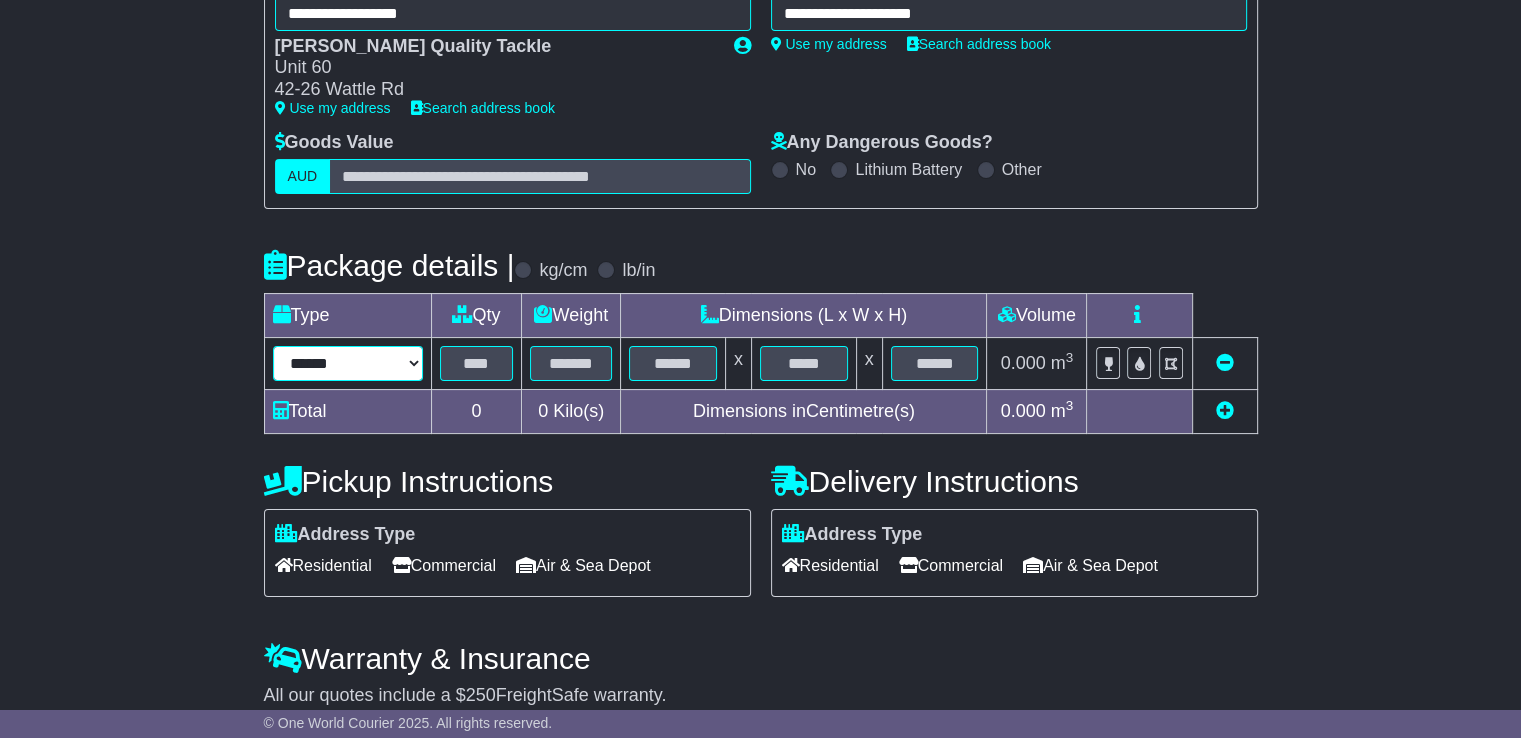 click on "****** ****** *** ******** ***** **** **** ****** *** *******" at bounding box center (348, 363) 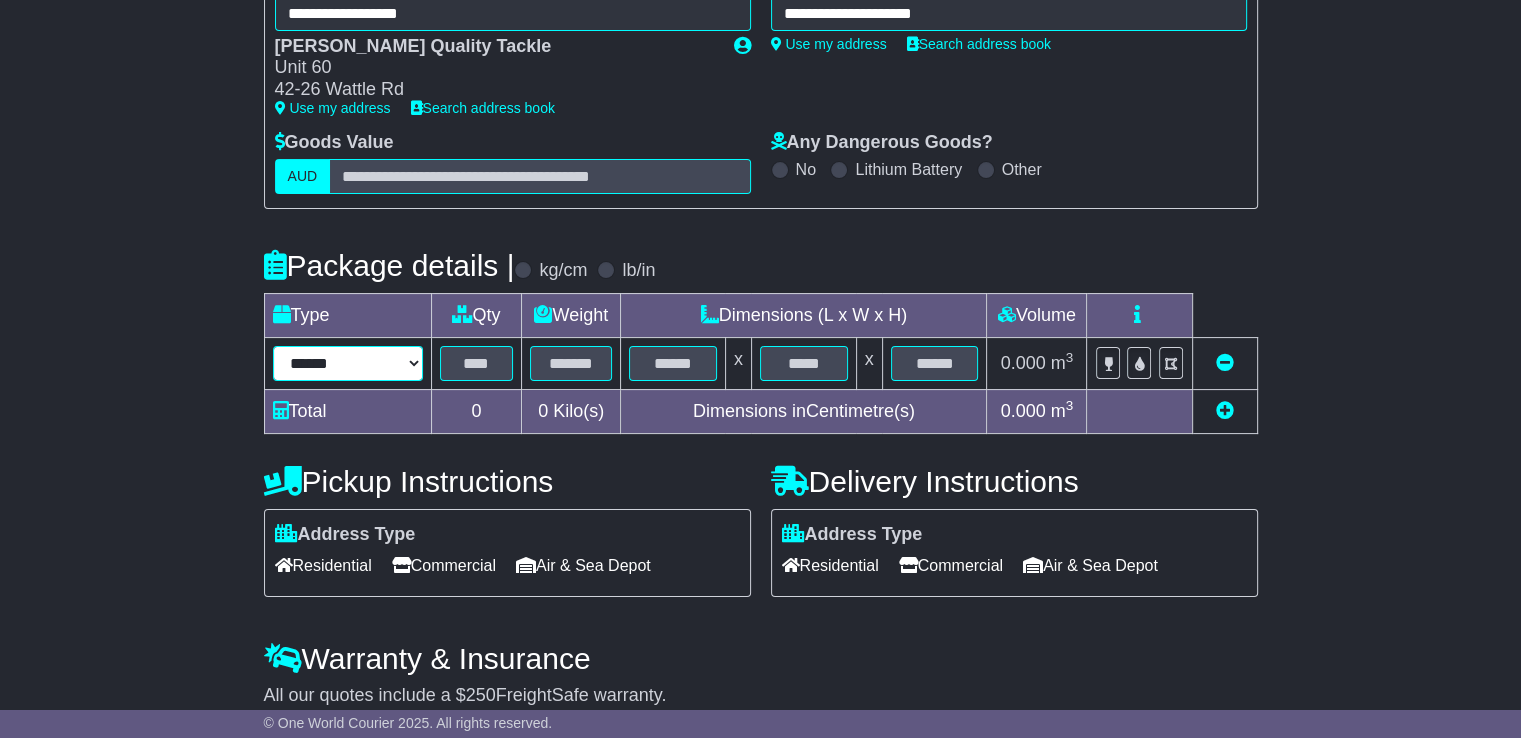 select on "****" 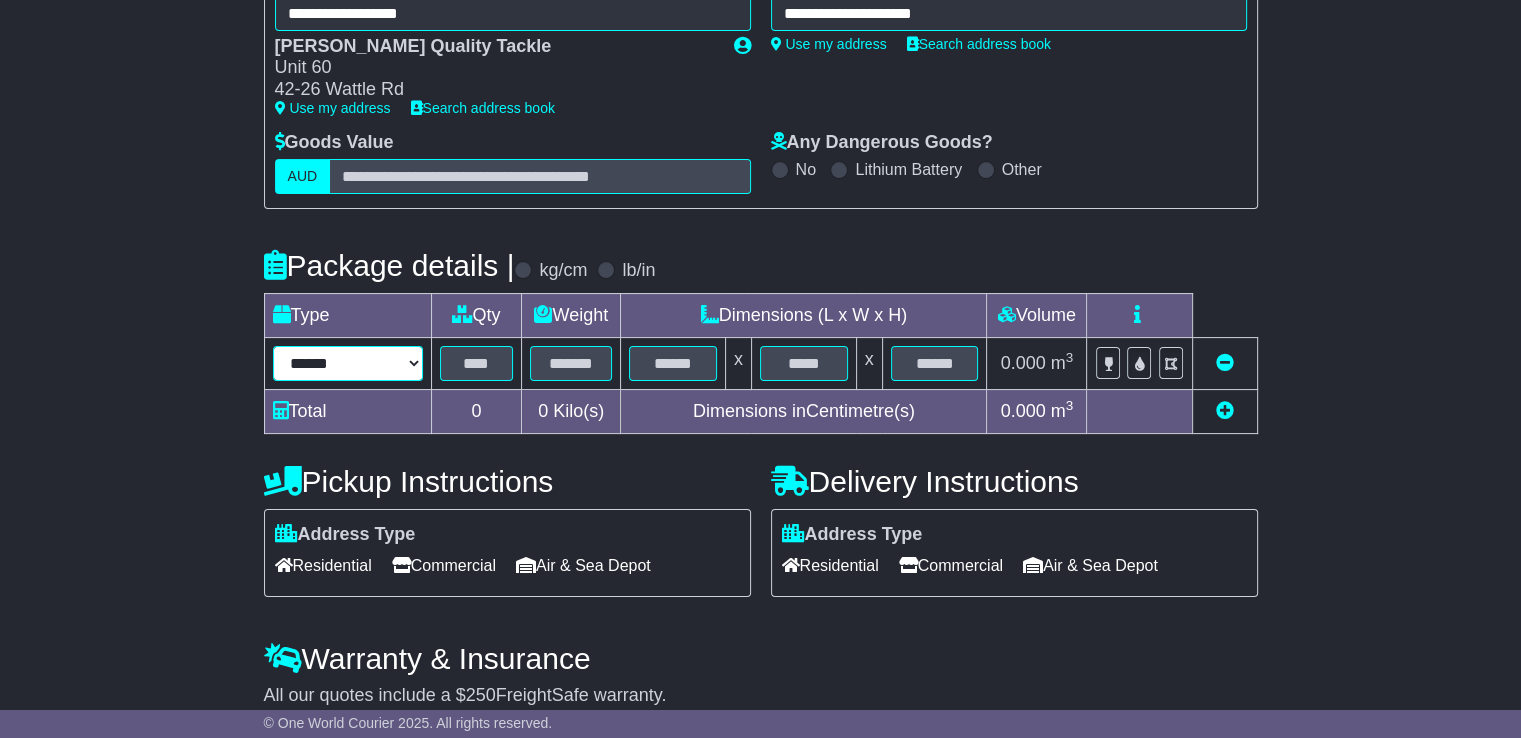 click on "****** ****** *** ******** ***** **** **** ****** *** *******" at bounding box center (348, 363) 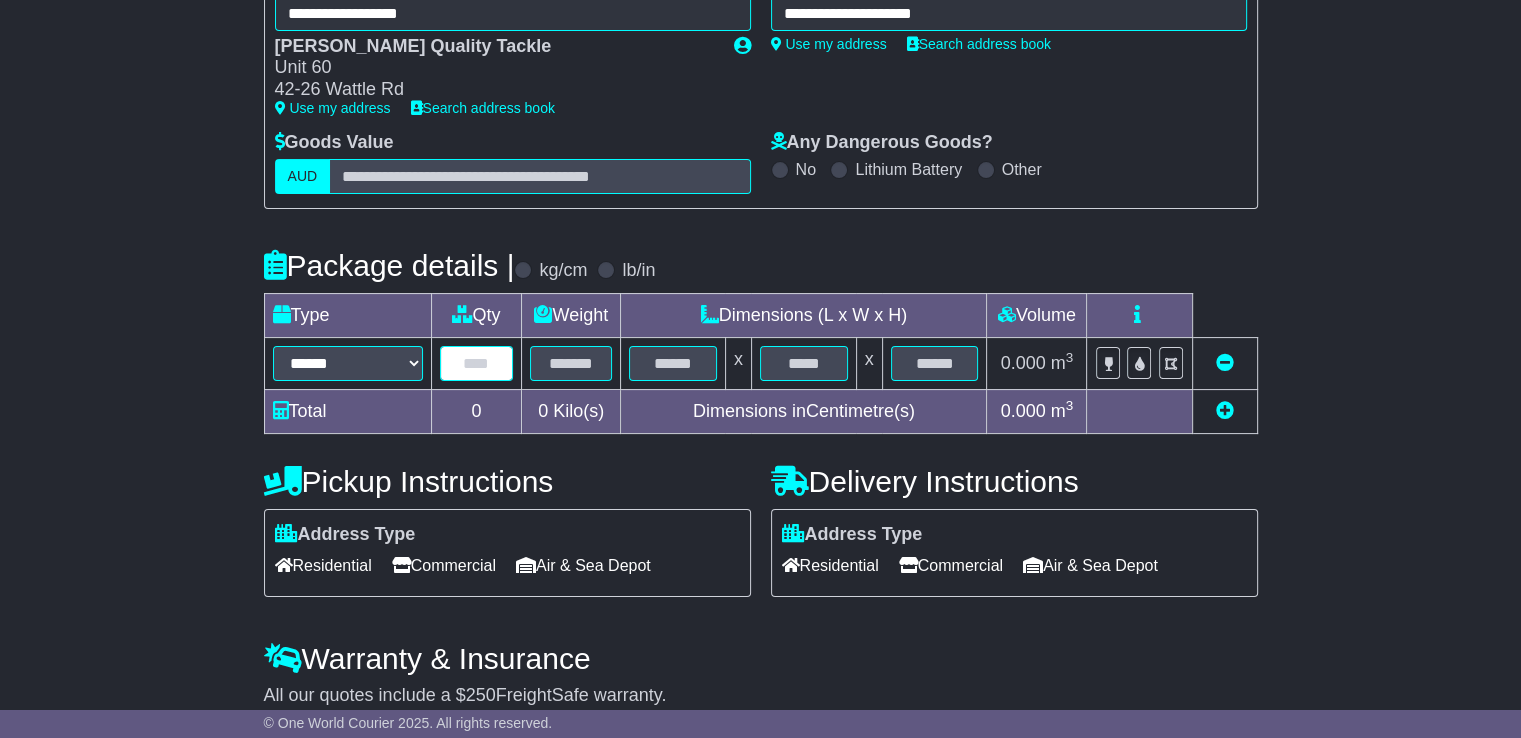 click at bounding box center [477, 363] 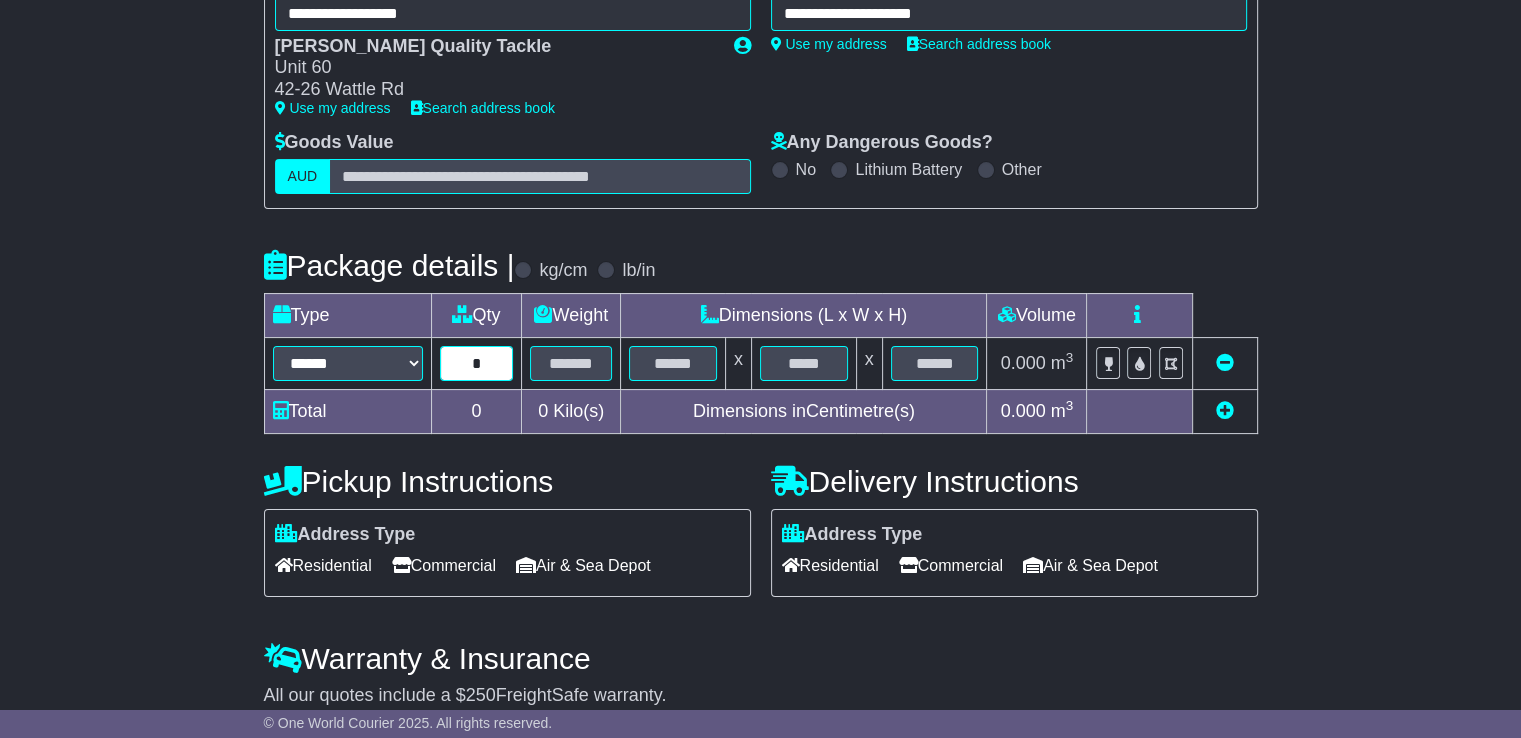 type on "*" 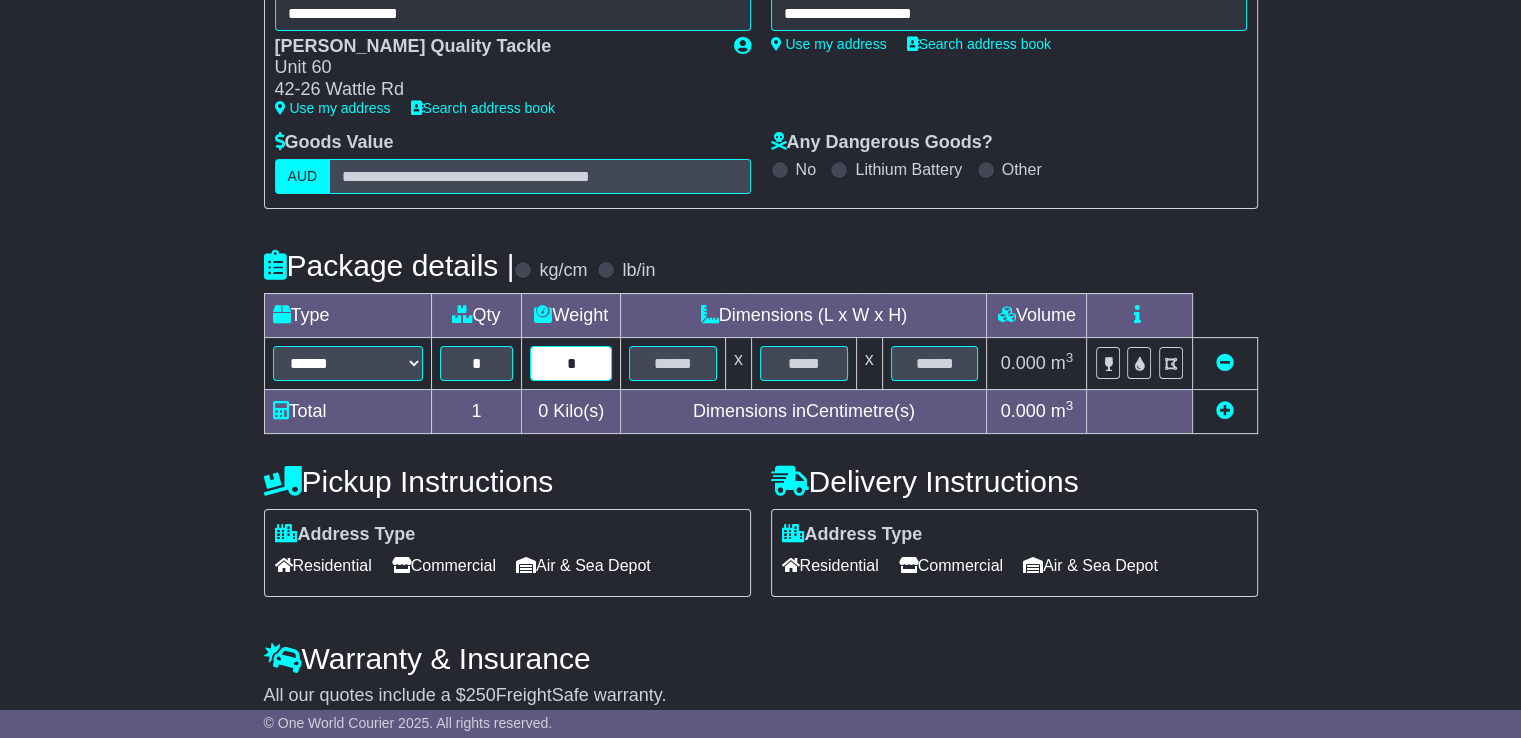 type on "*" 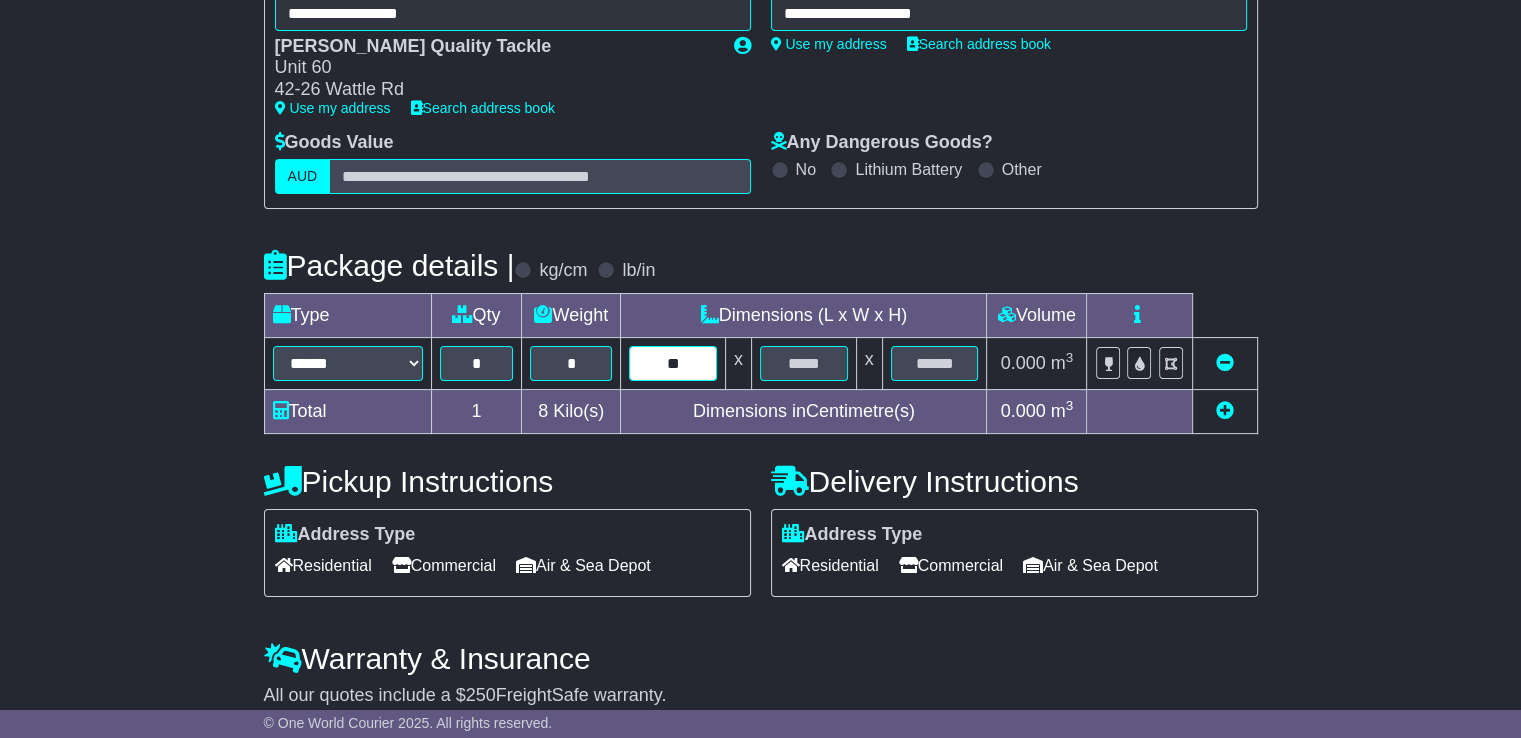 type on "**" 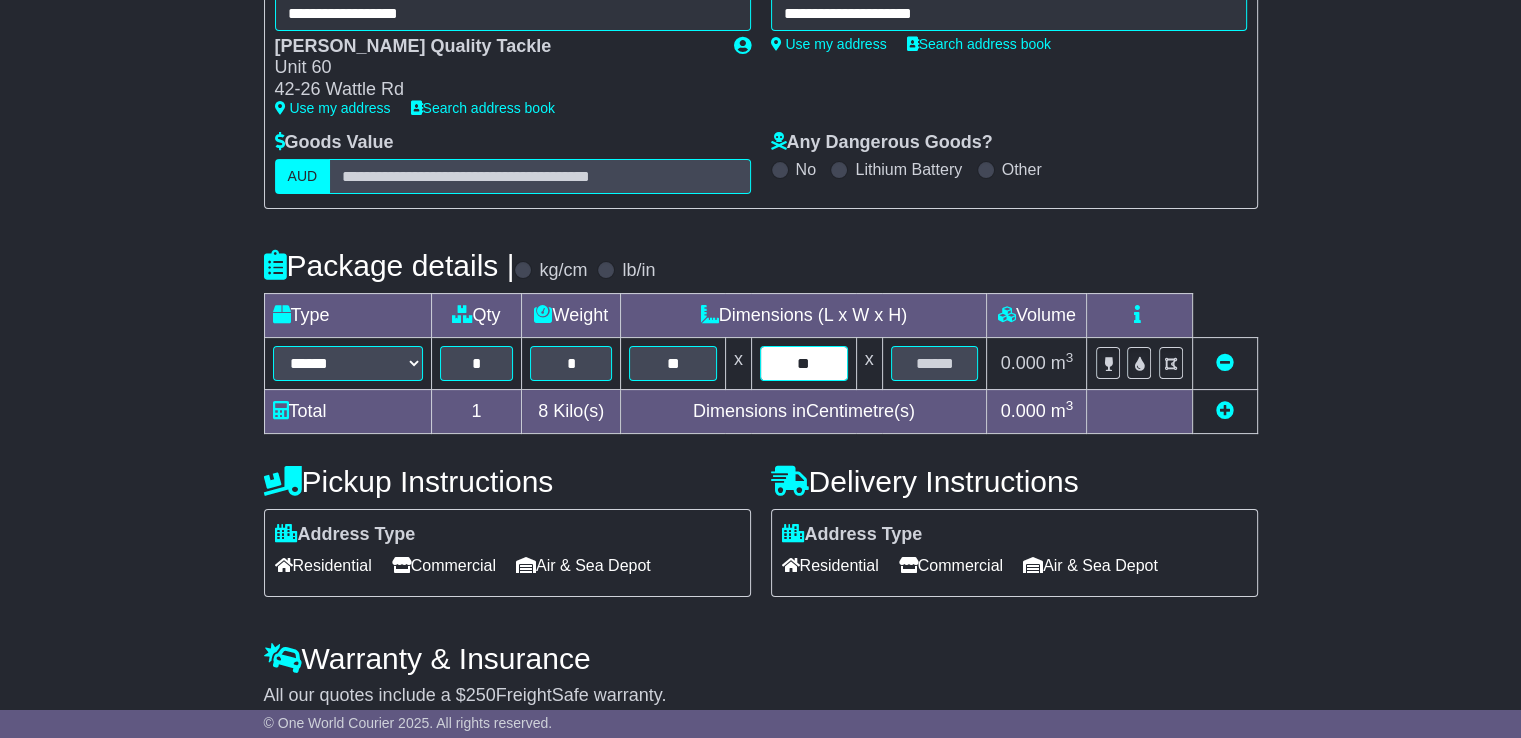 type on "**" 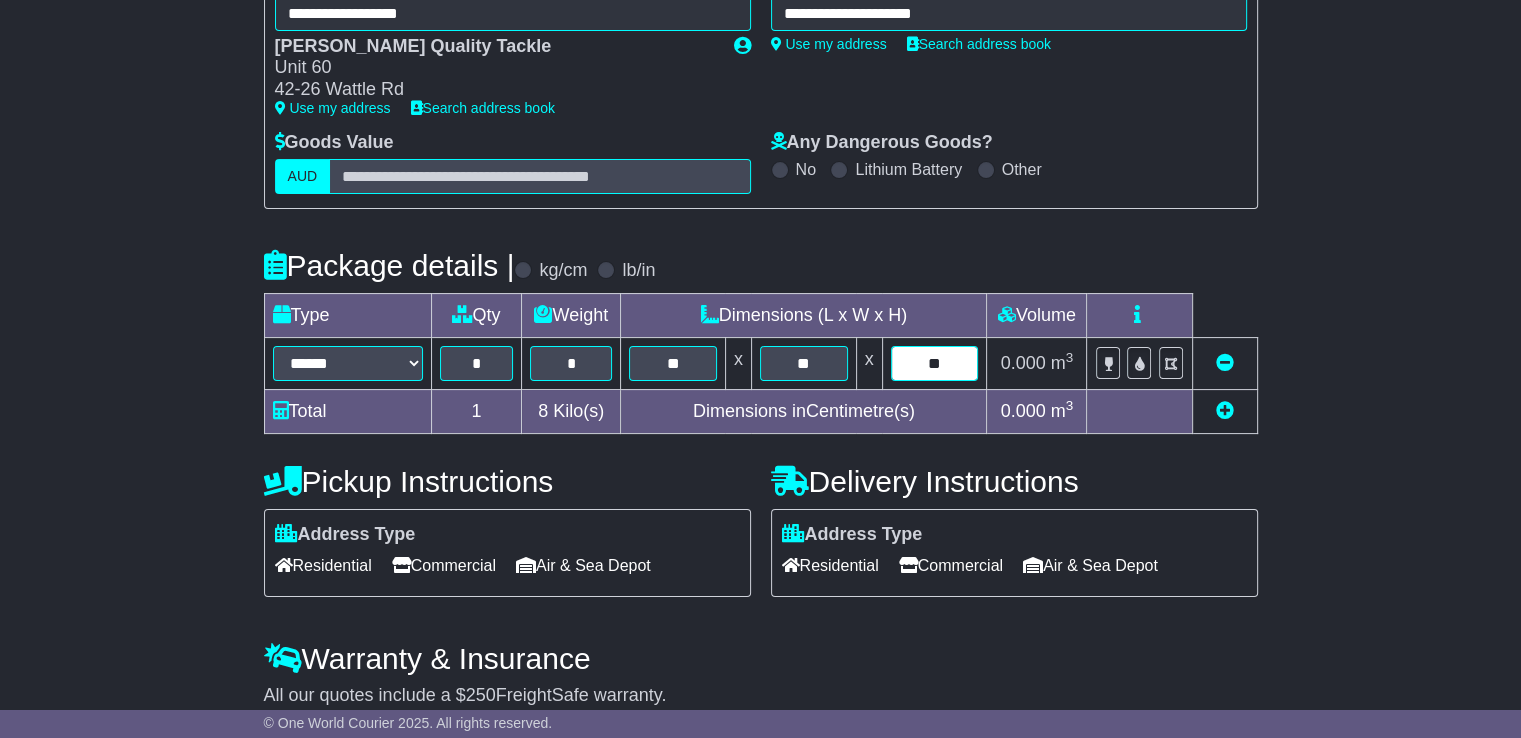 type on "**" 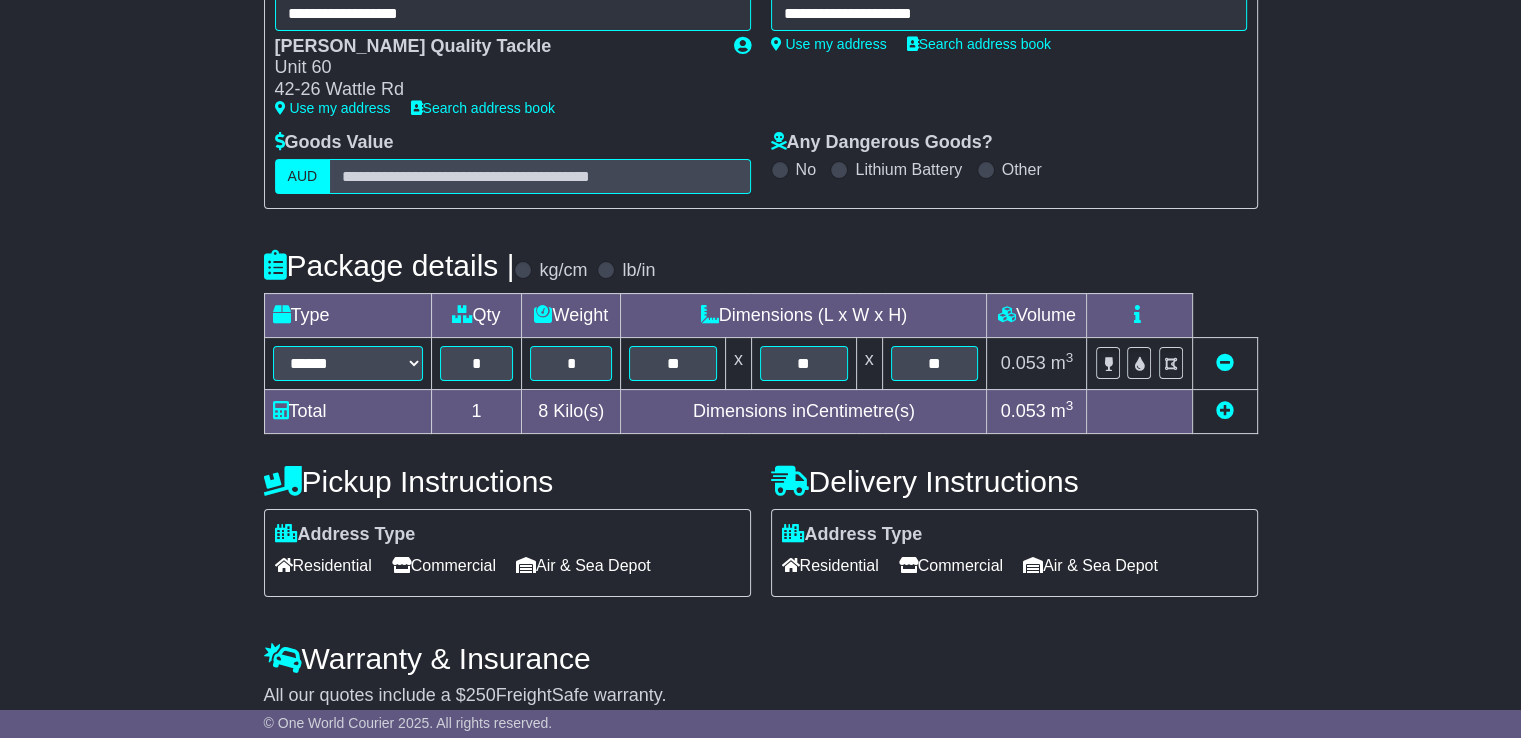 scroll, scrollTop: 332, scrollLeft: 0, axis: vertical 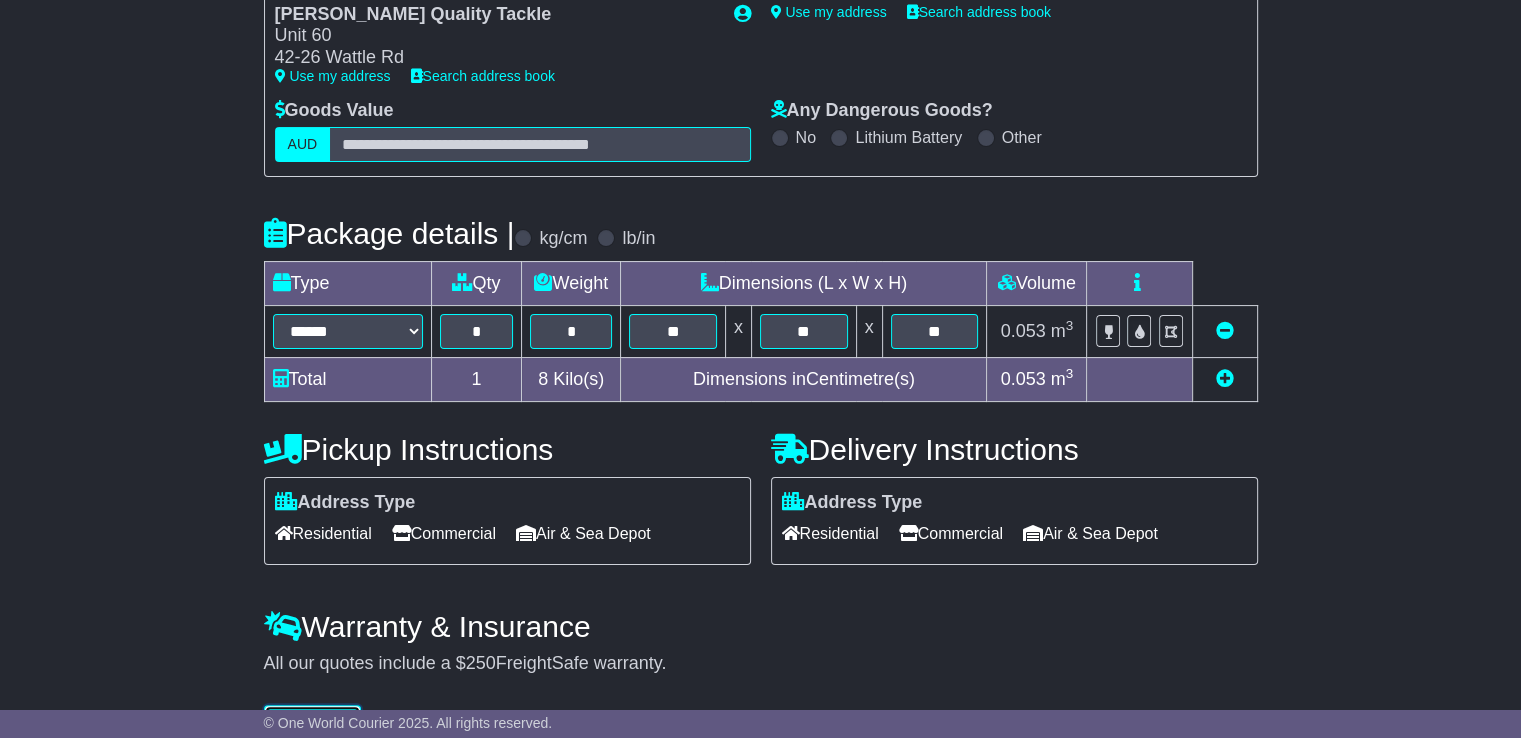 type 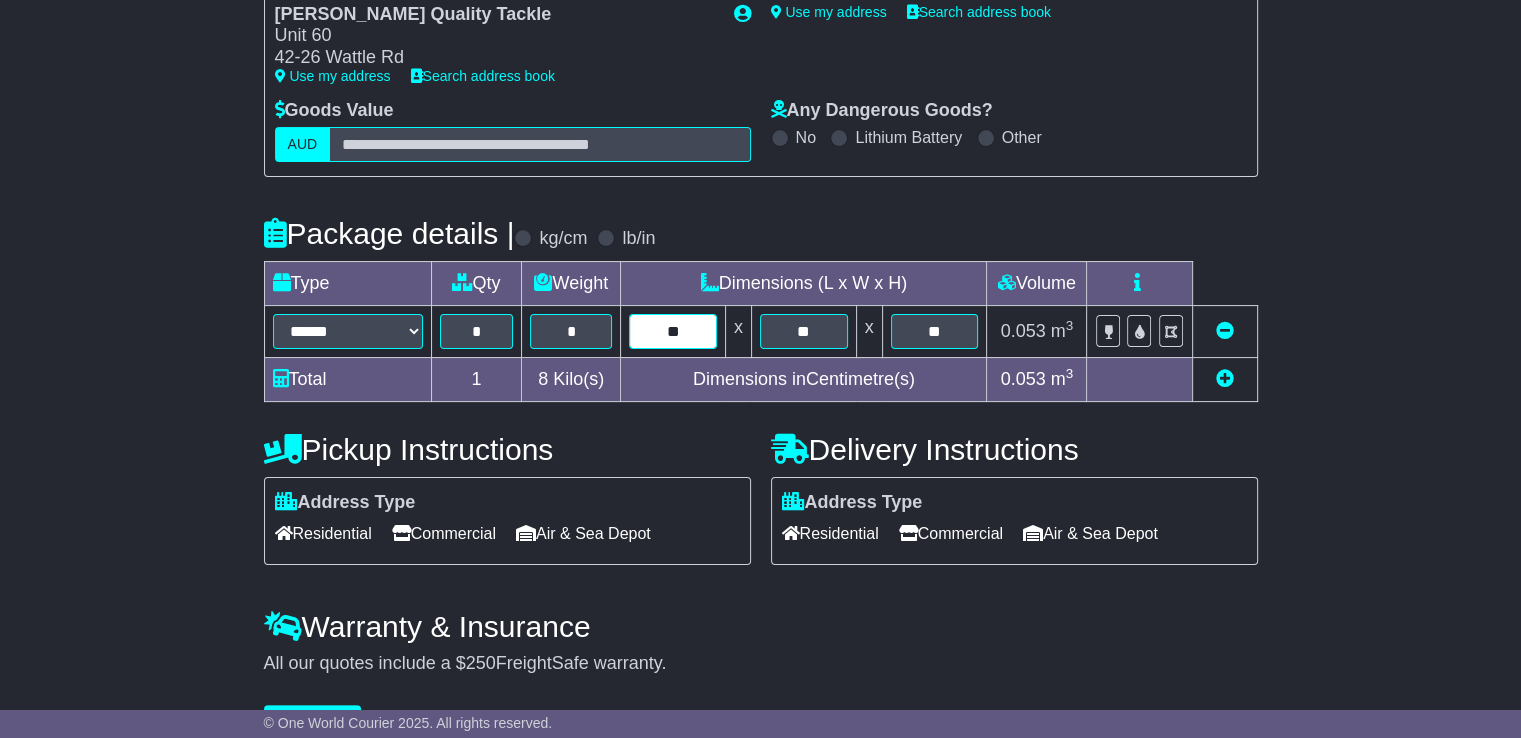 click on "**" at bounding box center (673, 331) 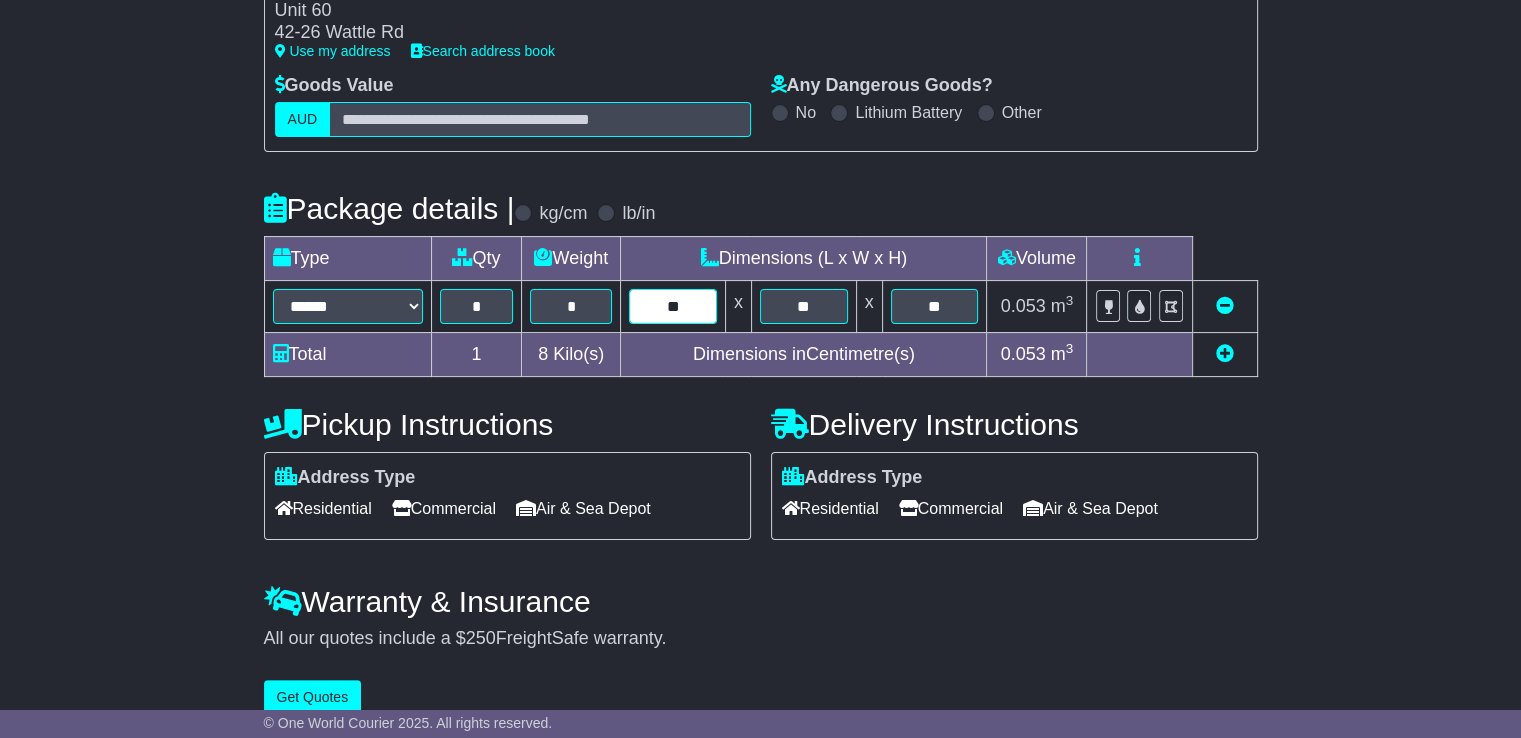scroll, scrollTop: 382, scrollLeft: 0, axis: vertical 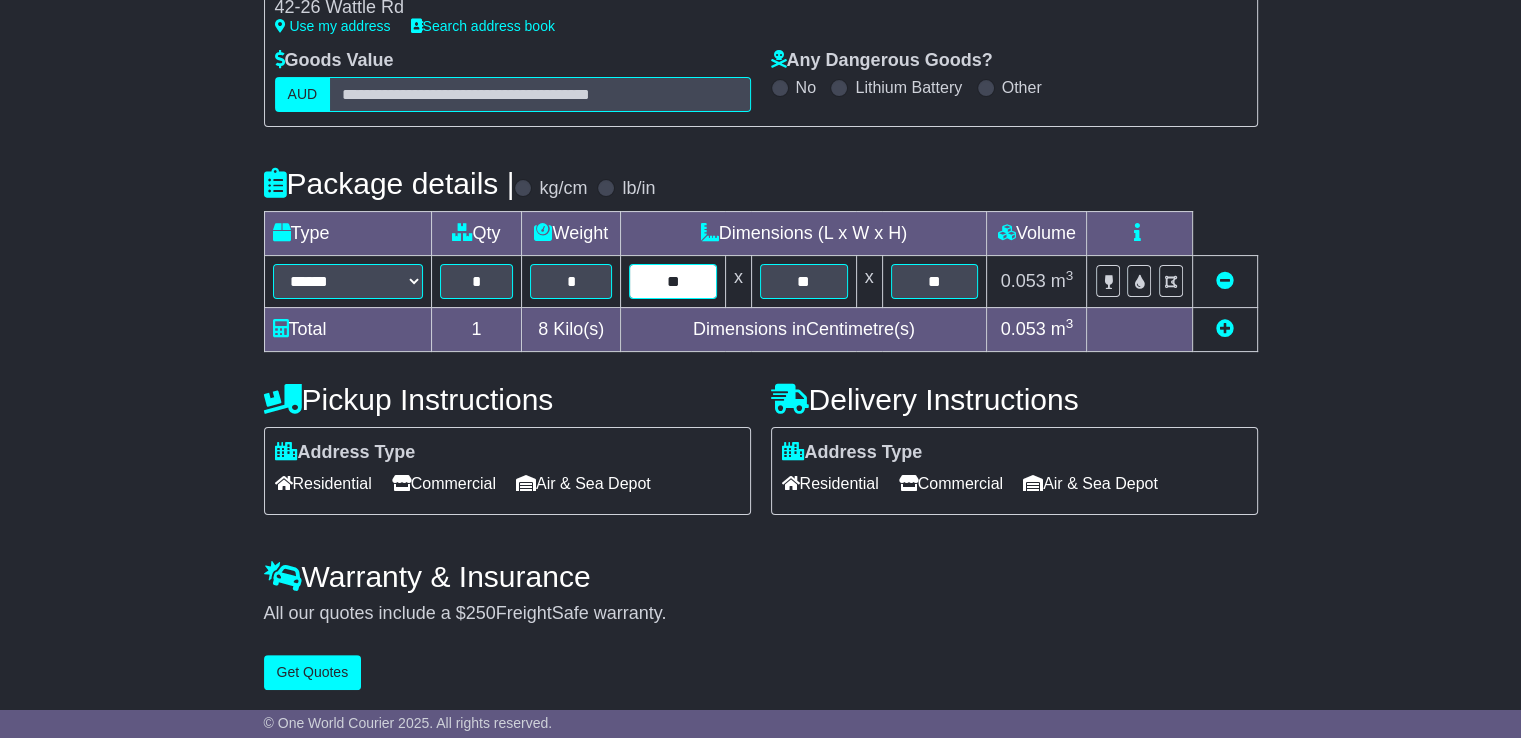 type on "**" 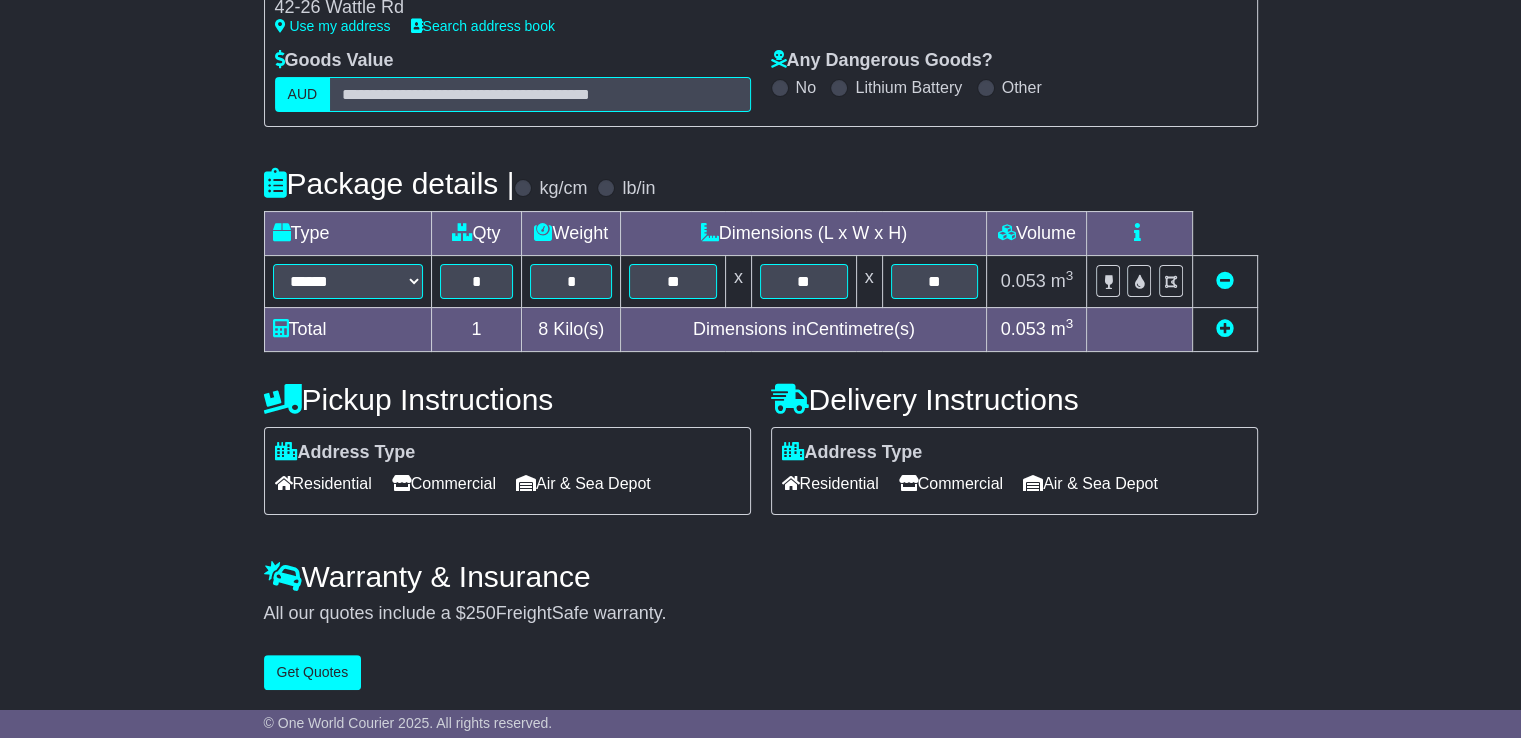 click on "Commercial" at bounding box center [951, 483] 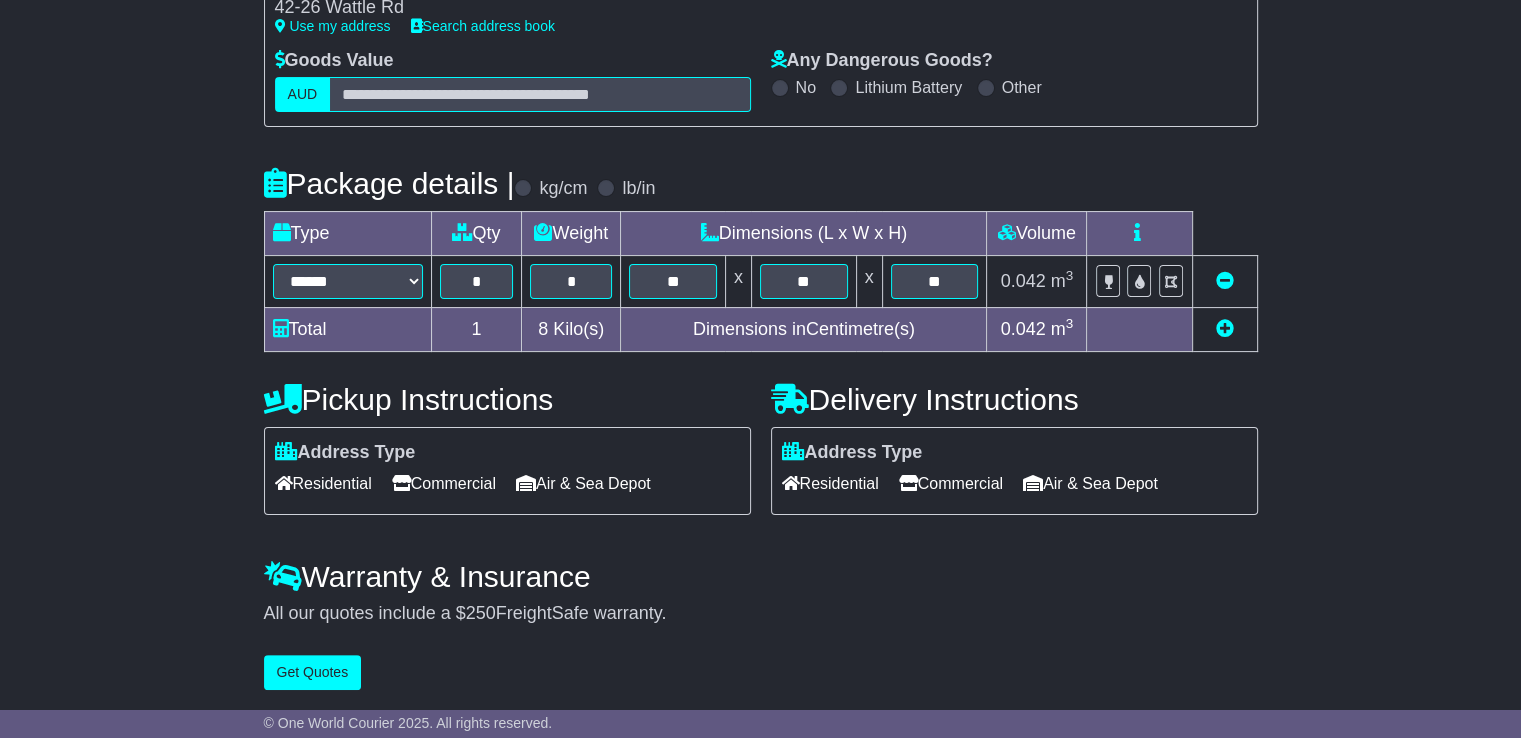 click on "**********" at bounding box center (761, 254) 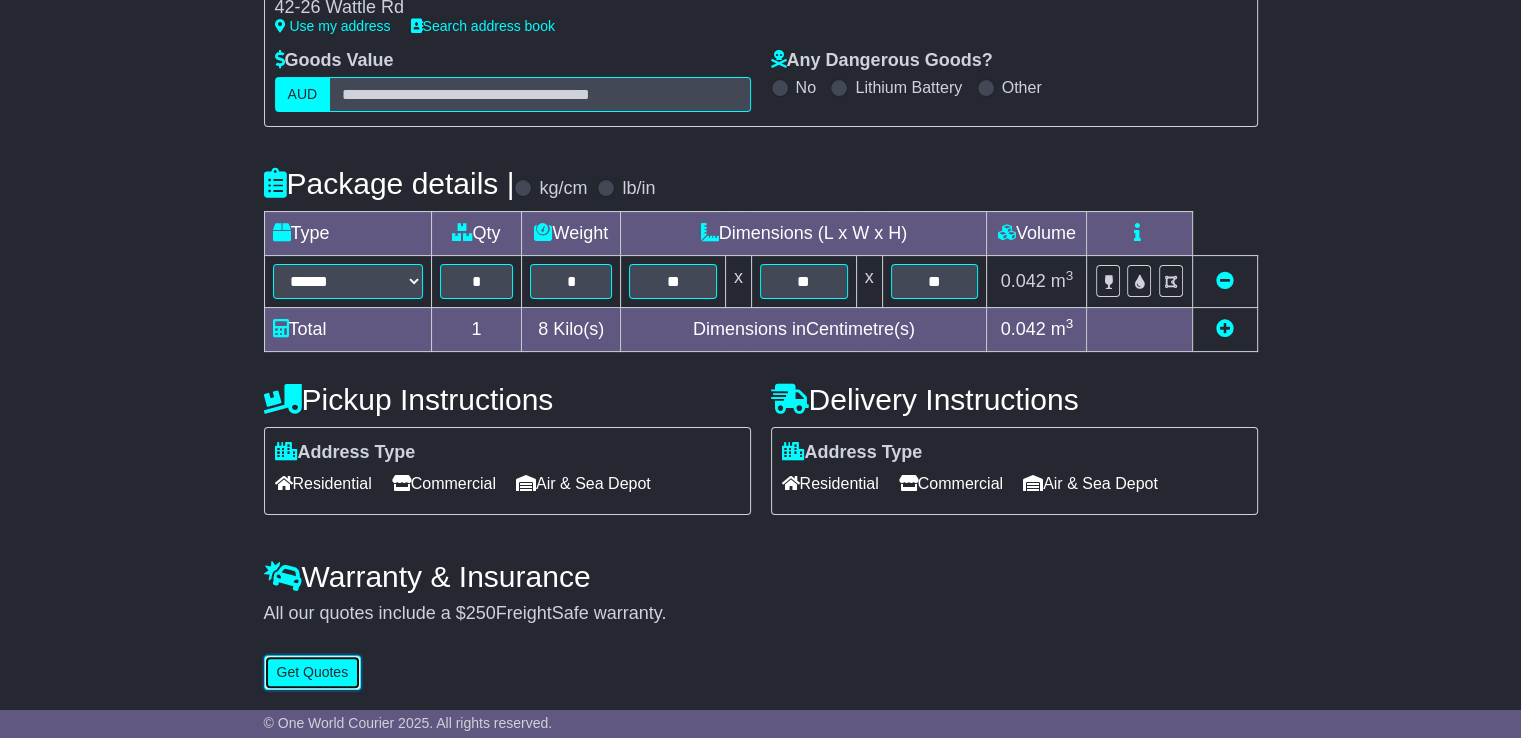 click on "Get Quotes" at bounding box center [313, 672] 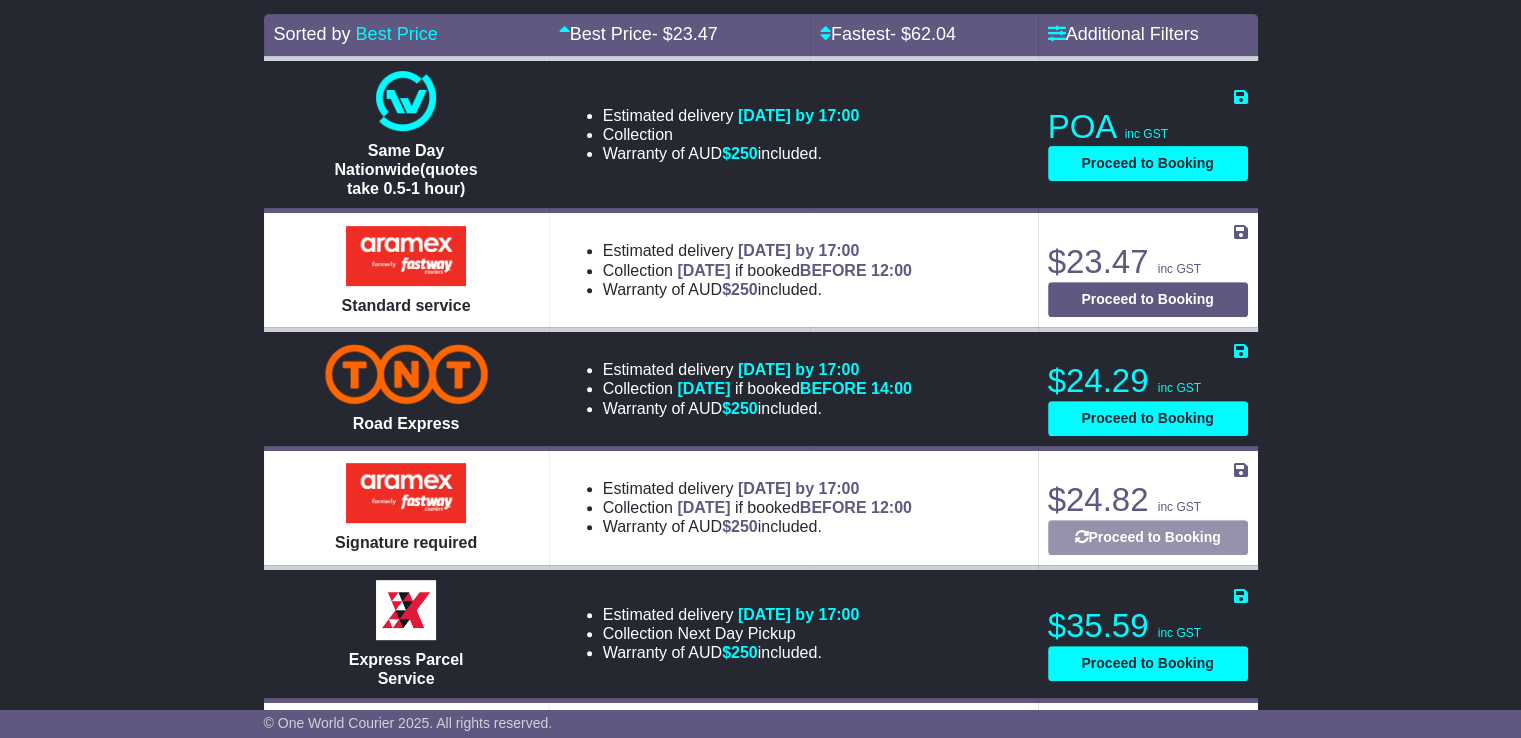 scroll, scrollTop: 800, scrollLeft: 0, axis: vertical 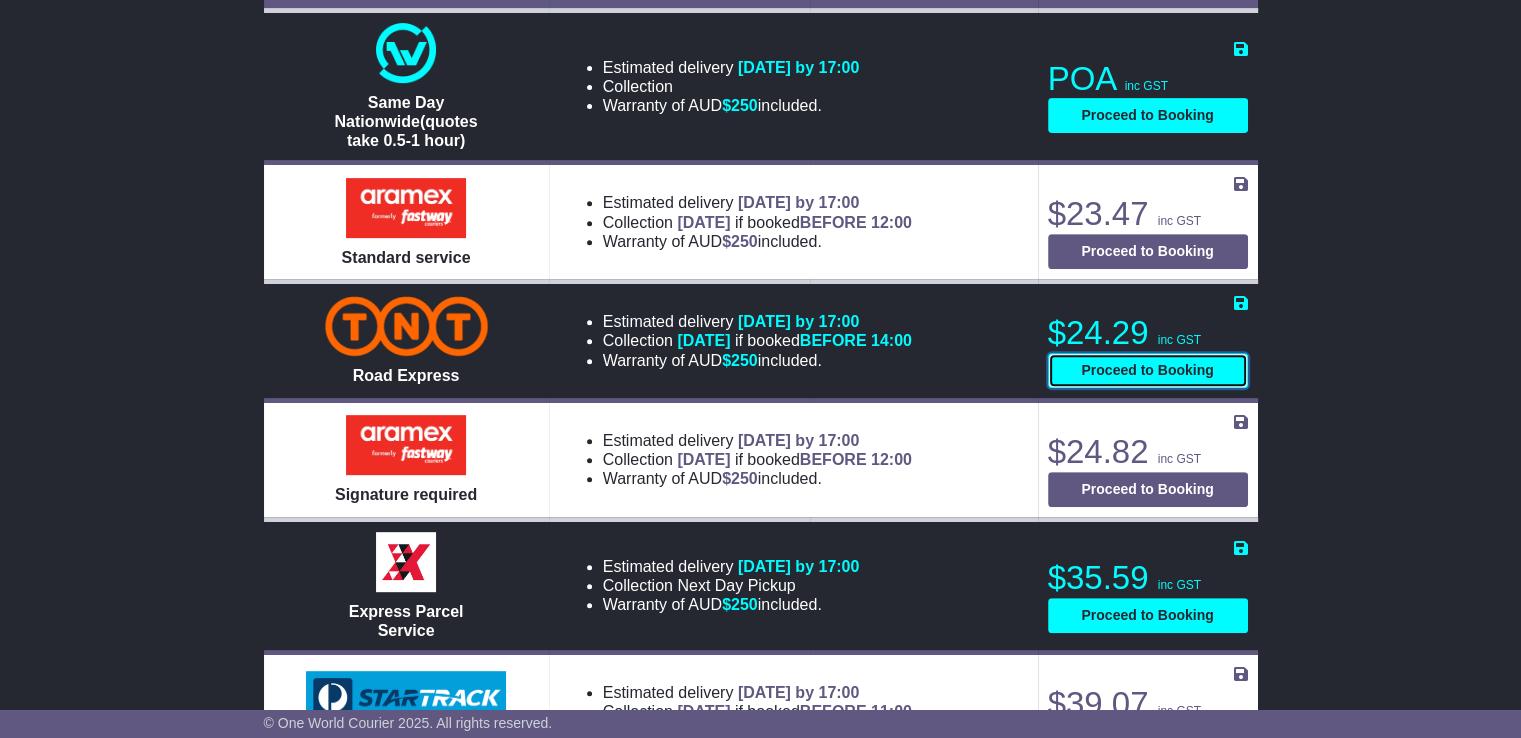 click on "Proceed to Booking" at bounding box center [1148, 370] 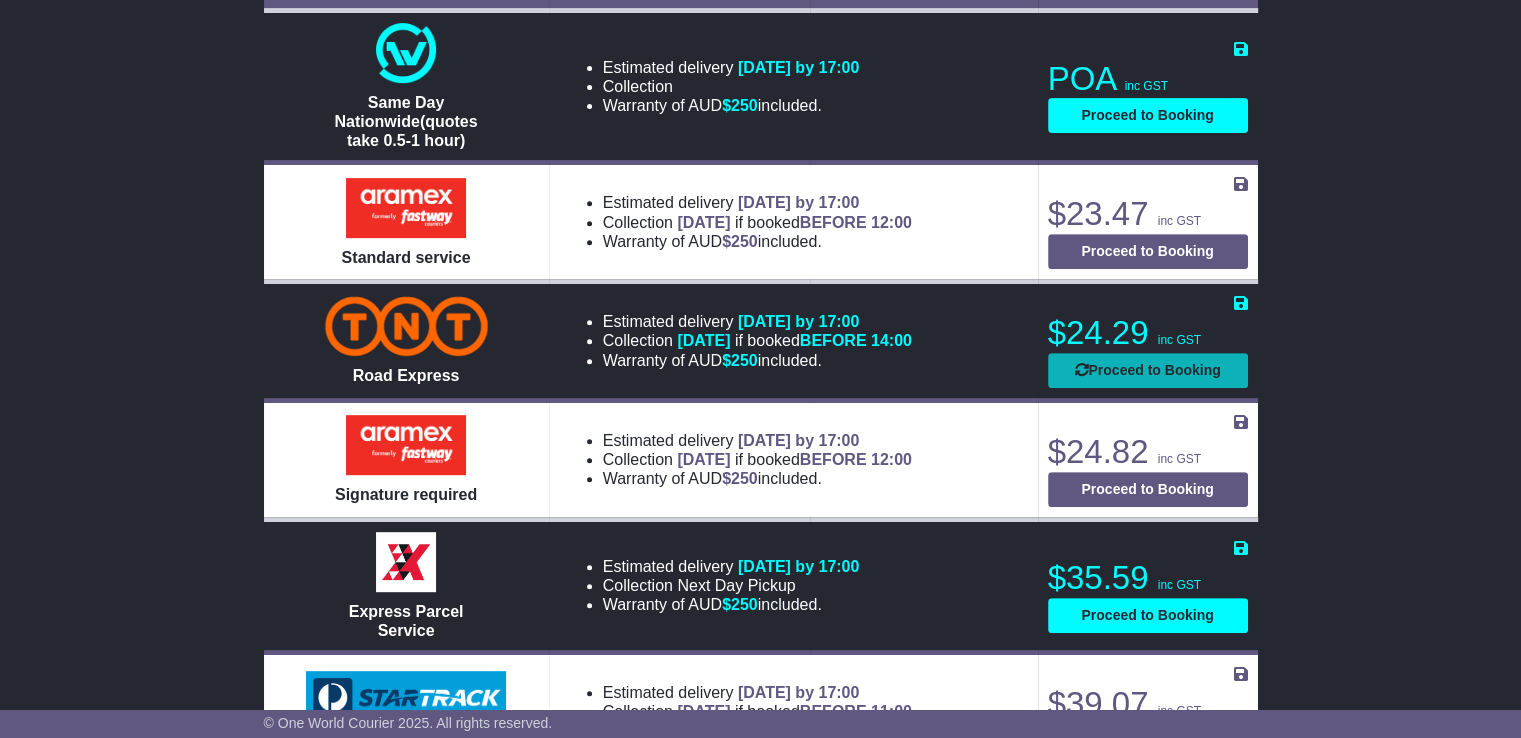 select on "****" 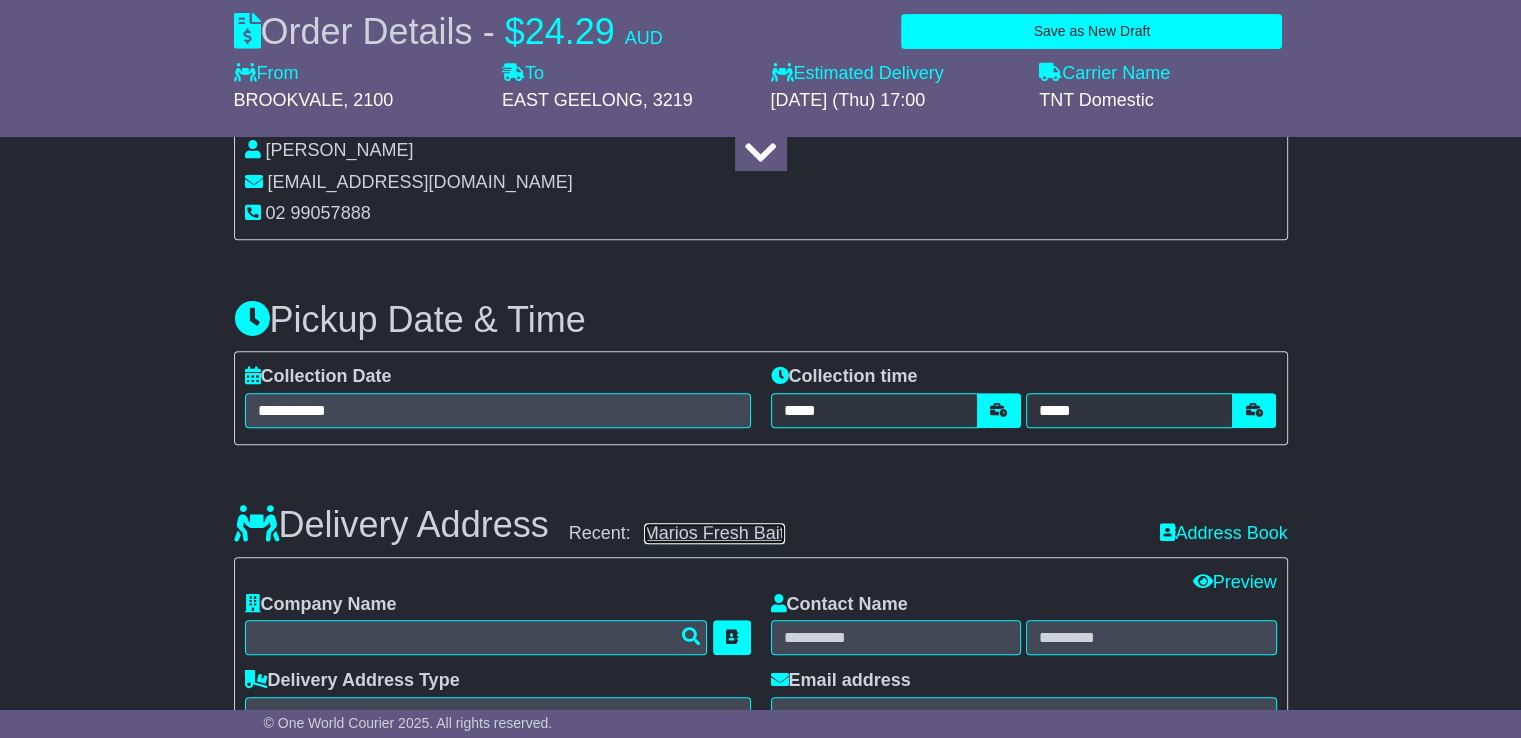 click on "Marios Fresh Bait" at bounding box center (714, 533) 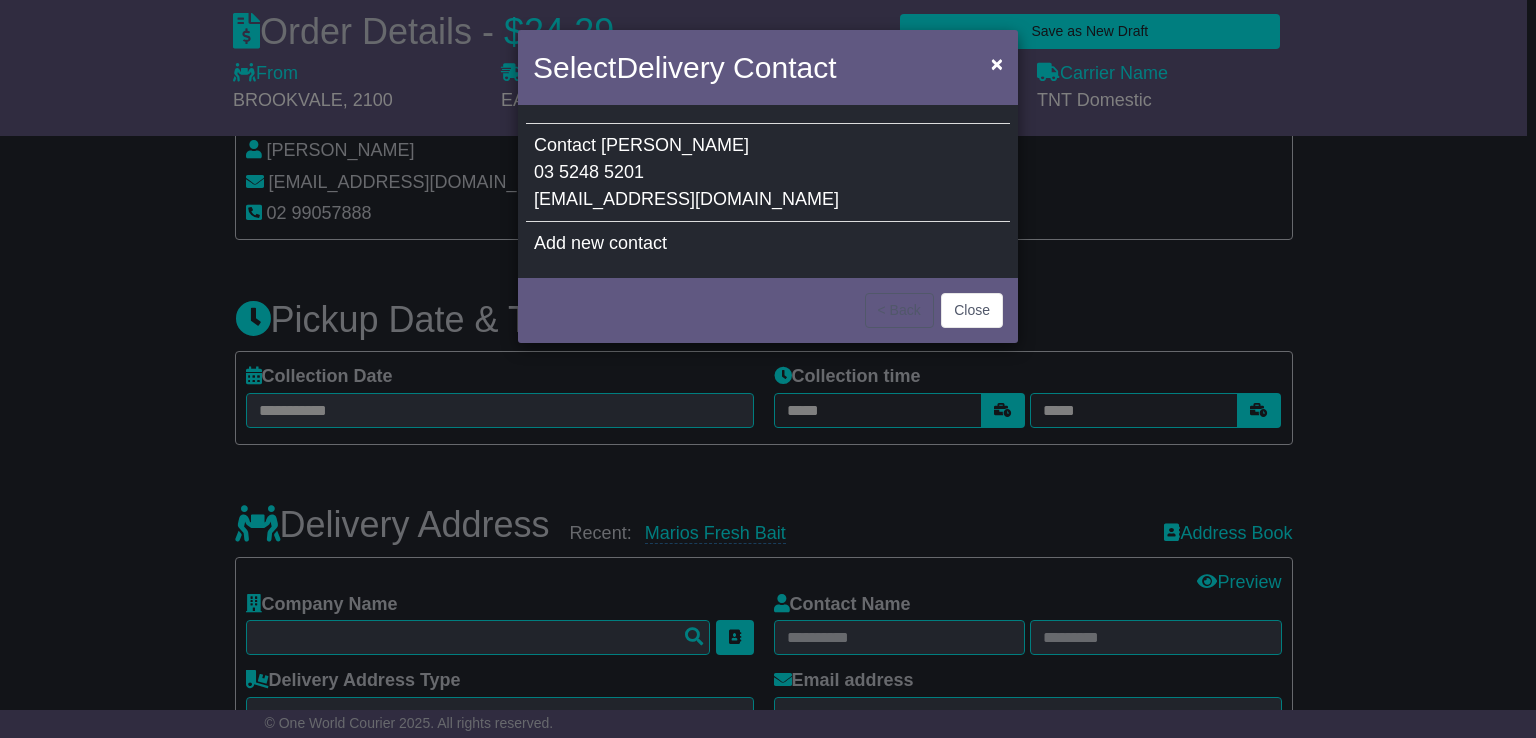 drag, startPoint x: 755, startPoint y: 132, endPoint x: 738, endPoint y: 140, distance: 18.788294 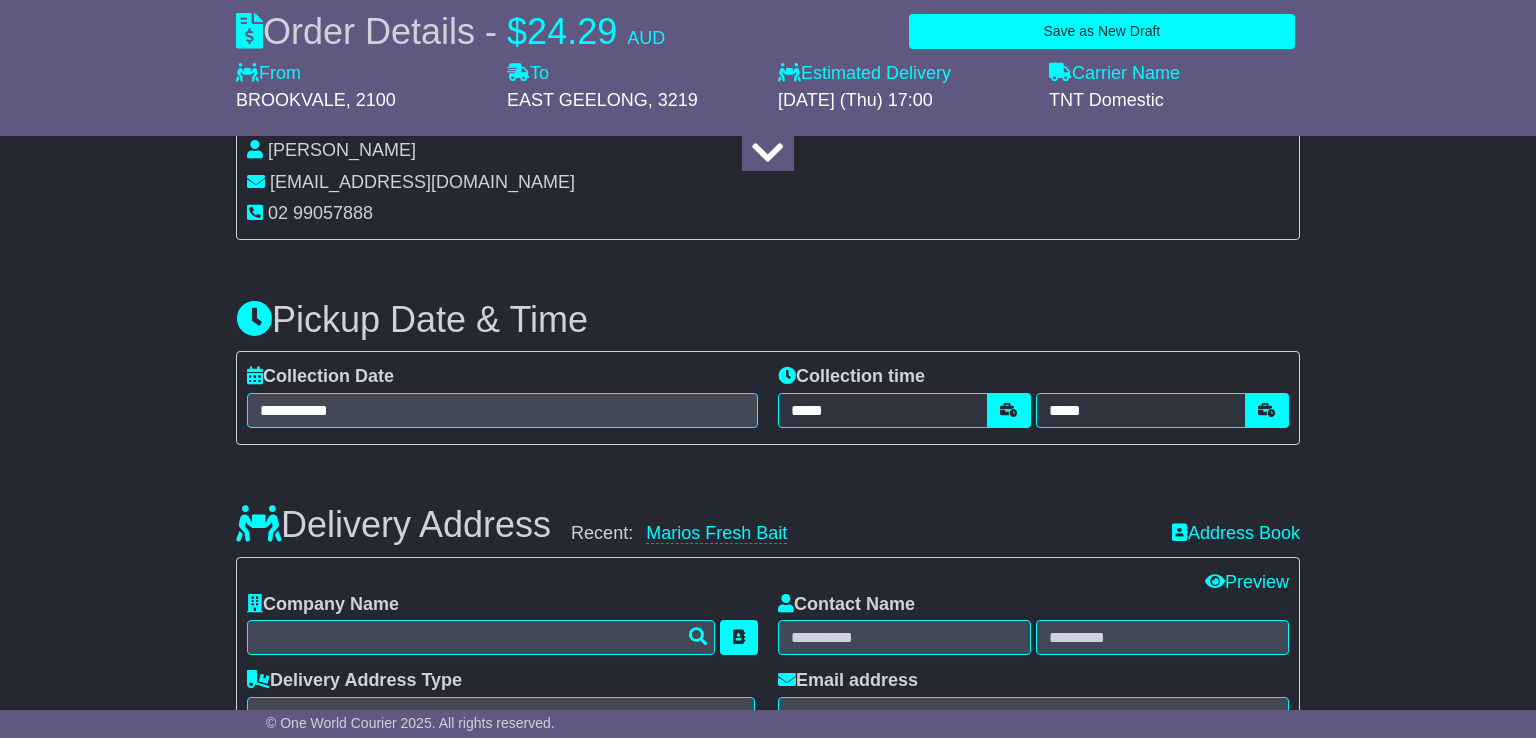 type on "**********" 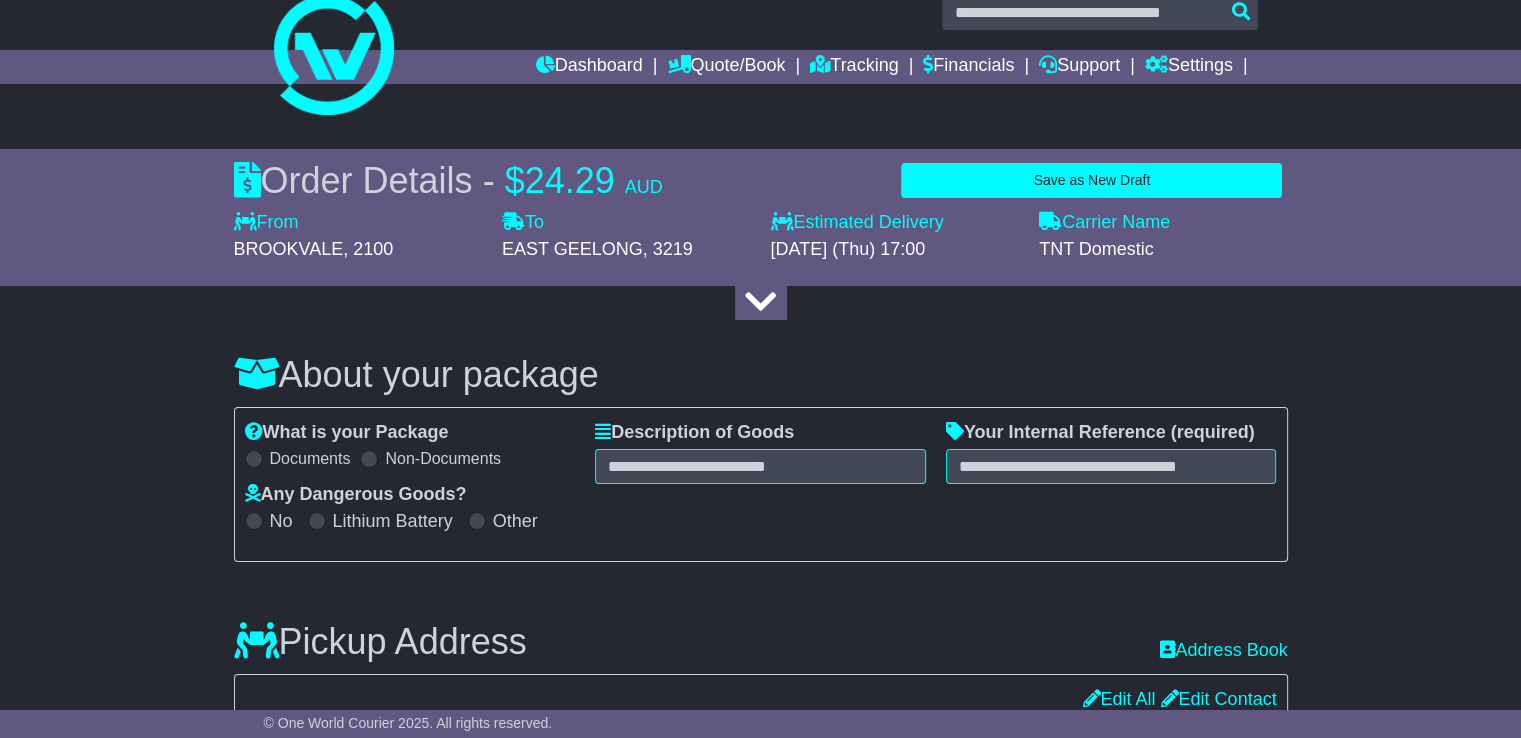 scroll, scrollTop: 0, scrollLeft: 0, axis: both 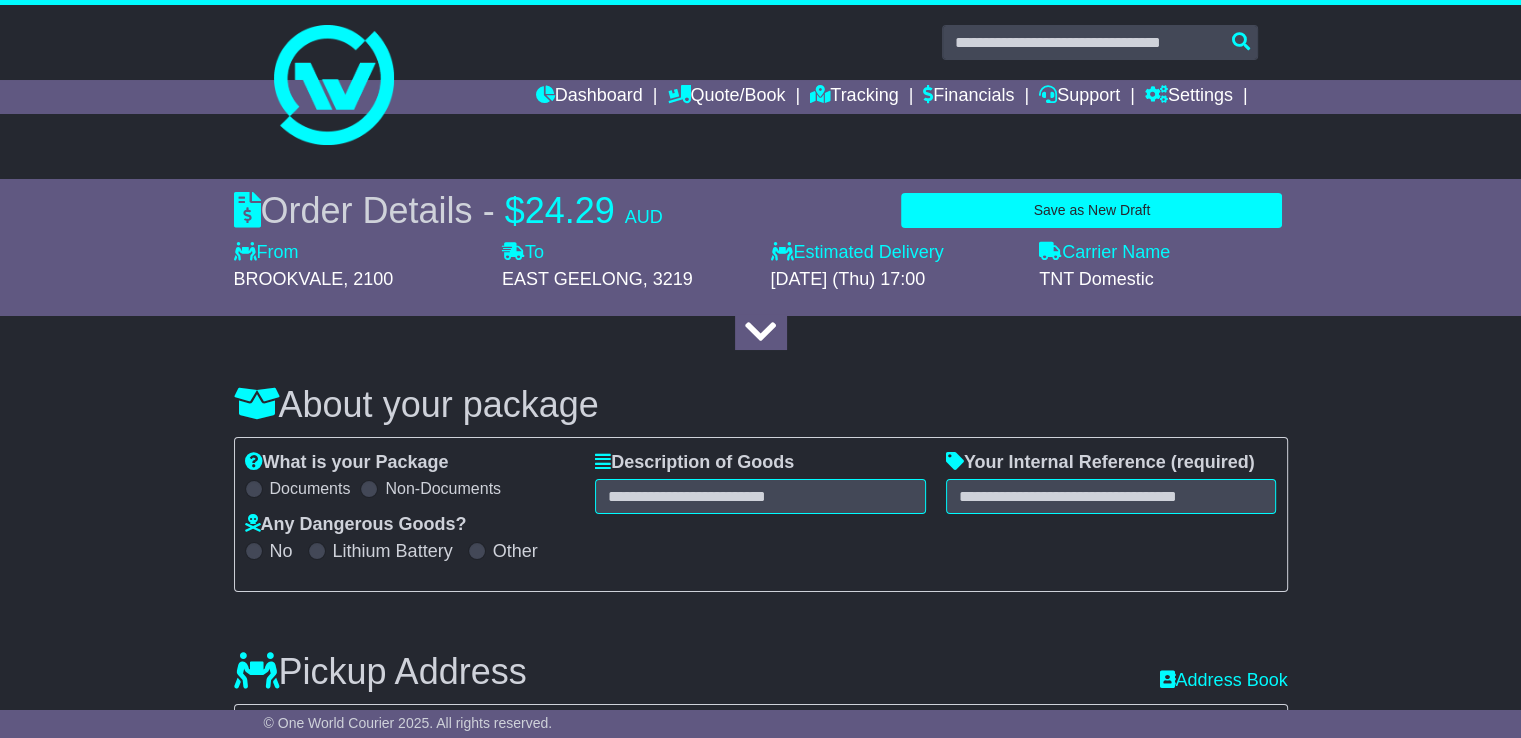 drag, startPoint x: 773, startPoint y: 518, endPoint x: 772, endPoint y: 501, distance: 17.029387 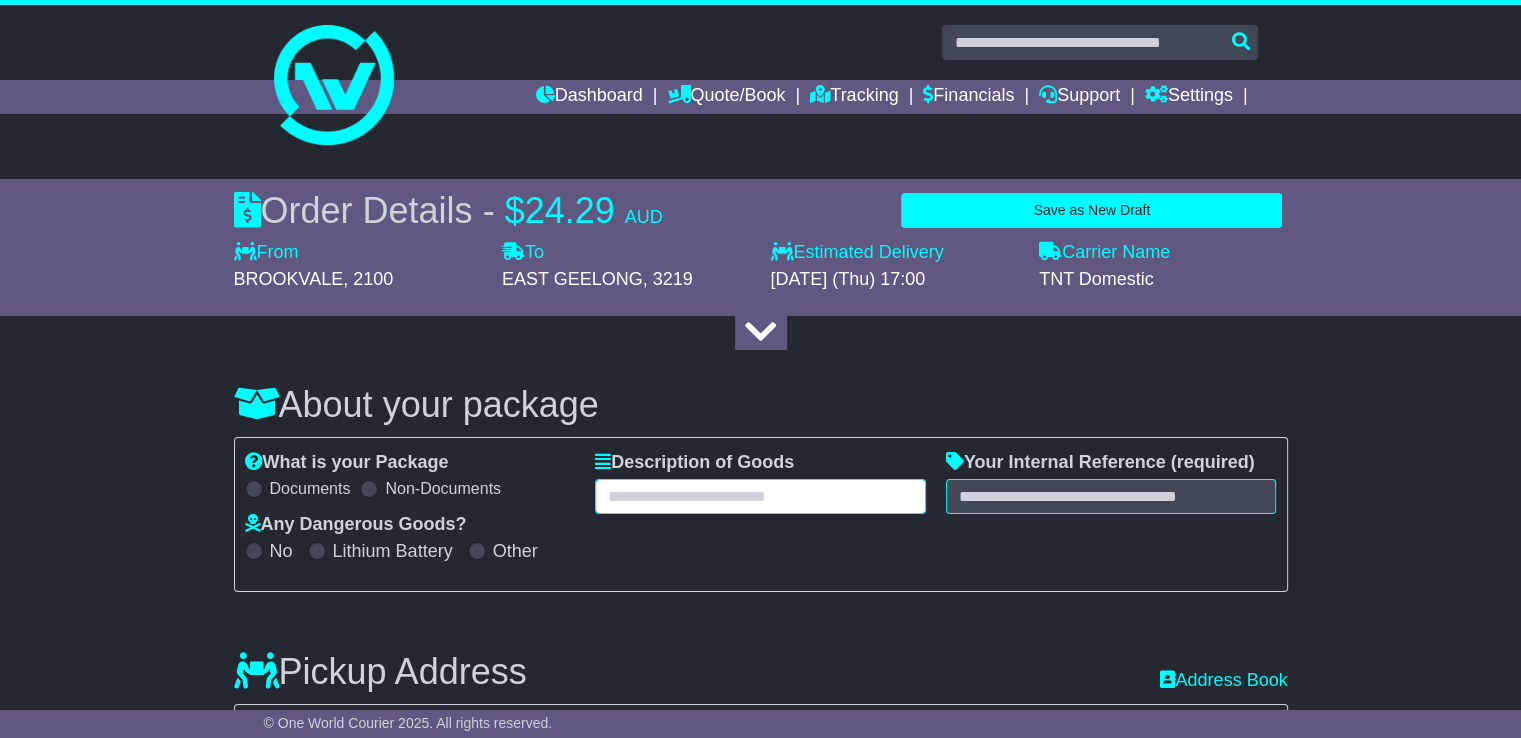 click at bounding box center [760, 496] 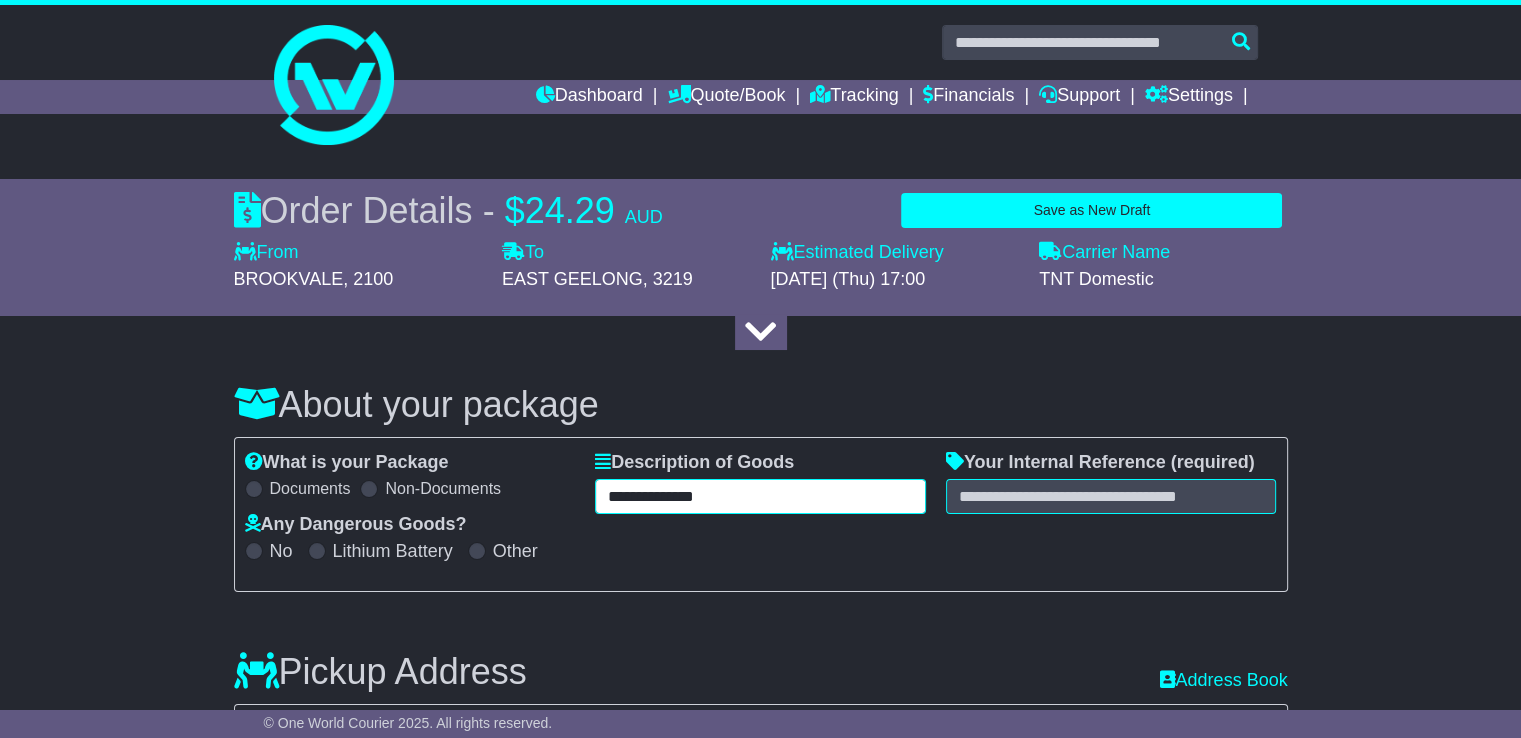 type on "**********" 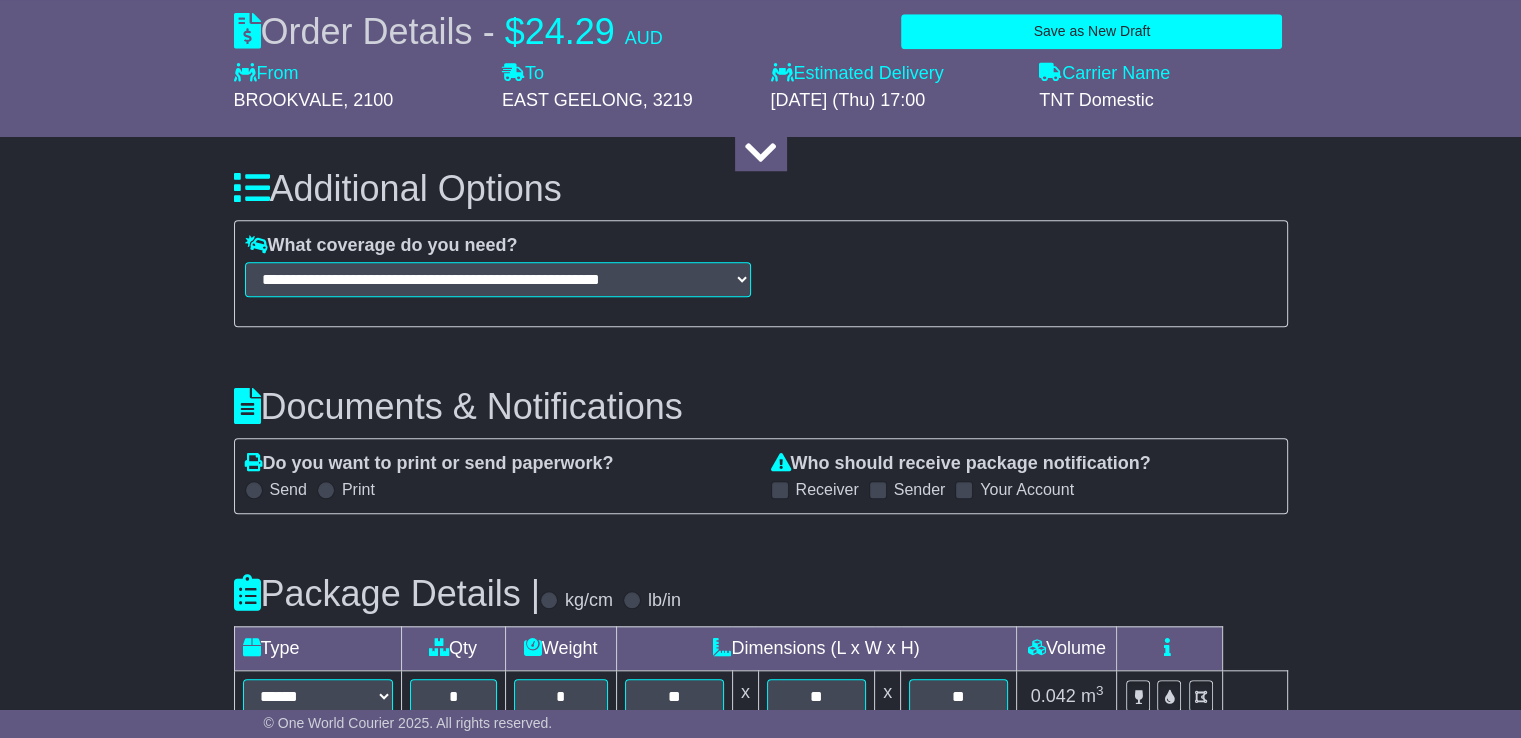 scroll, scrollTop: 2176, scrollLeft: 0, axis: vertical 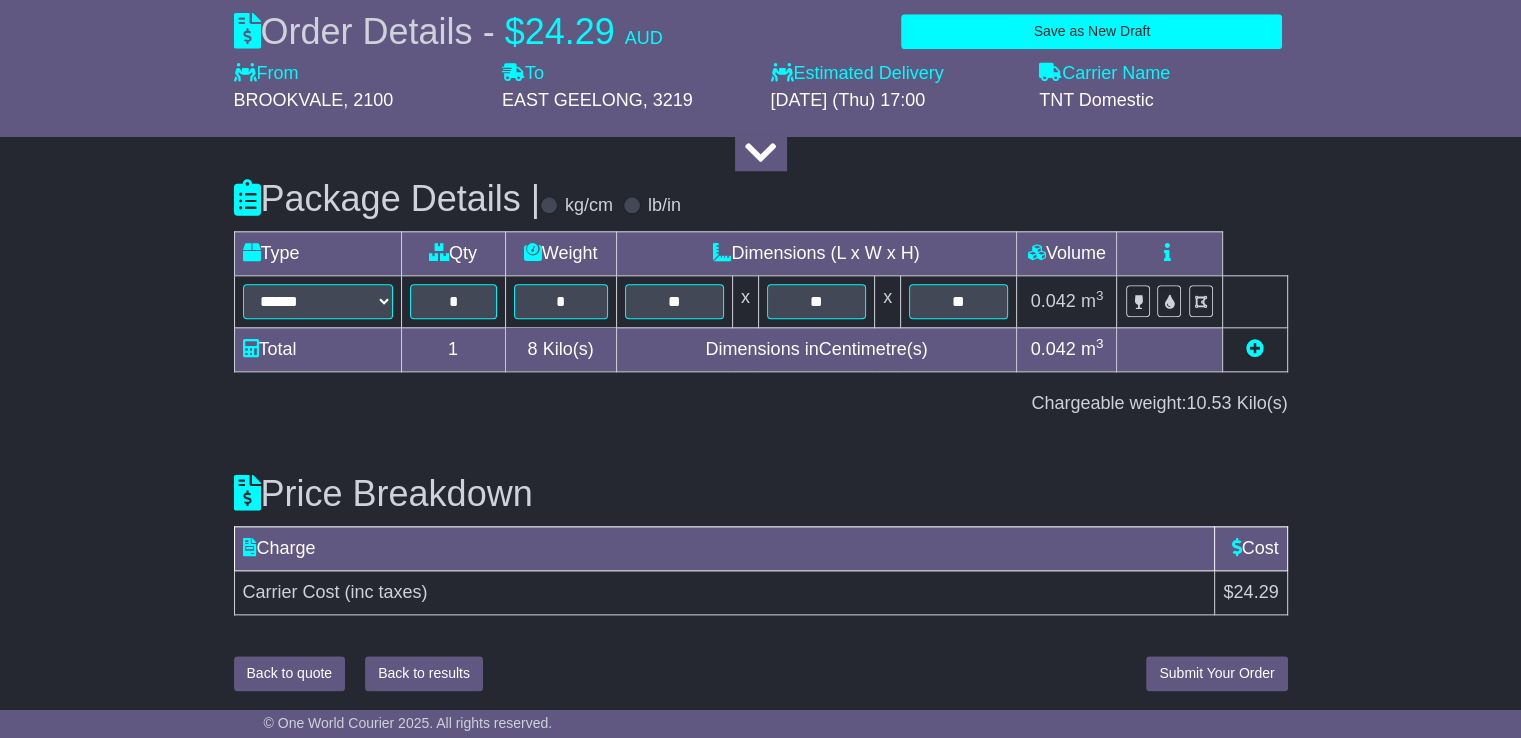 type on "********" 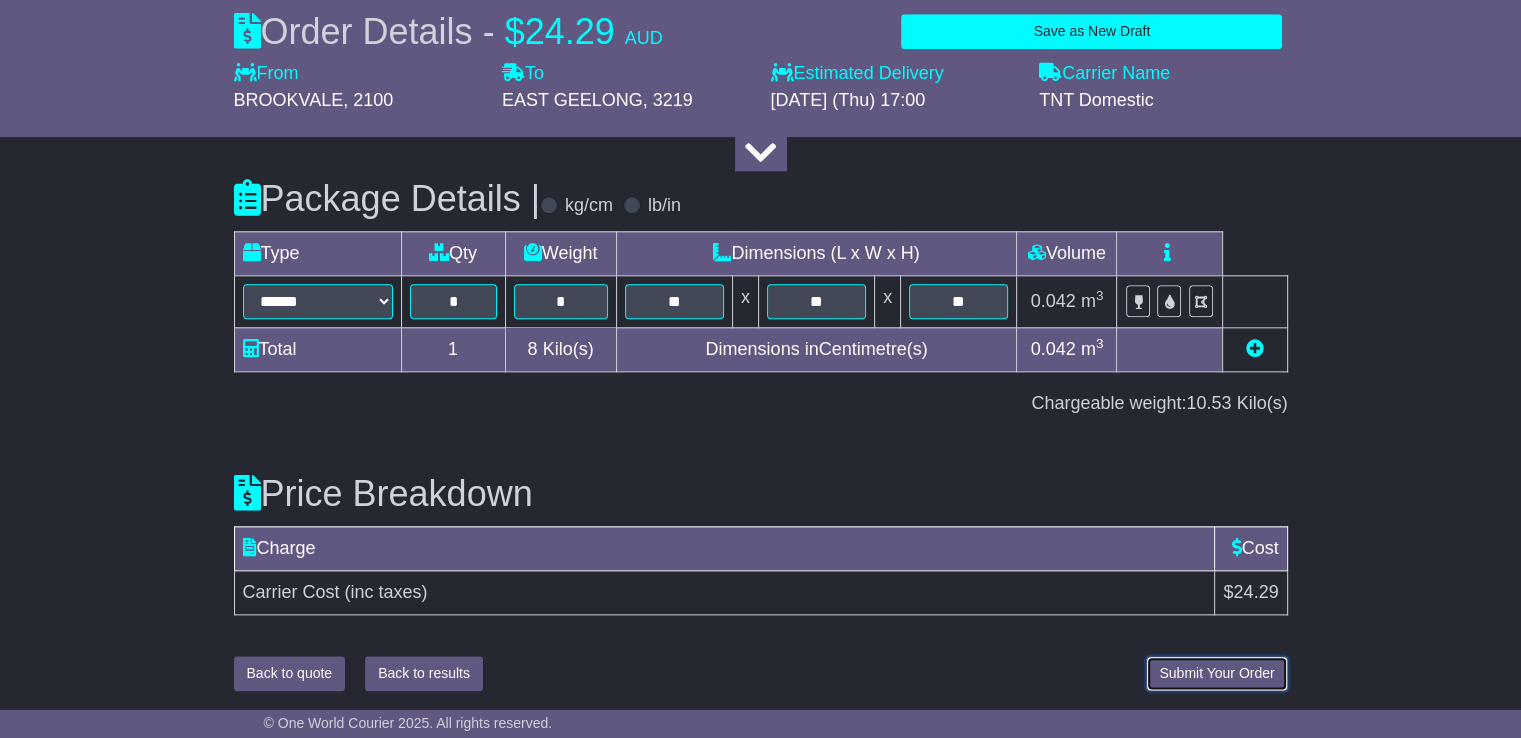 click on "Submit Your Order" at bounding box center (1216, 673) 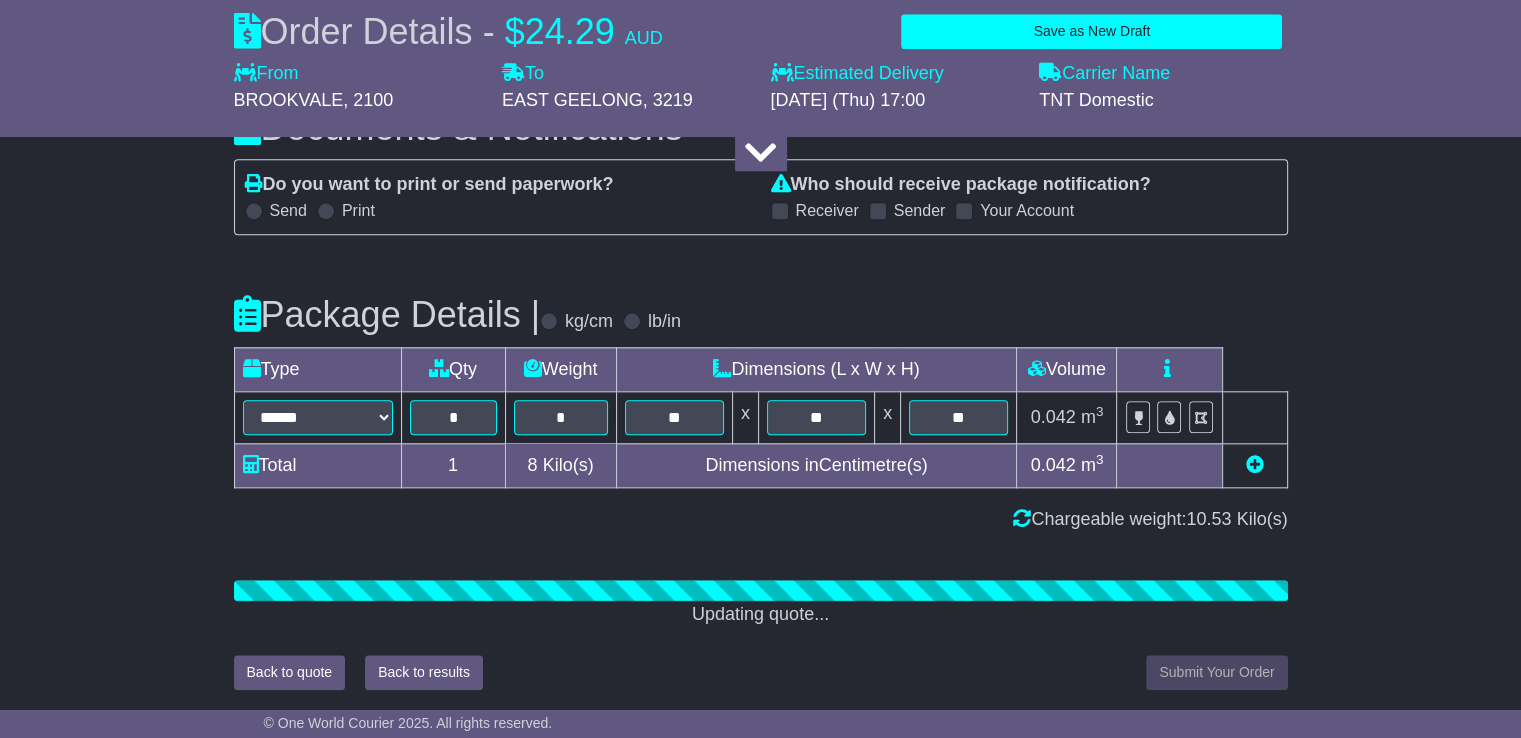 scroll, scrollTop: 2176, scrollLeft: 0, axis: vertical 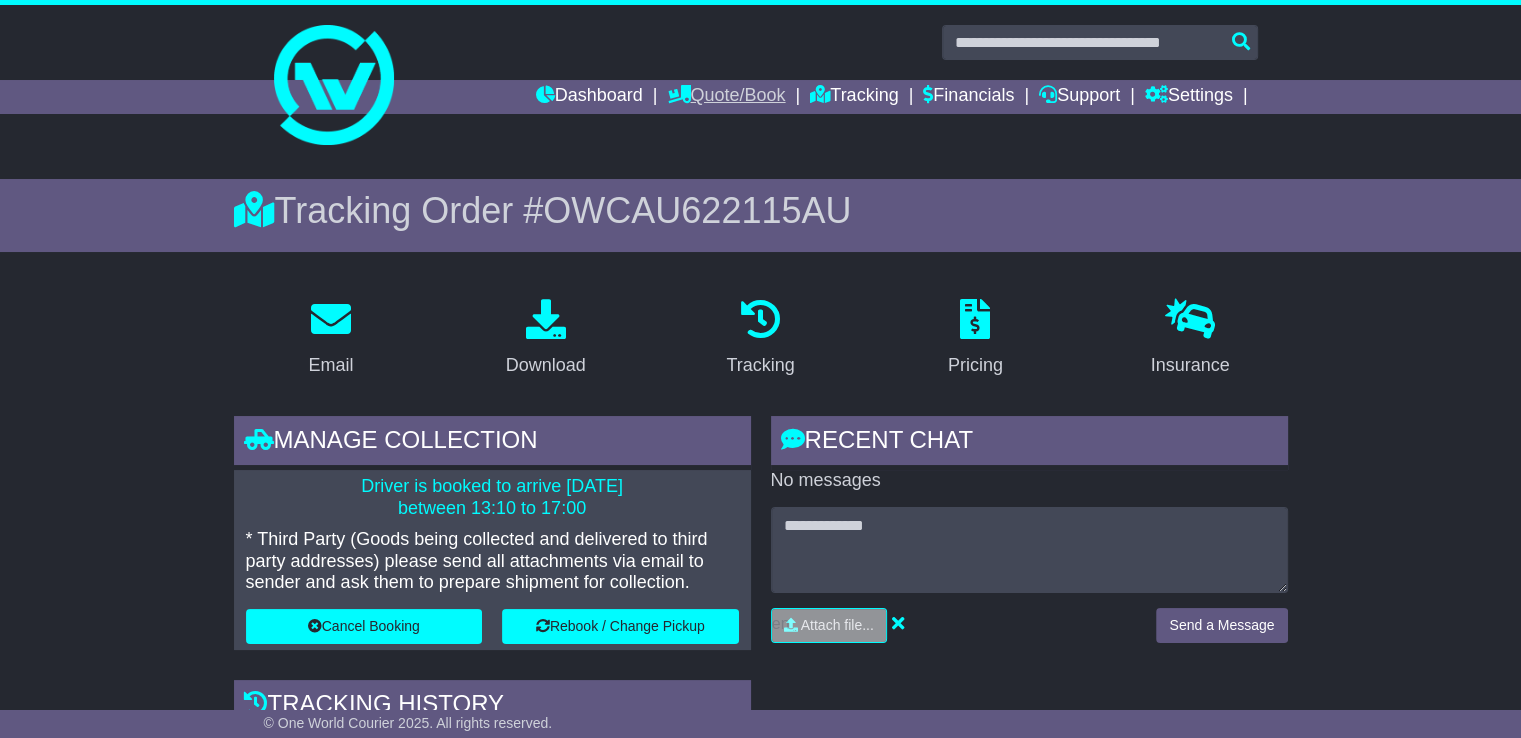 click on "Quote/Book" at bounding box center [726, 97] 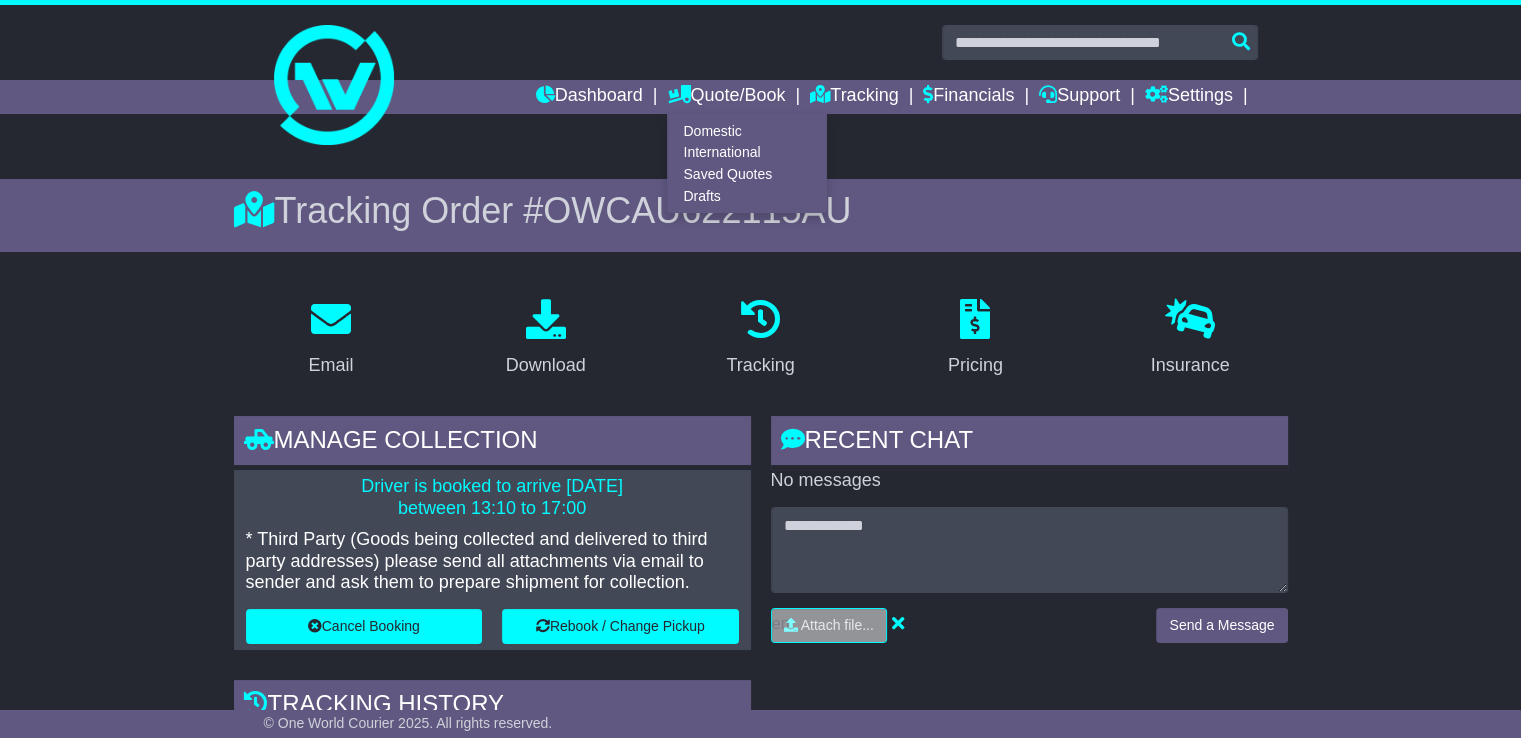 click on "Domestic
International
Saved Quotes
Drafts" at bounding box center (747, 163) 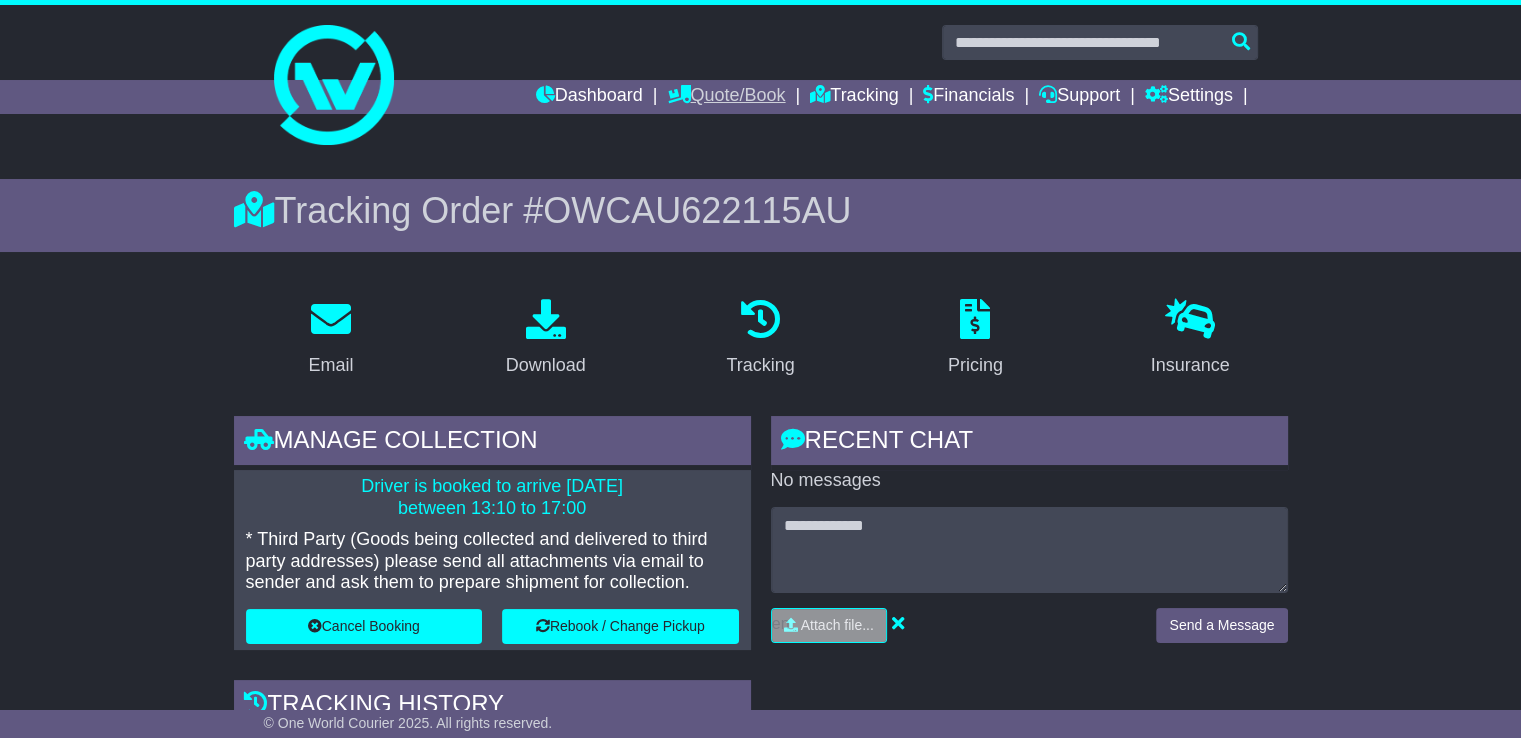 click on "Quote/Book" at bounding box center [726, 97] 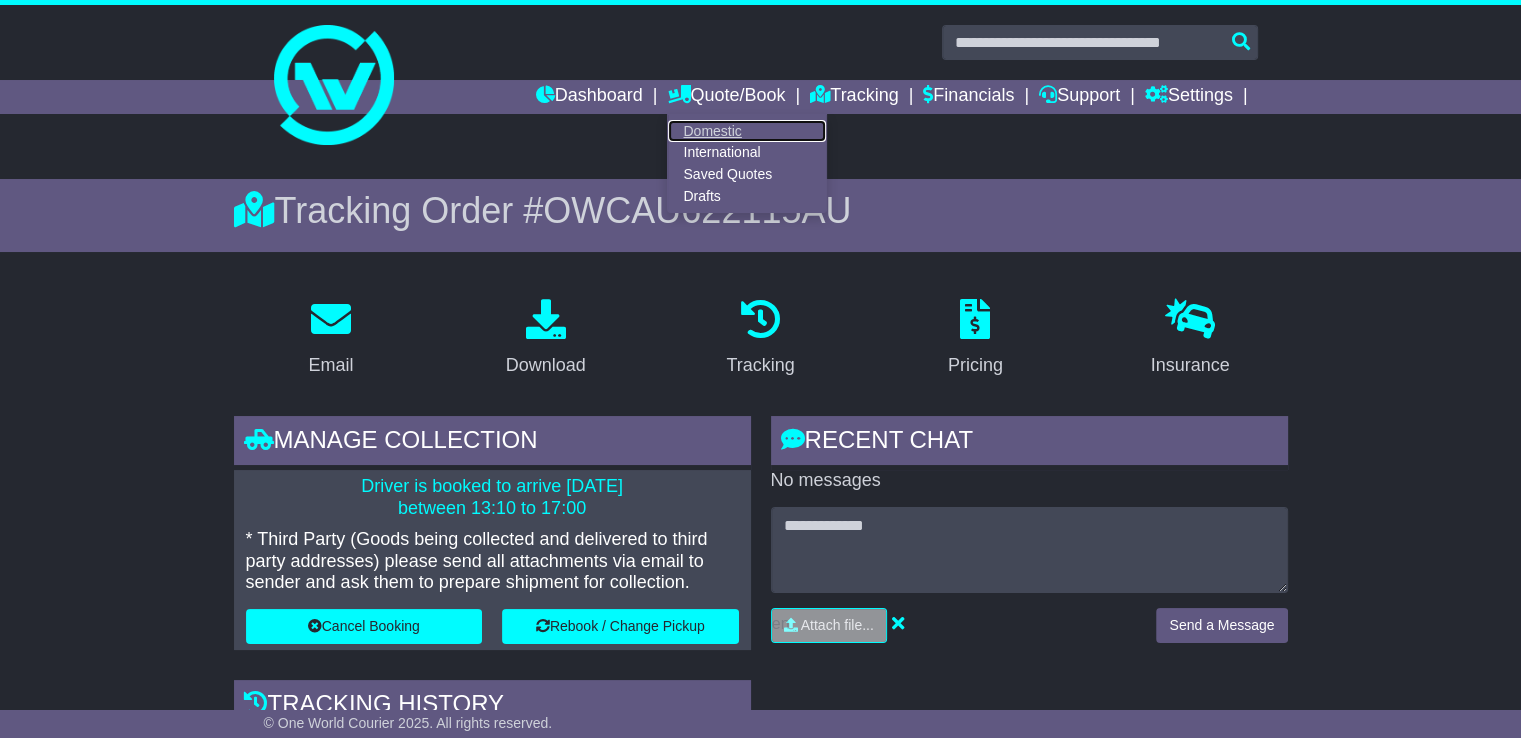 click on "Domestic" at bounding box center [747, 131] 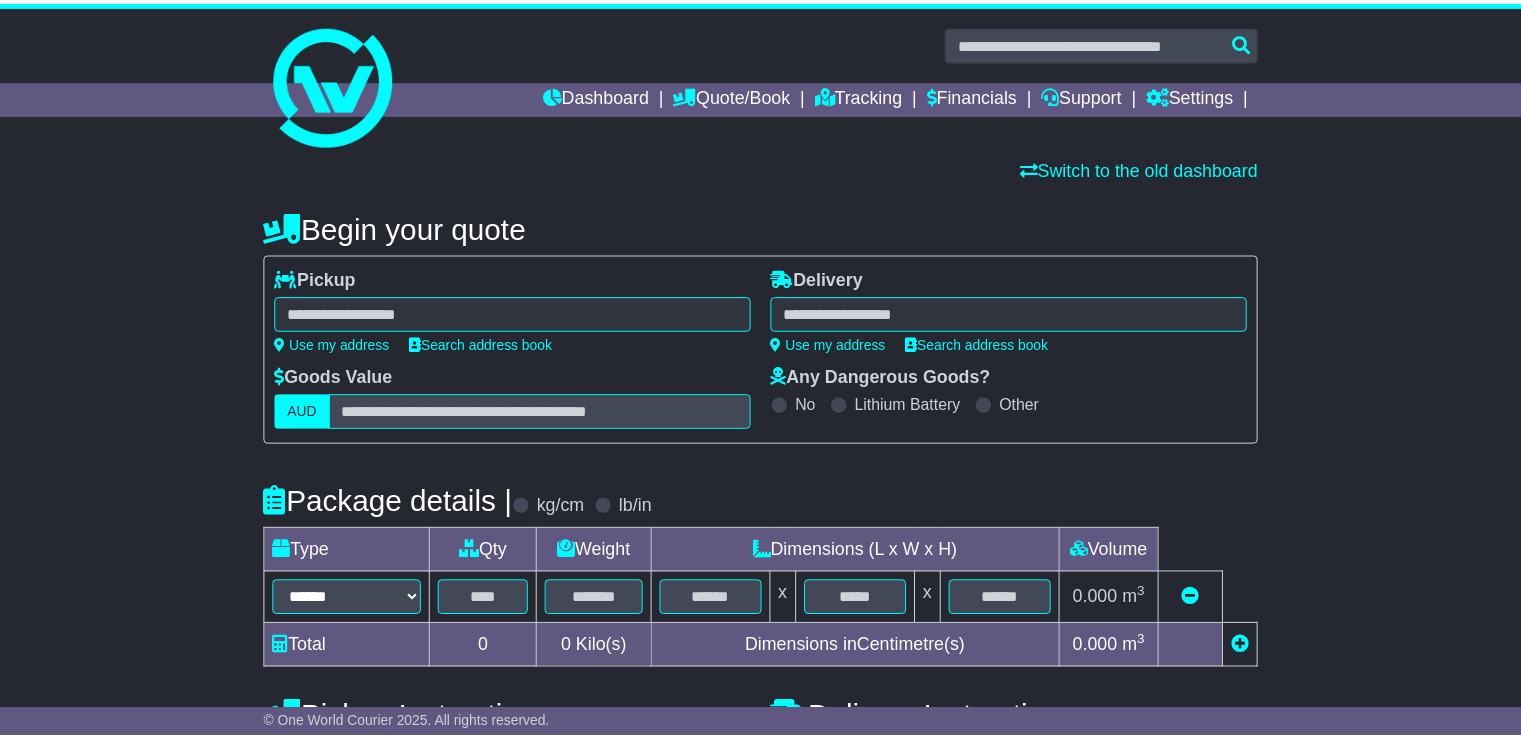 scroll, scrollTop: 0, scrollLeft: 0, axis: both 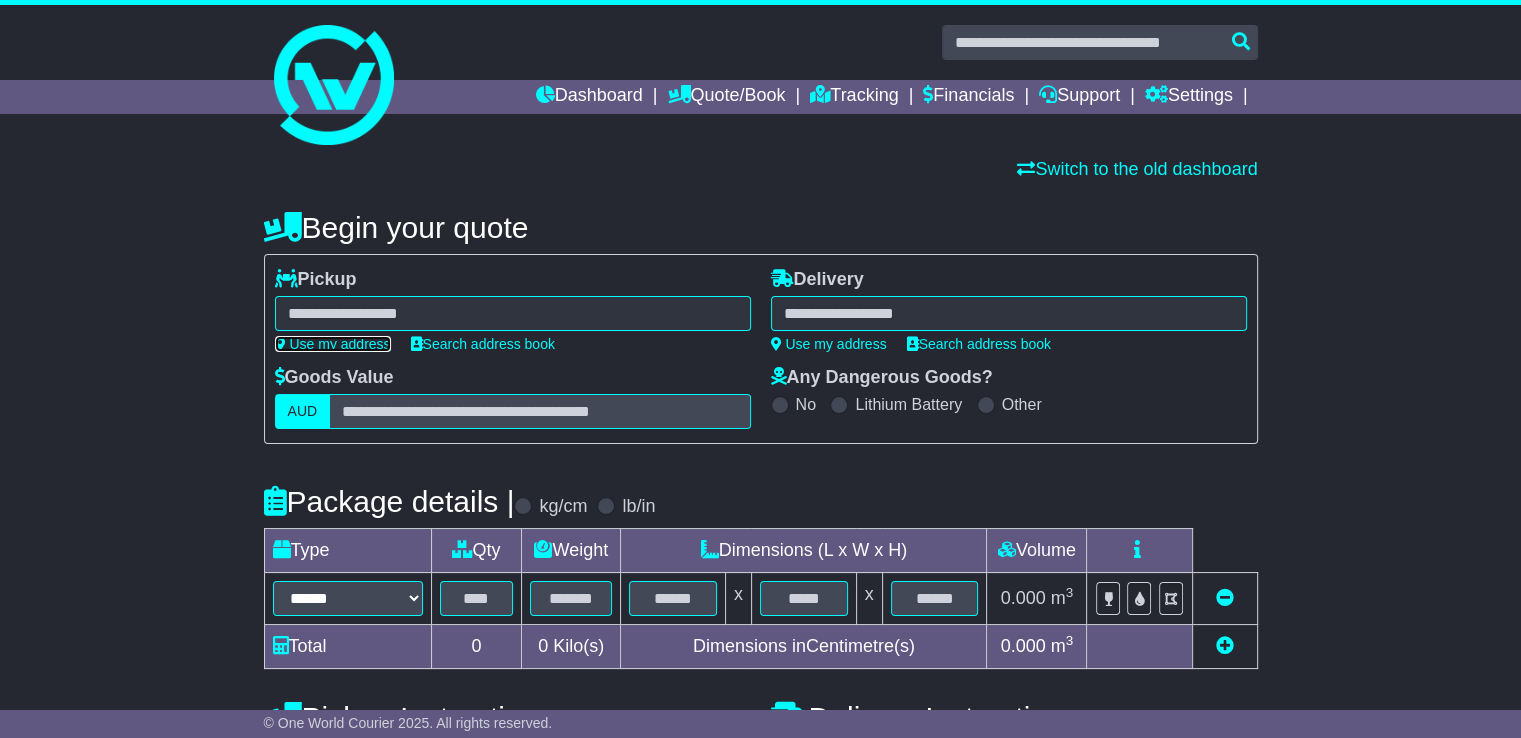 click on "Use my address" at bounding box center [333, 344] 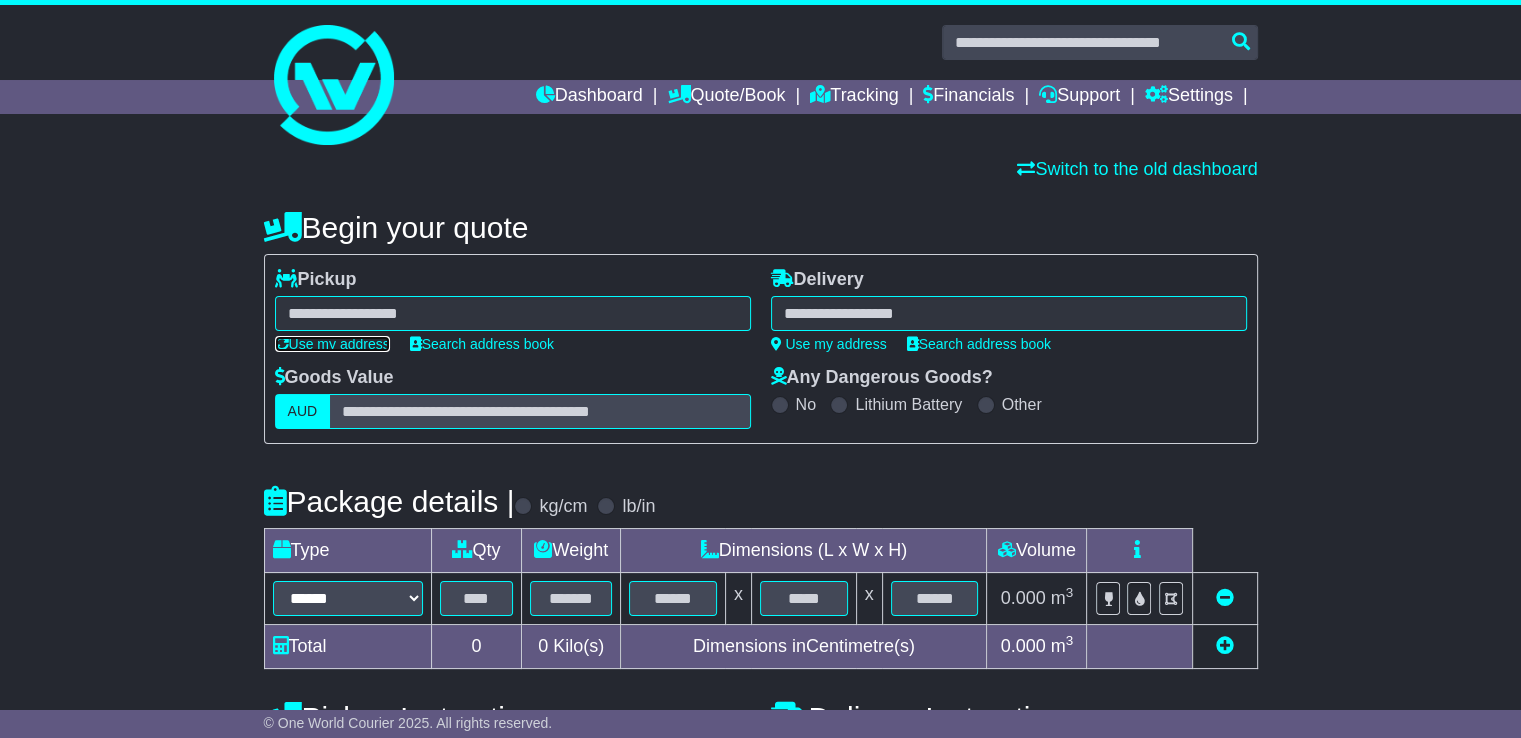 type on "**********" 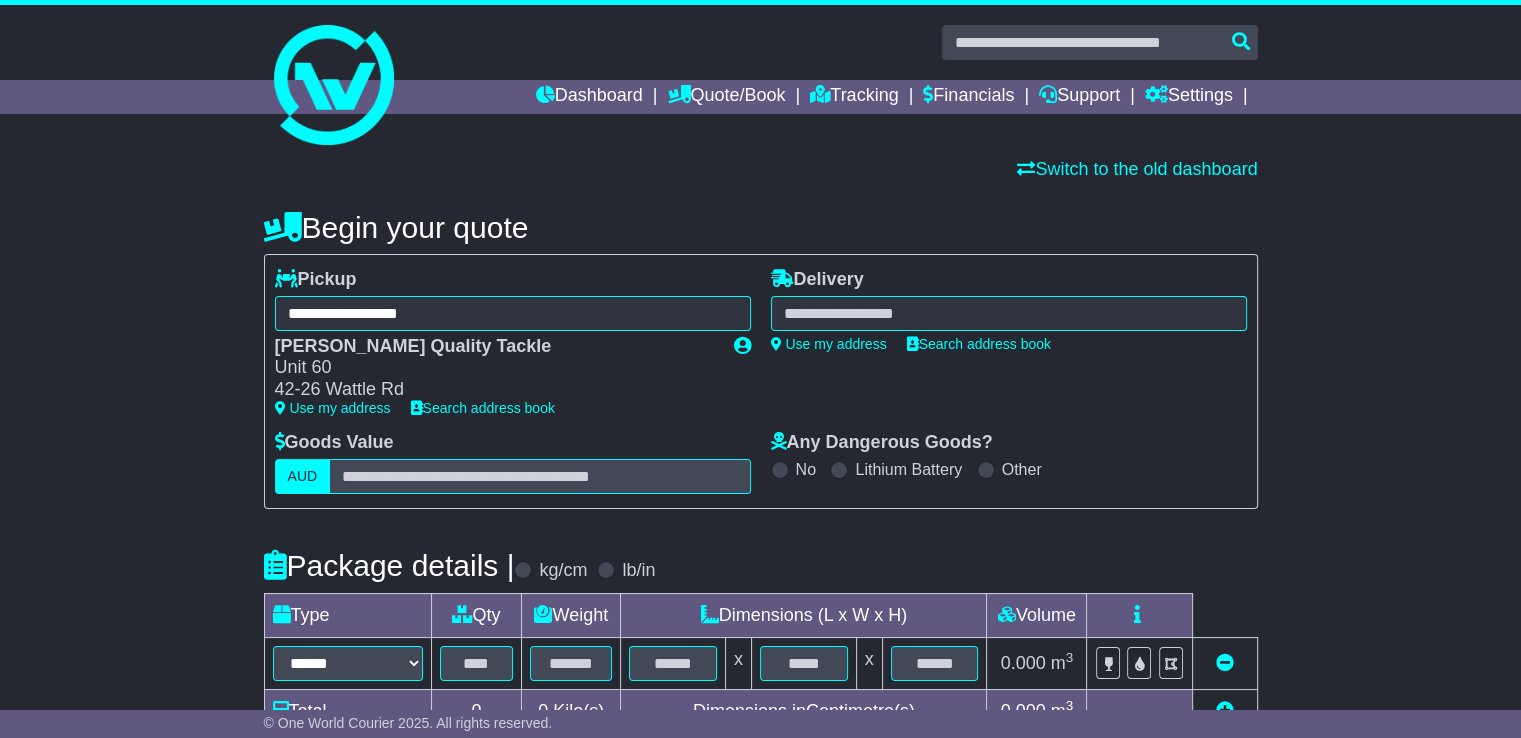 click at bounding box center [1009, 313] 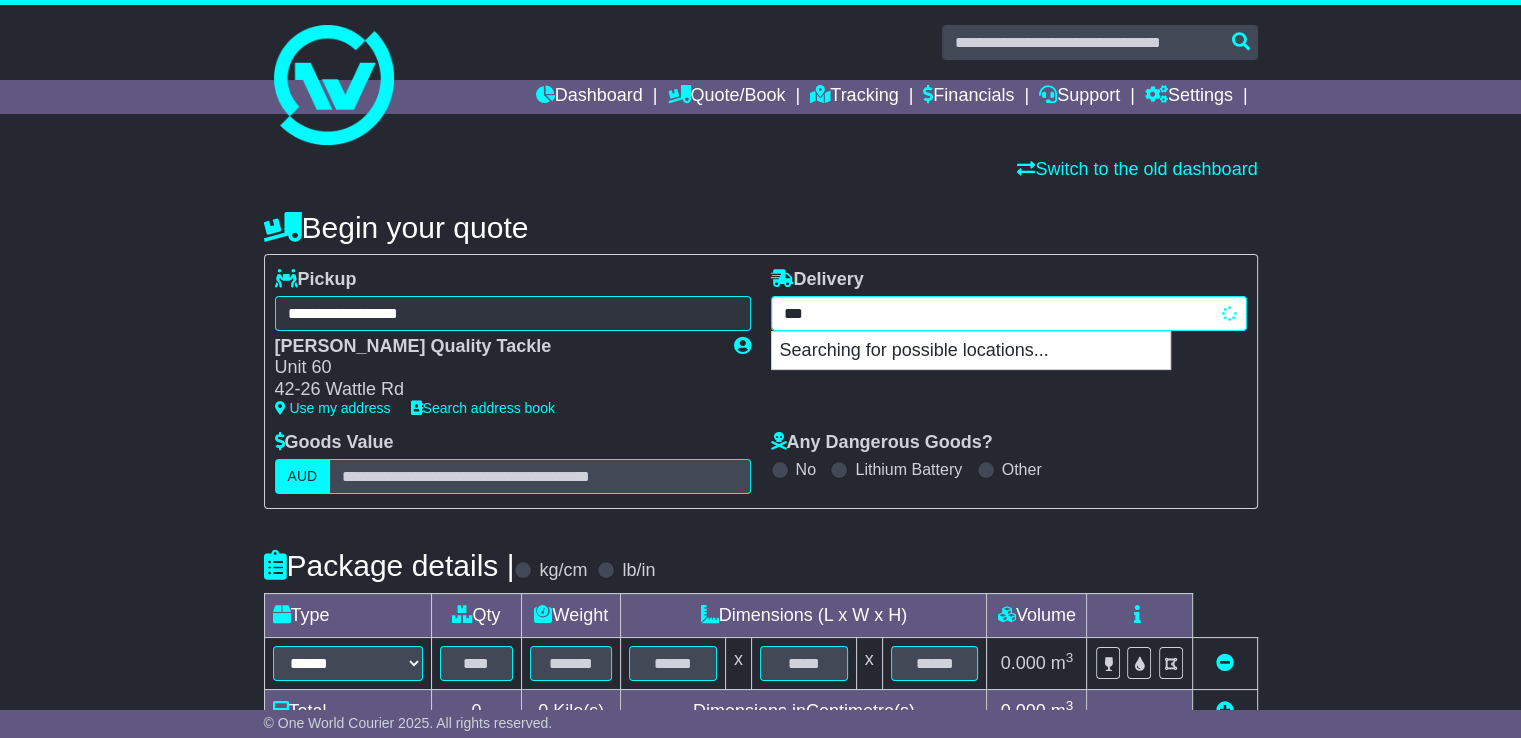 type on "****" 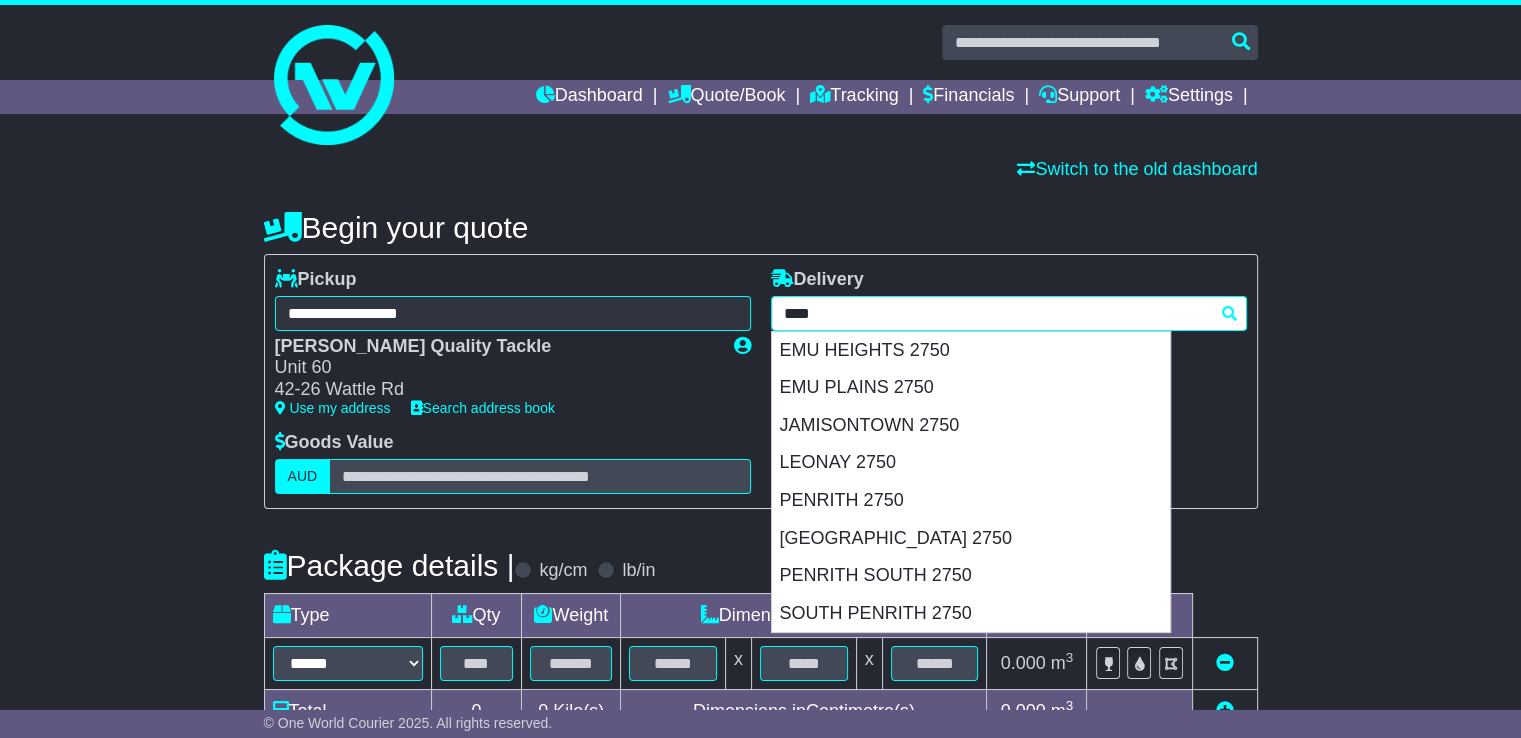 click on "PENRITH 2750" at bounding box center (971, 501) 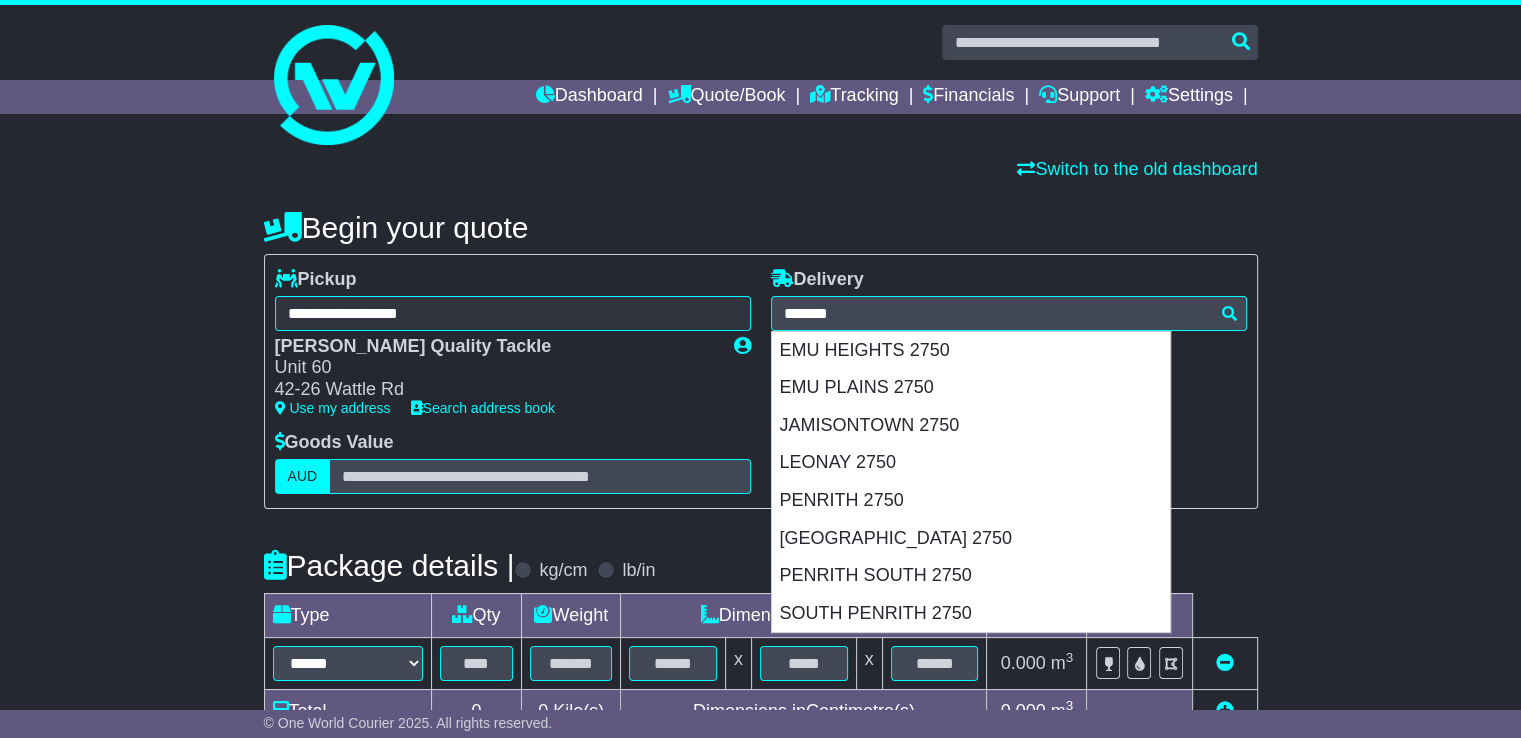 type on "**********" 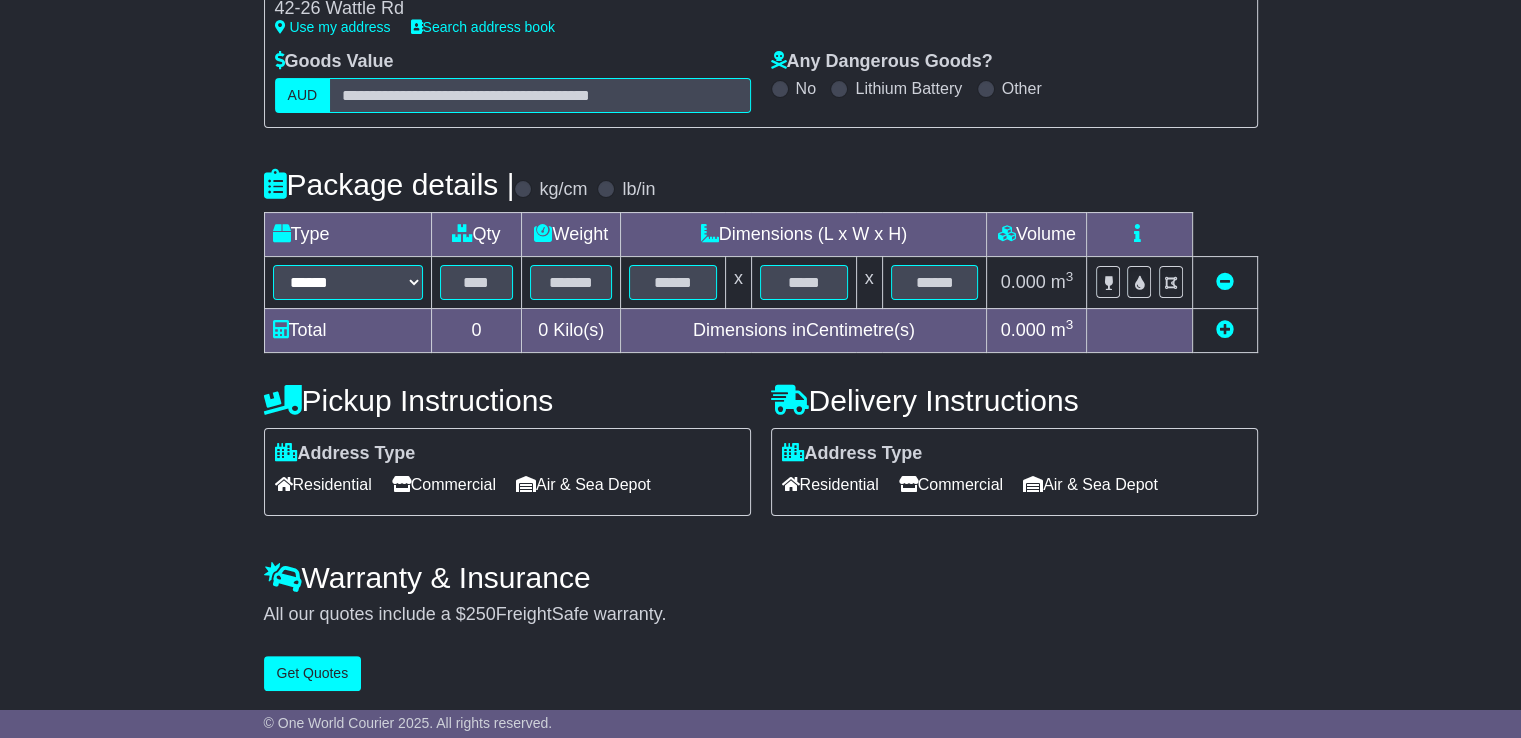 scroll, scrollTop: 382, scrollLeft: 0, axis: vertical 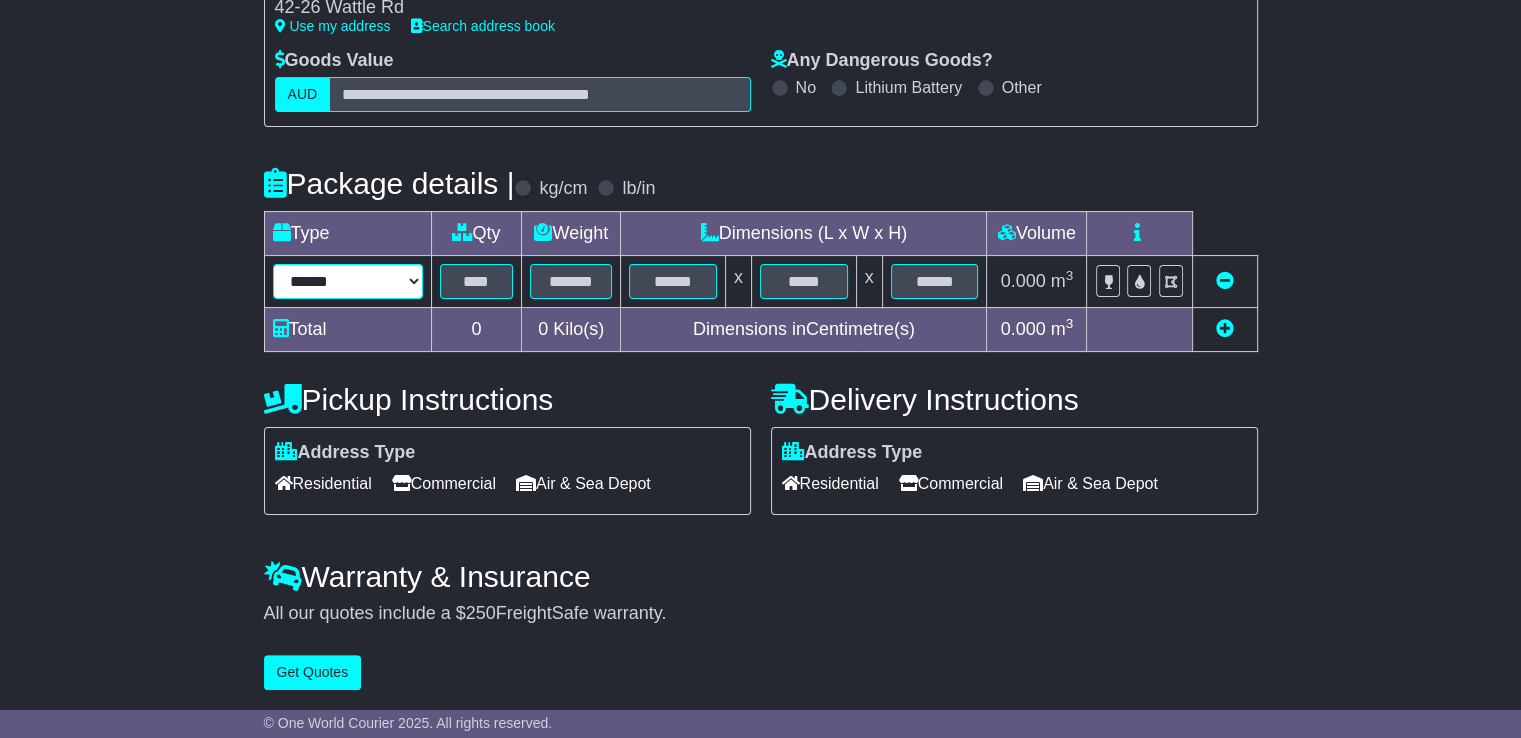 click on "****** ****** *** ******** ***** **** **** ****** *** *******" at bounding box center (348, 281) 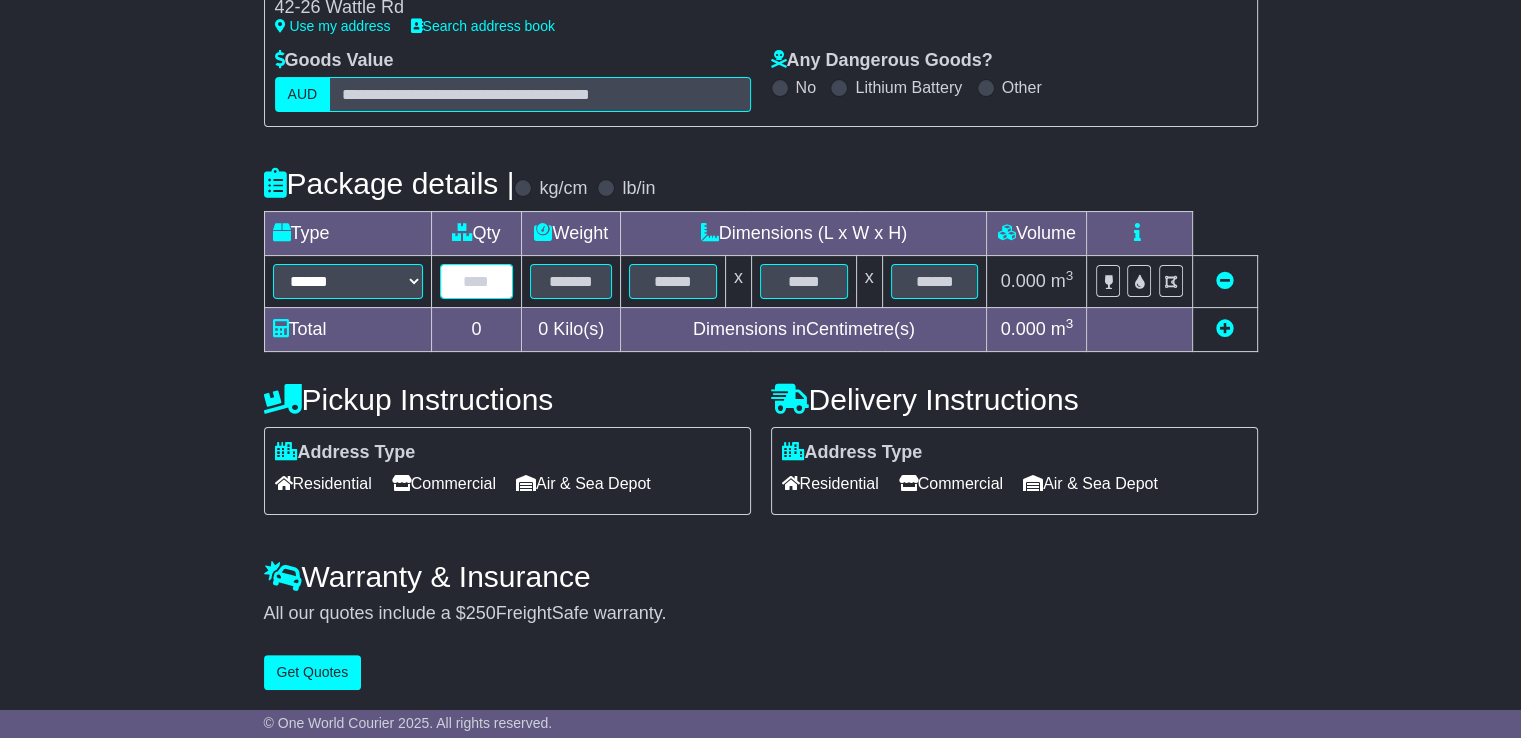 click at bounding box center (477, 281) 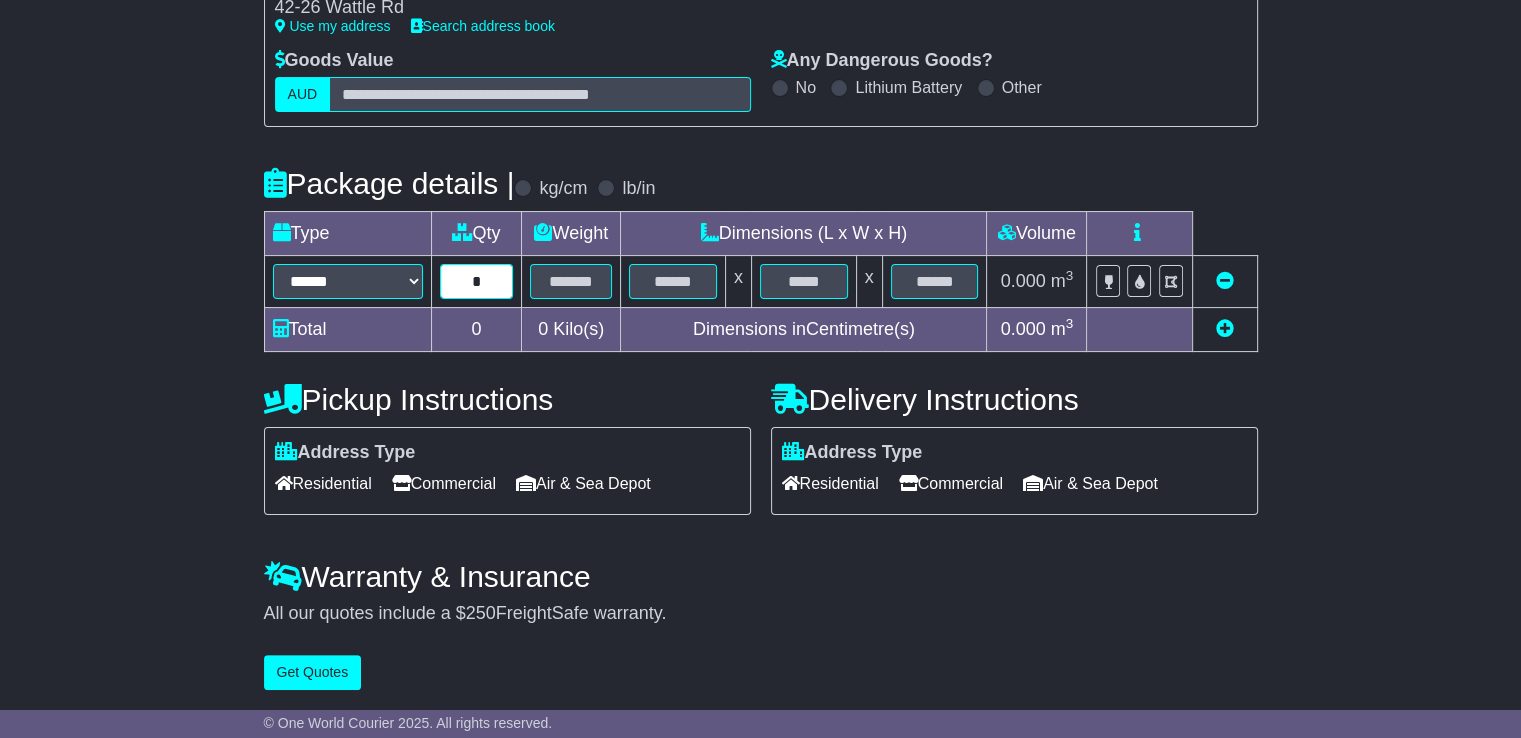 type on "*" 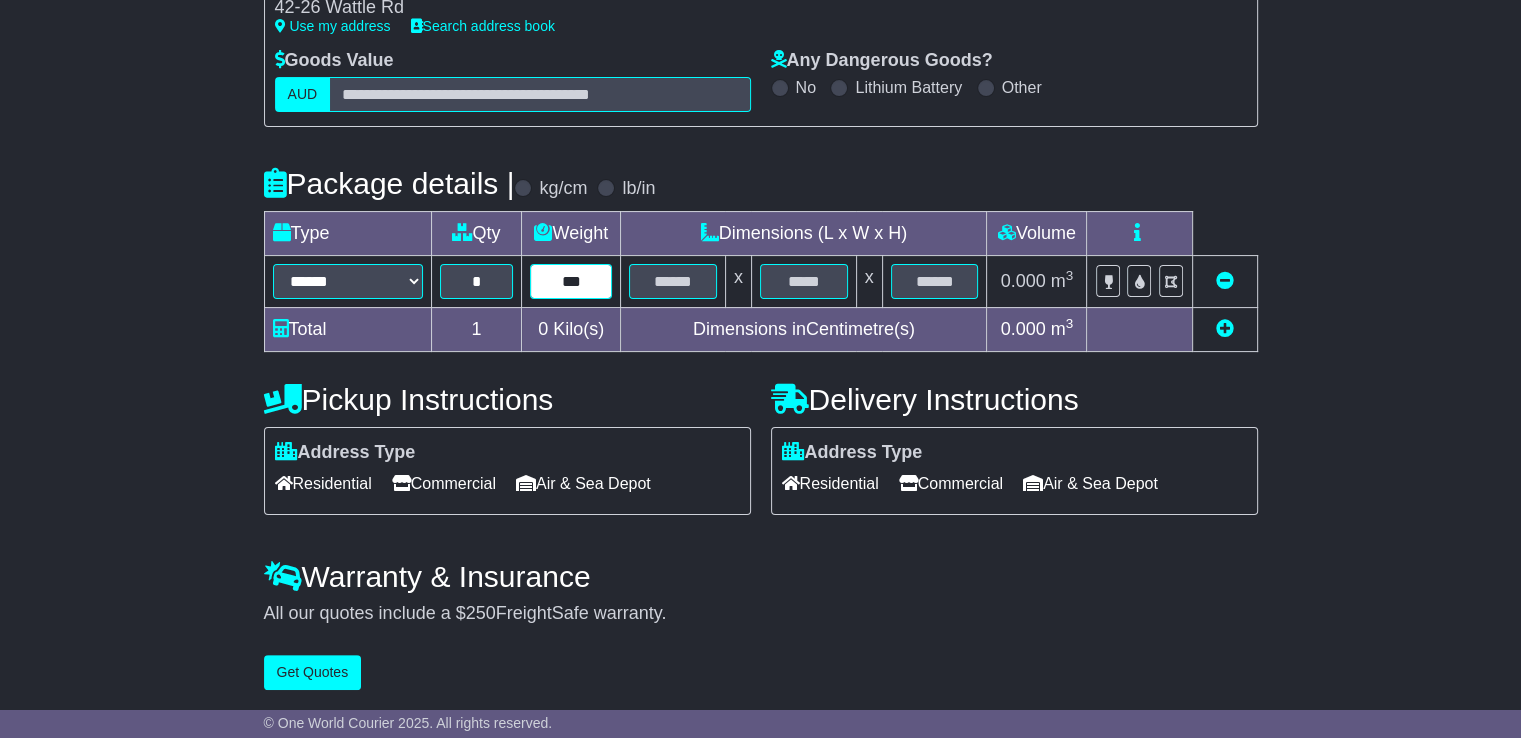 type on "***" 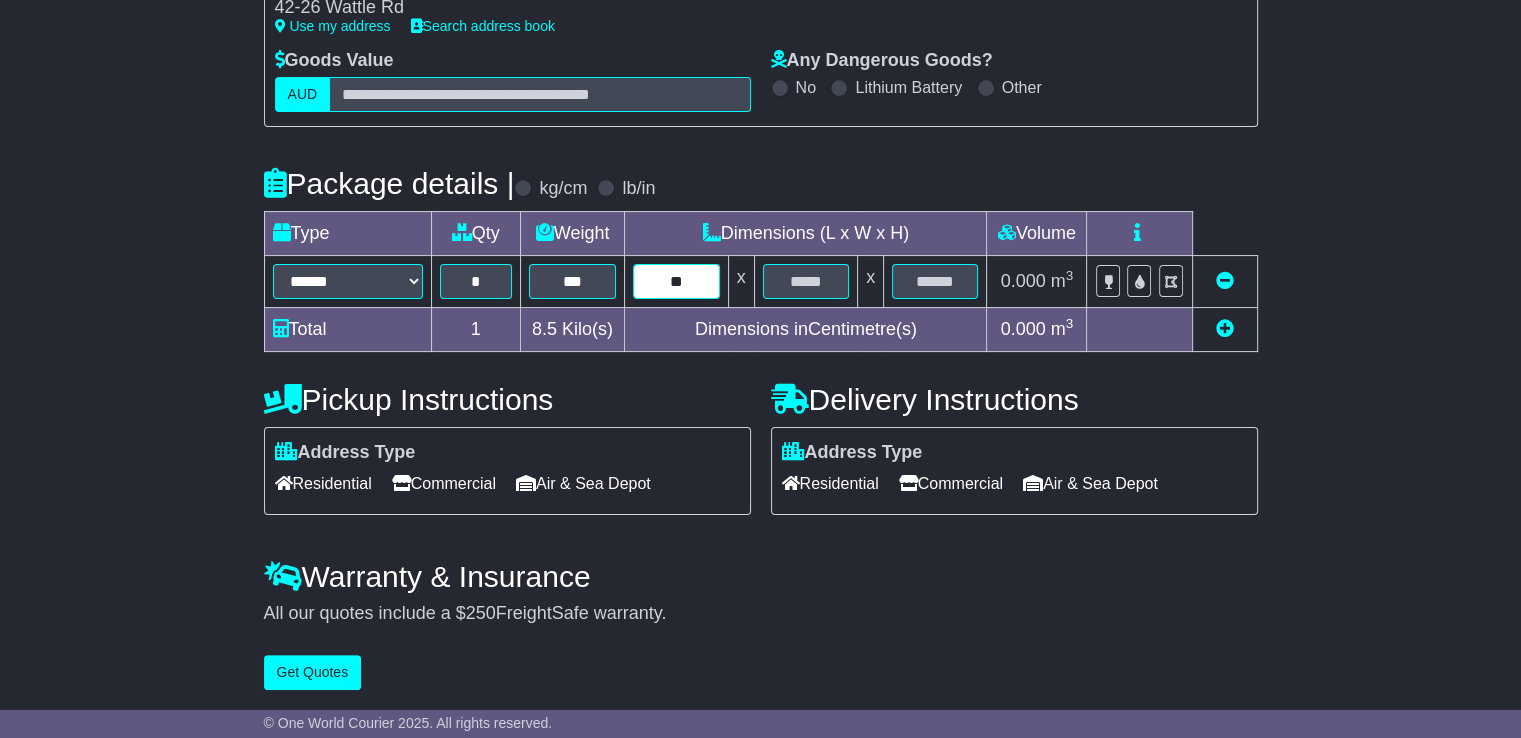 type on "**" 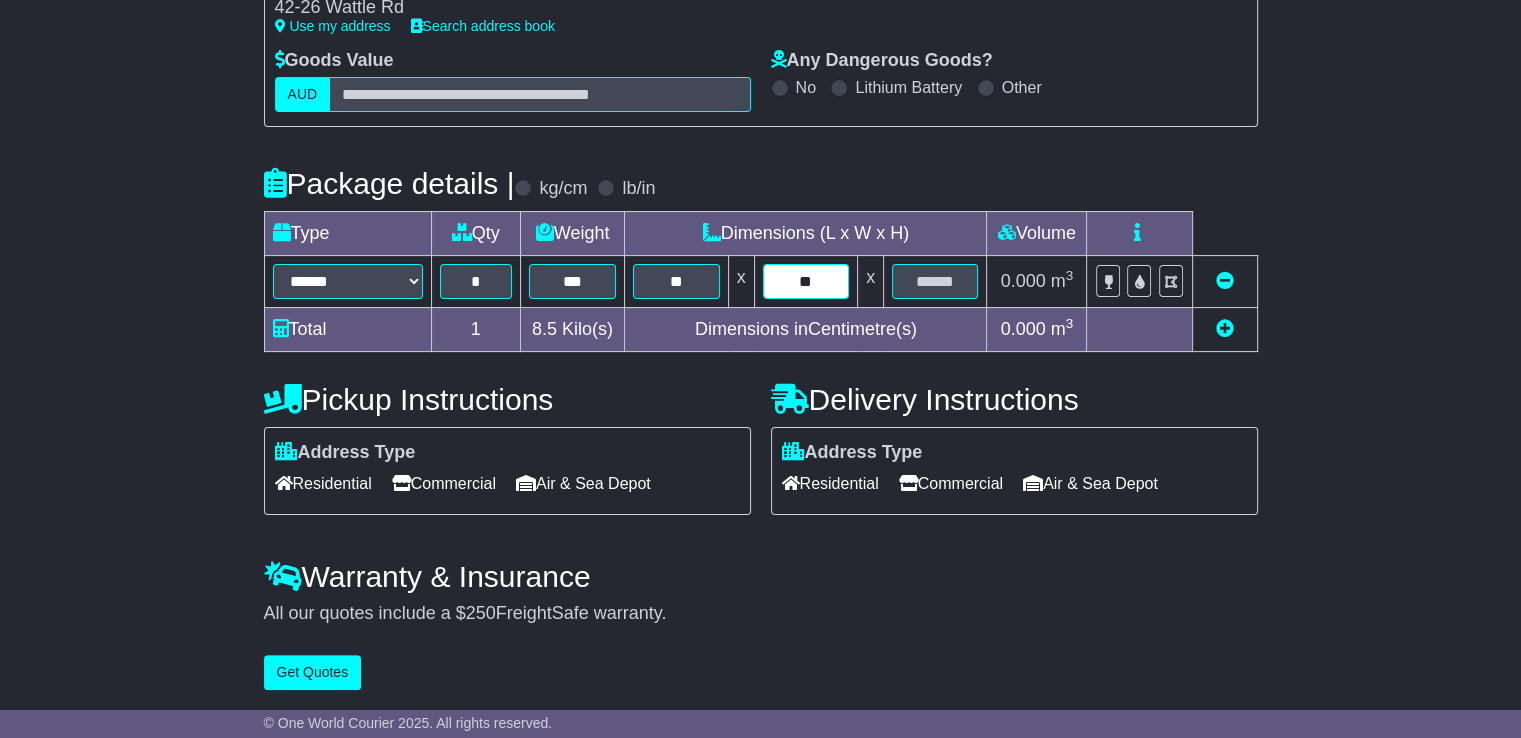 click on "**" at bounding box center [806, 281] 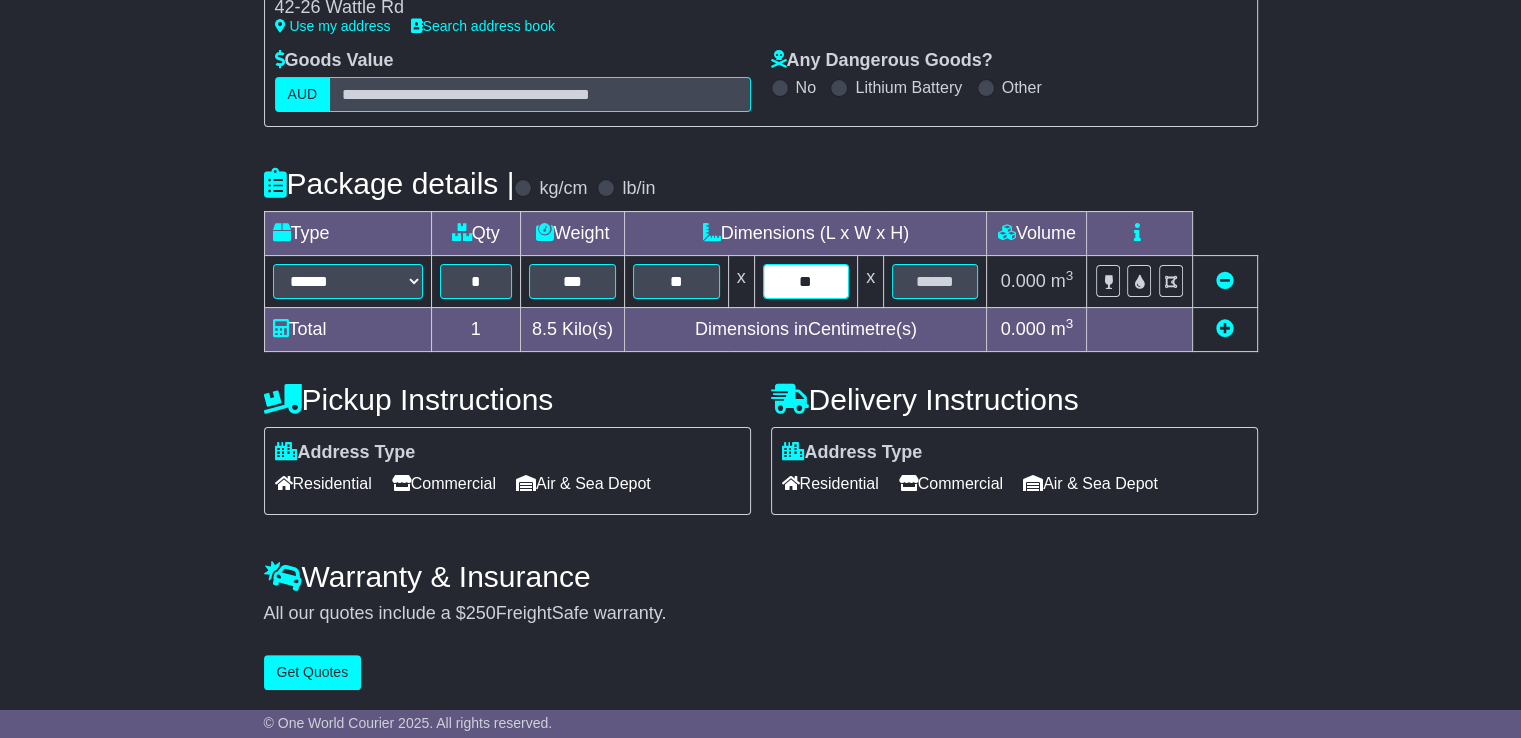 type on "**" 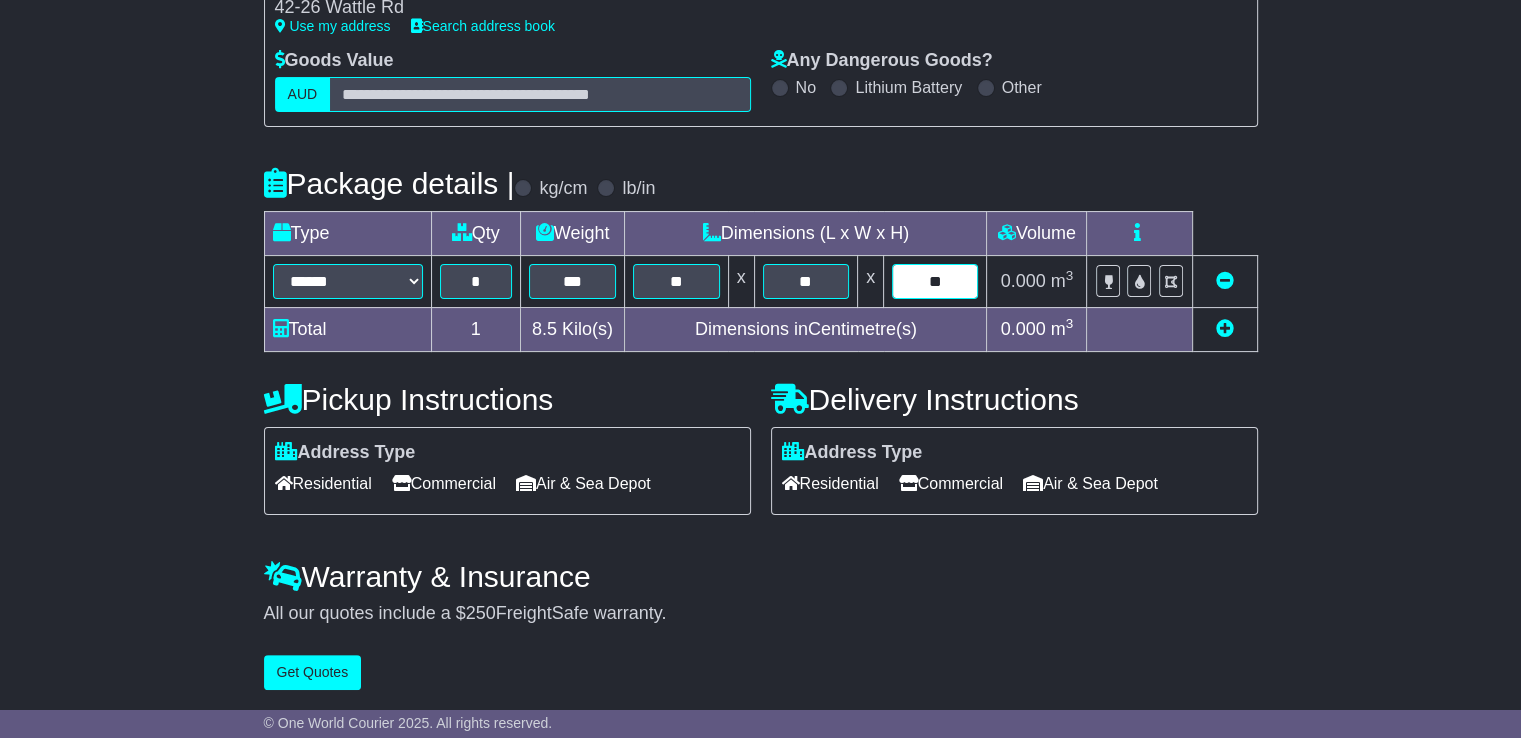 type on "**" 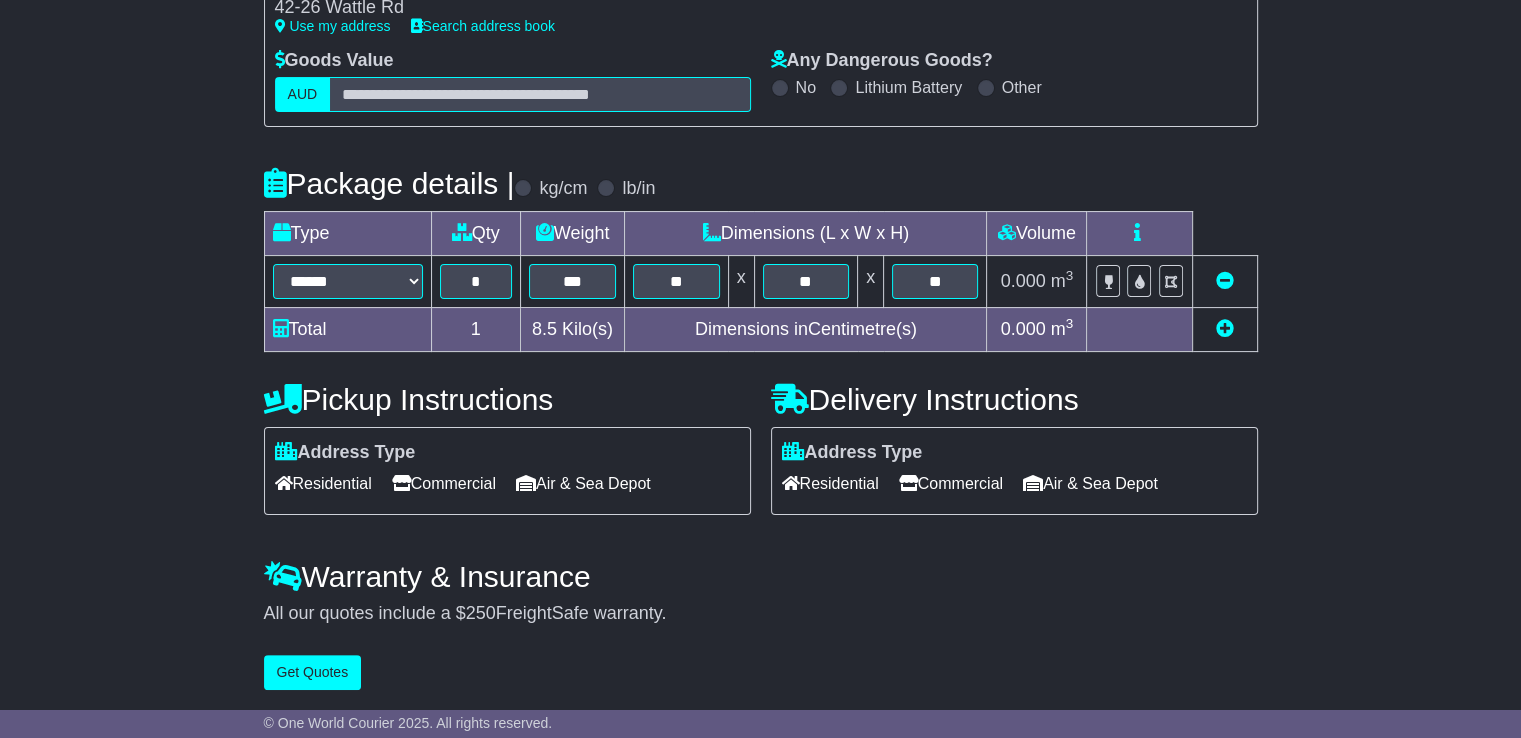 click on "Address Type
Residential
Commercial
Air & Sea Depot
Unloading" at bounding box center [1014, 471] 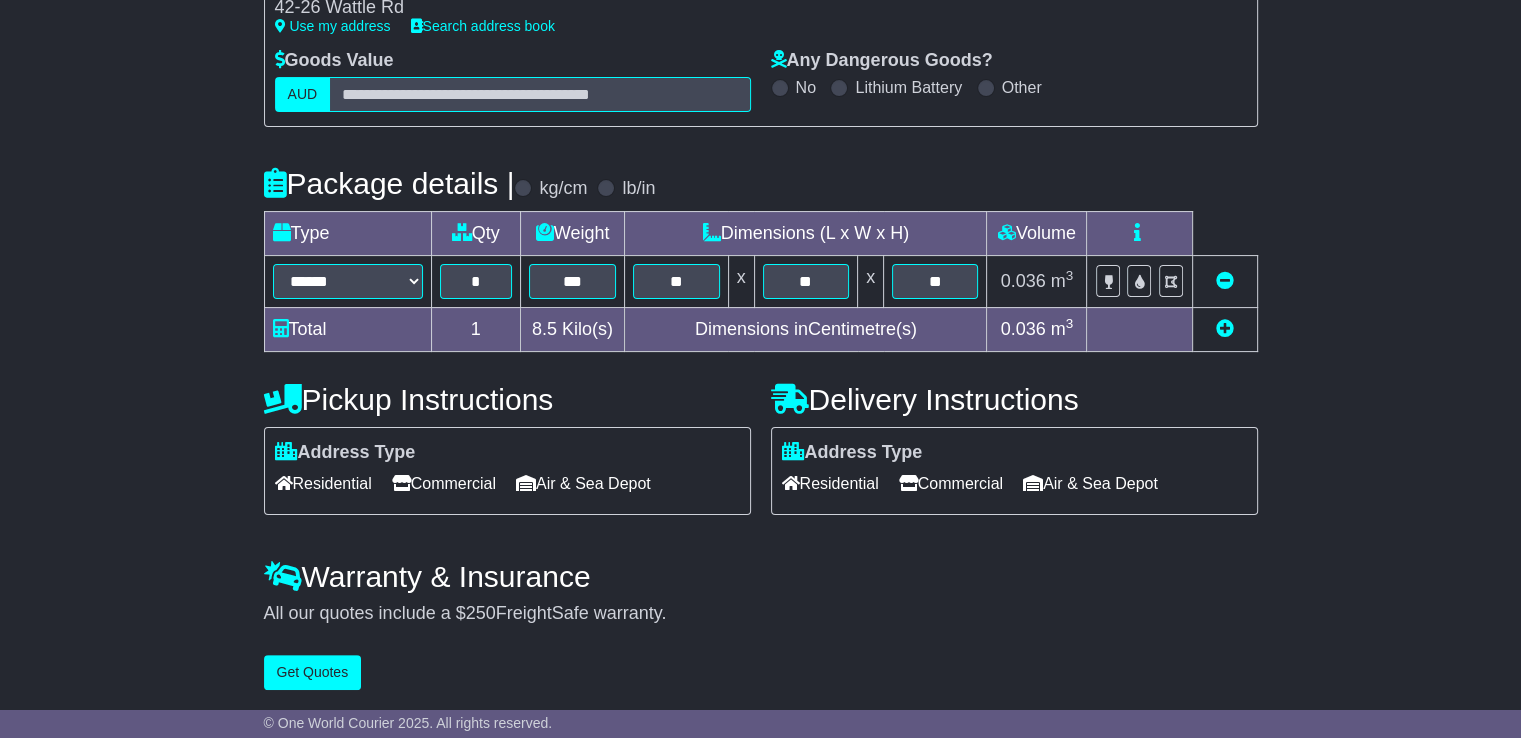 click on "Commercial" at bounding box center [951, 483] 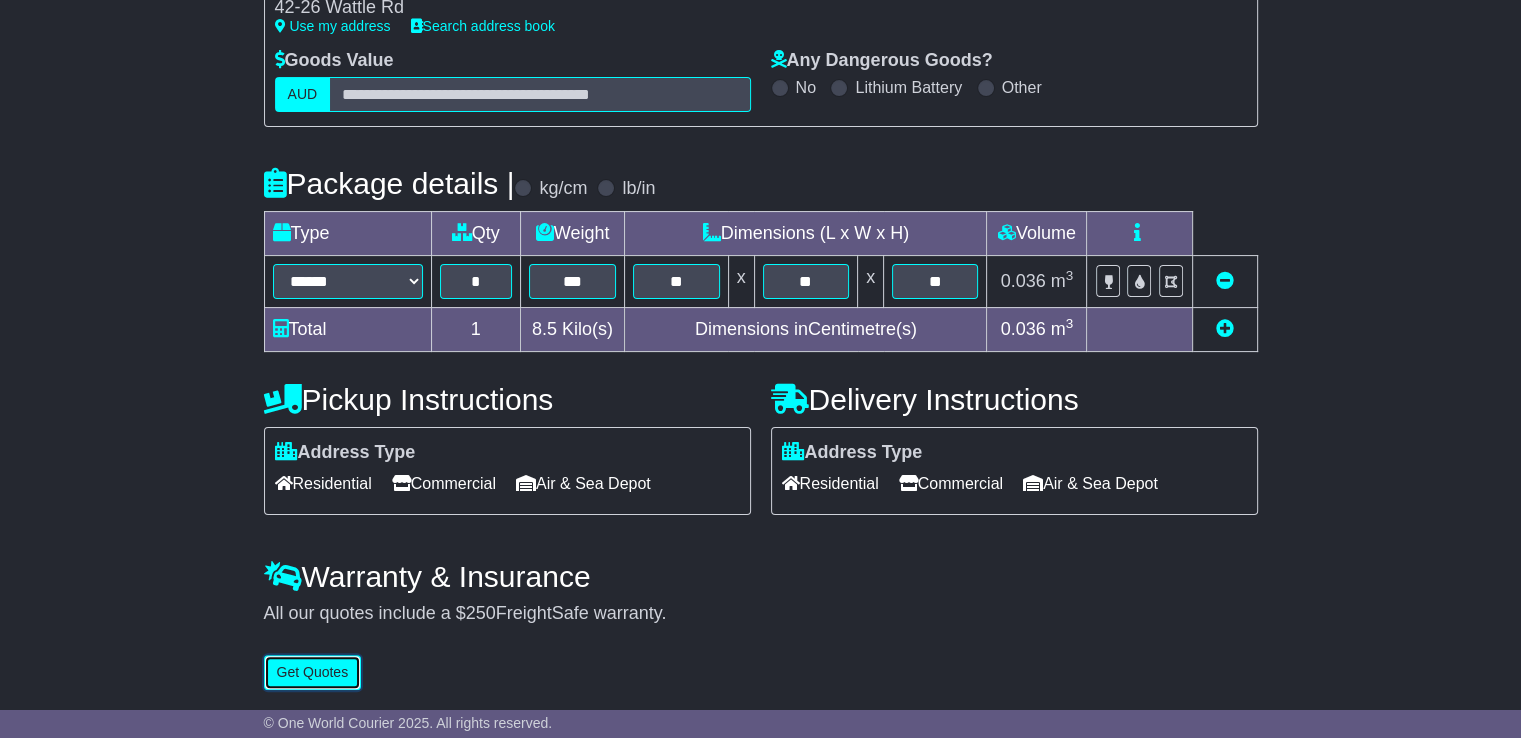 click on "Get Quotes" at bounding box center [313, 672] 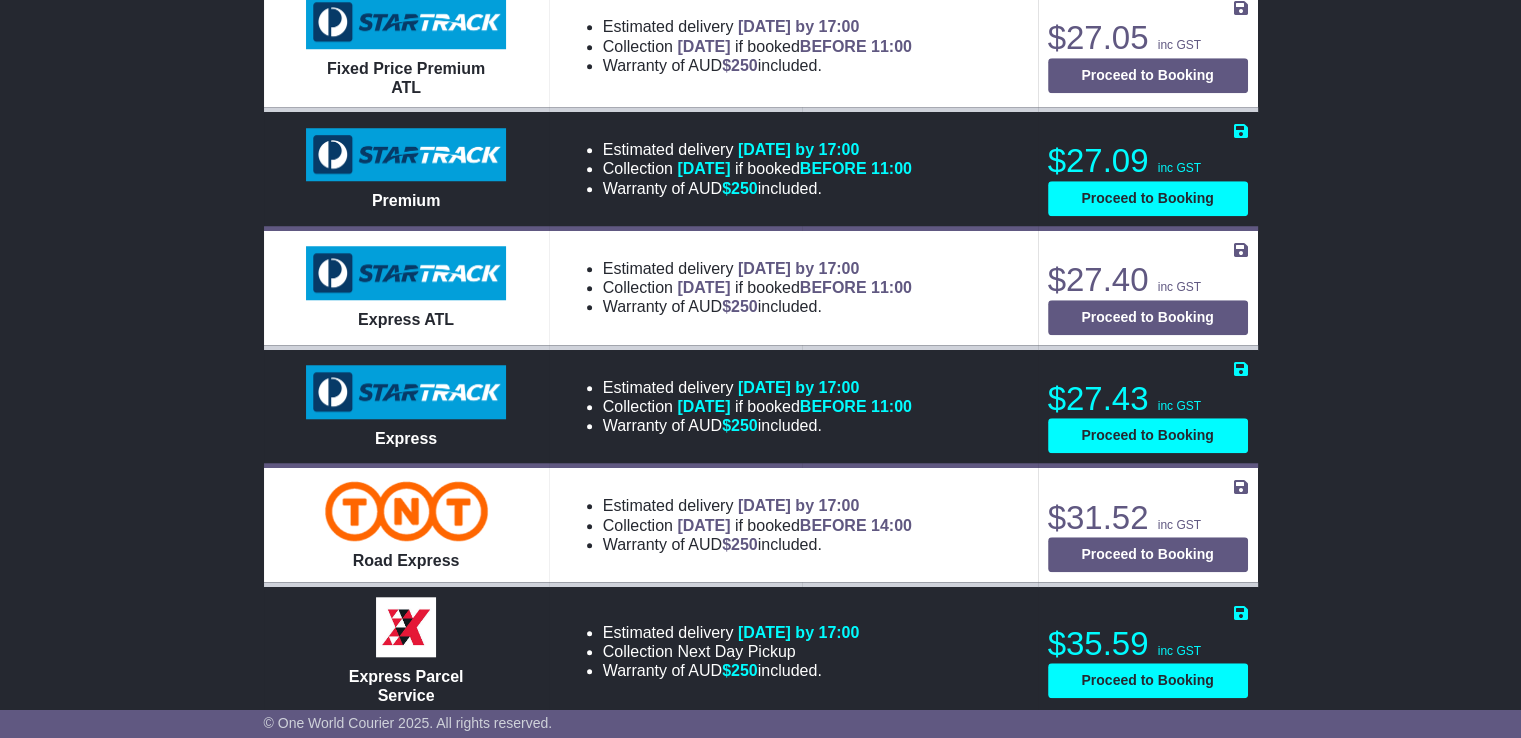 scroll, scrollTop: 1700, scrollLeft: 0, axis: vertical 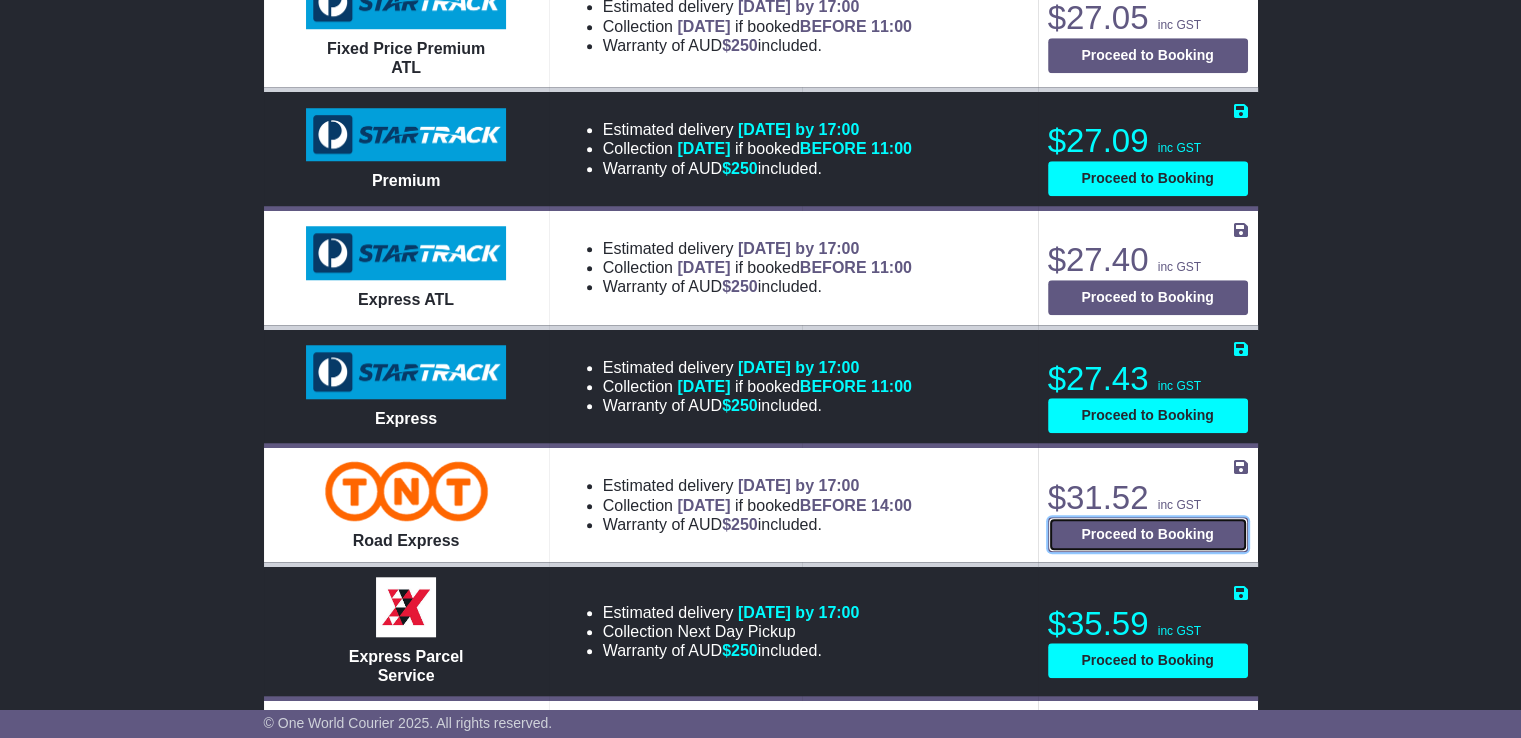 click on "Proceed to Booking" at bounding box center [1148, 534] 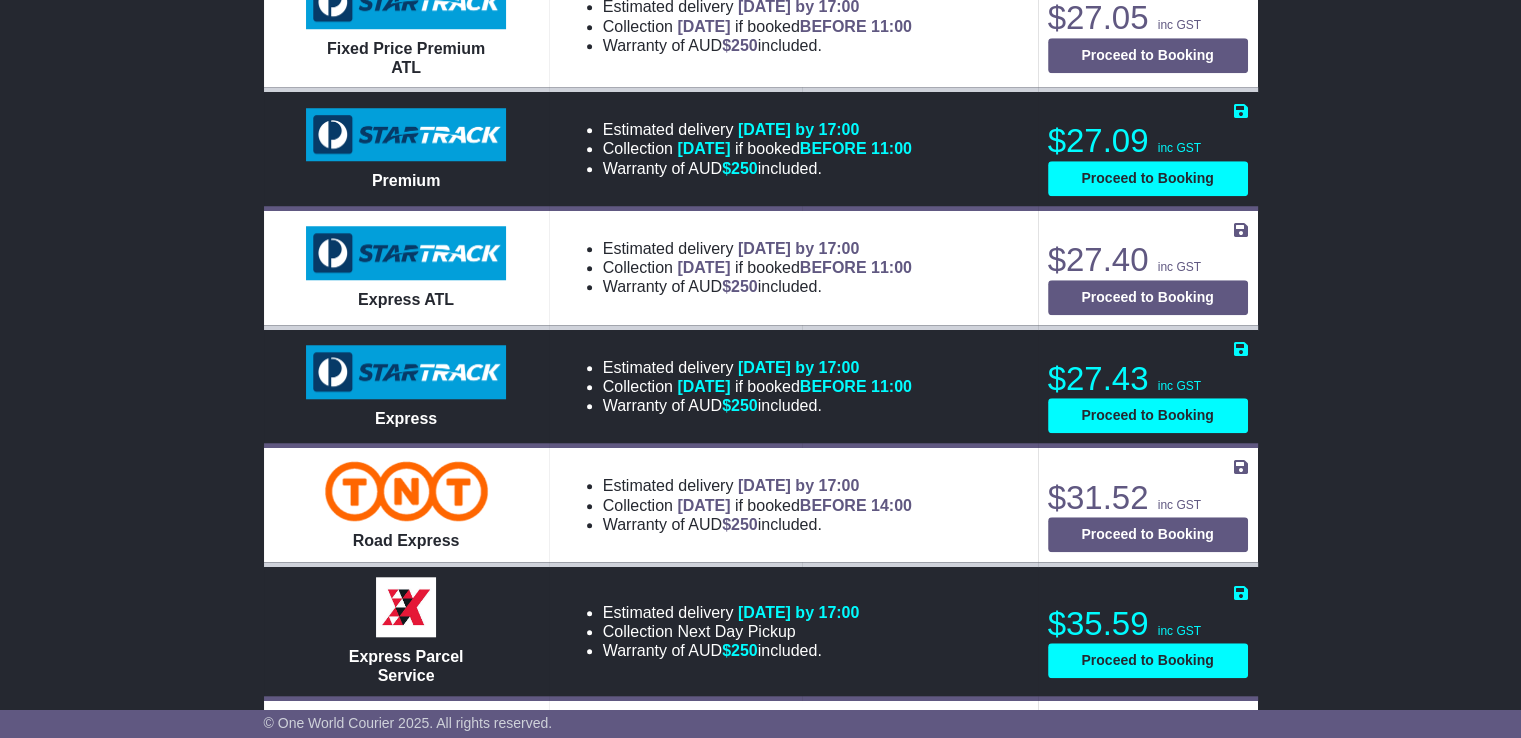 select on "****" 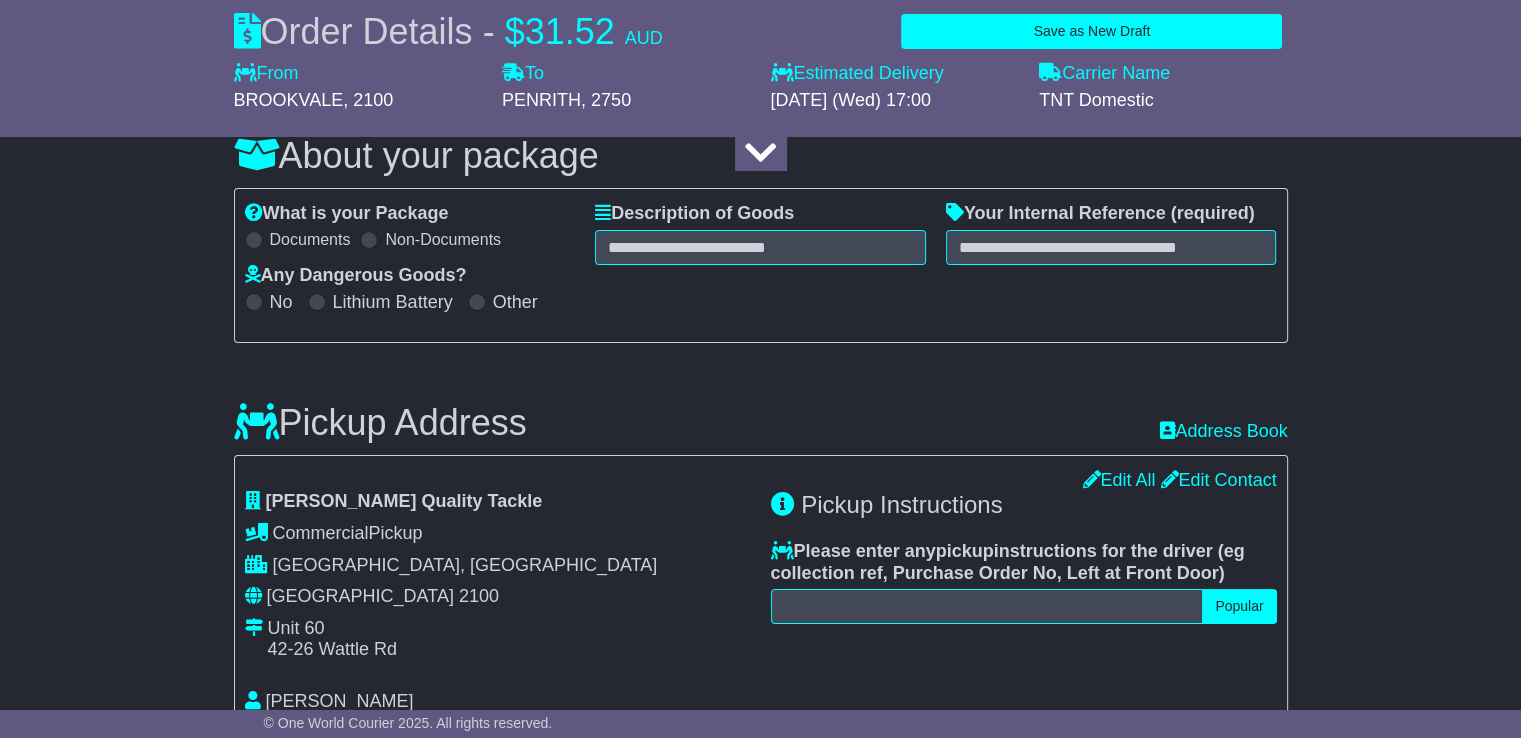 scroll, scrollTop: 0, scrollLeft: 0, axis: both 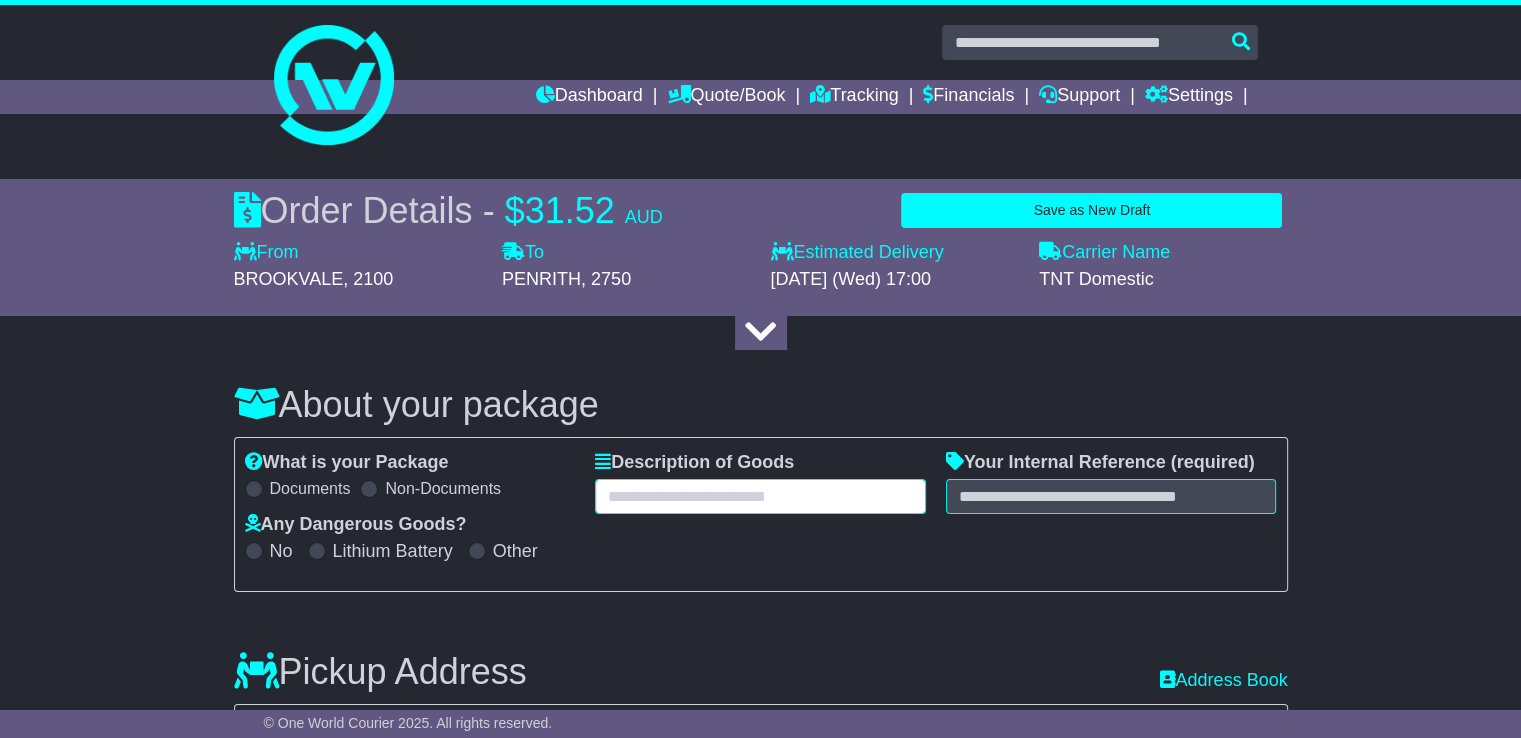 drag, startPoint x: 701, startPoint y: 505, endPoint x: 696, endPoint y: 485, distance: 20.615528 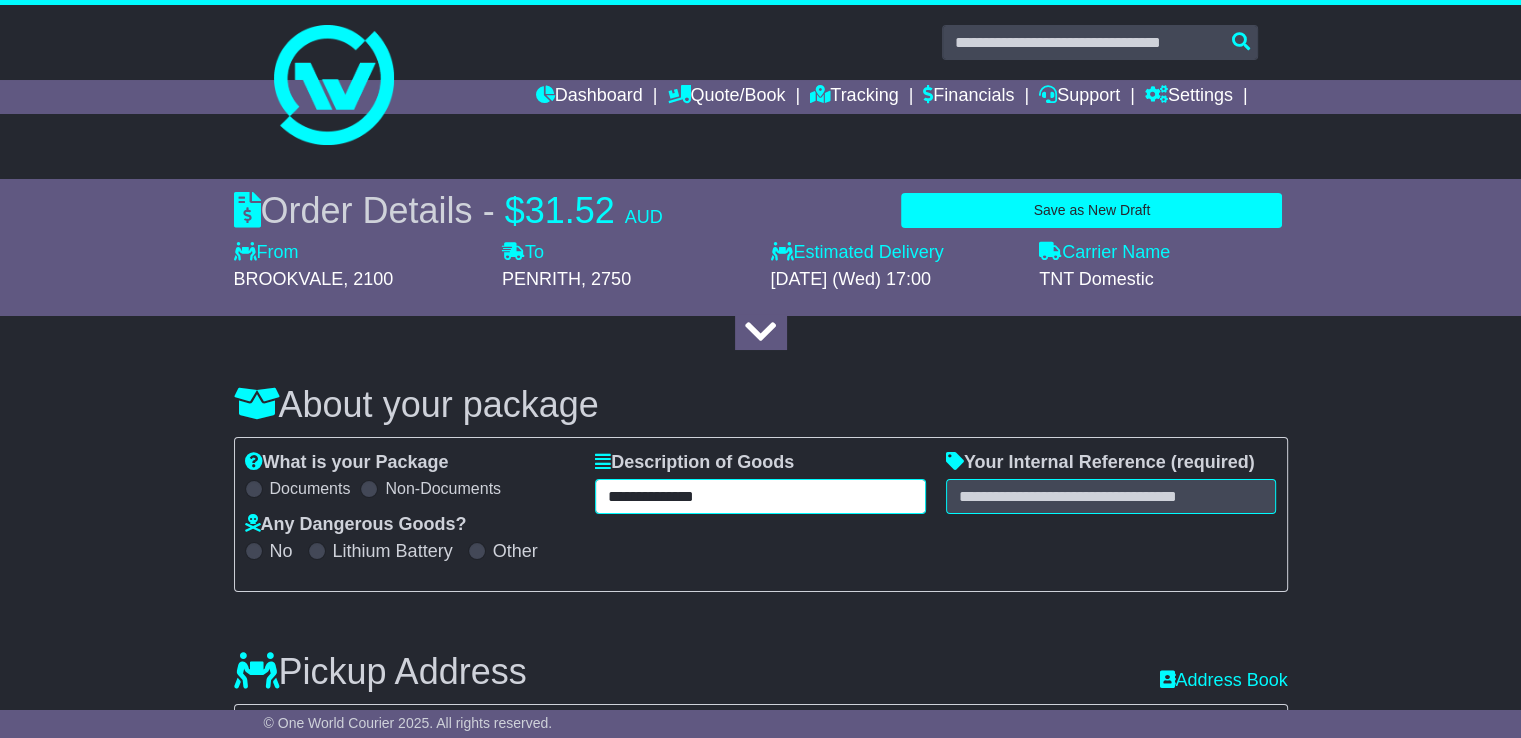 type on "**********" 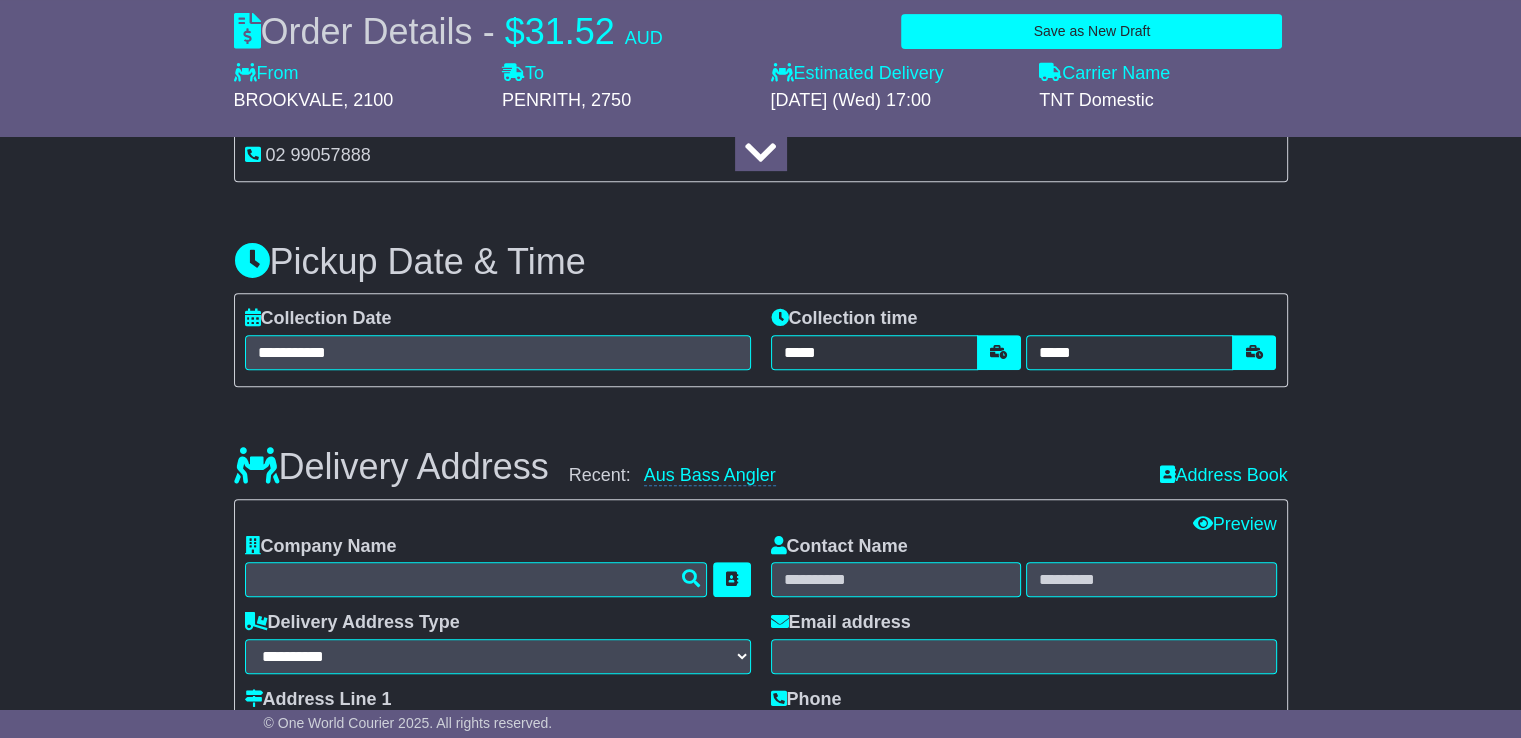 scroll, scrollTop: 1000, scrollLeft: 0, axis: vertical 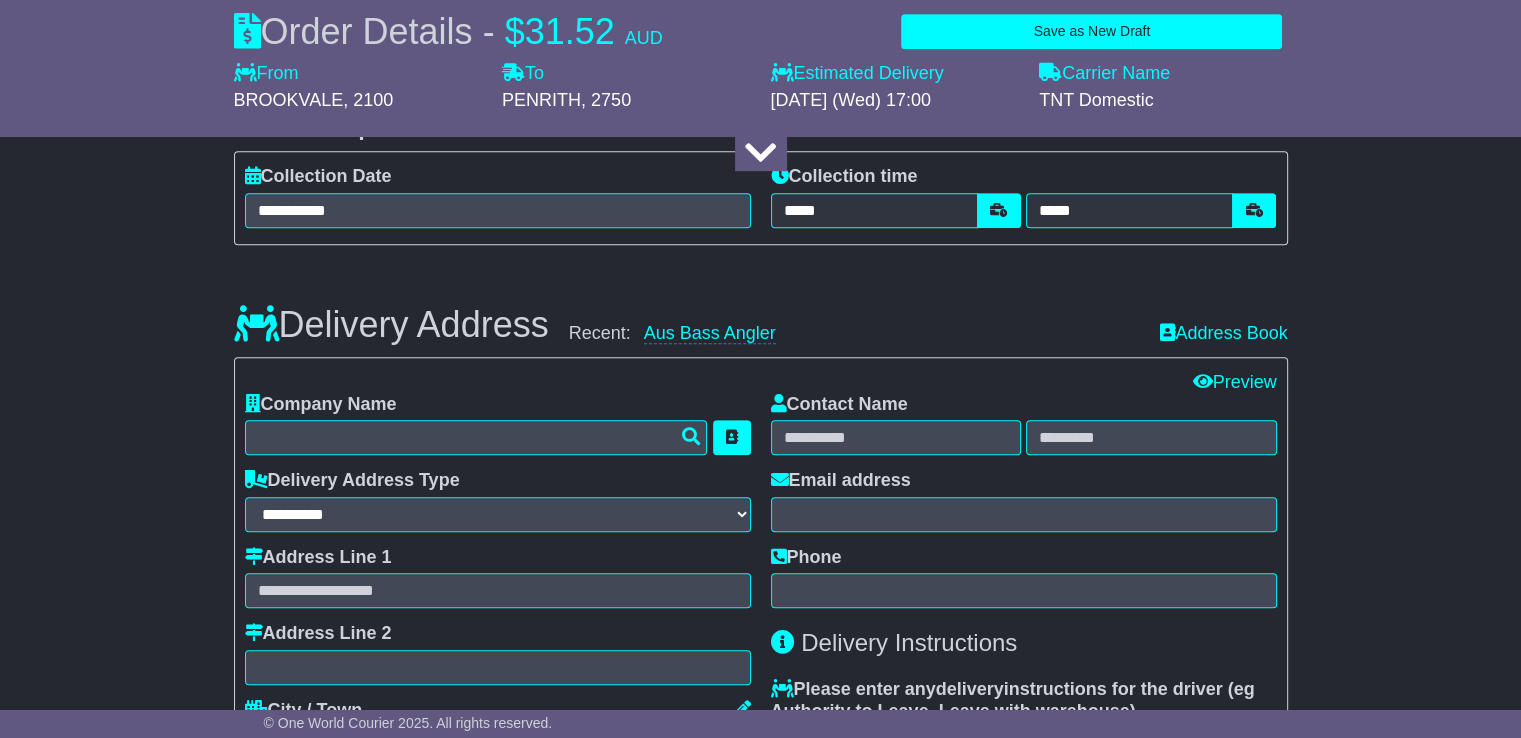 type on "********" 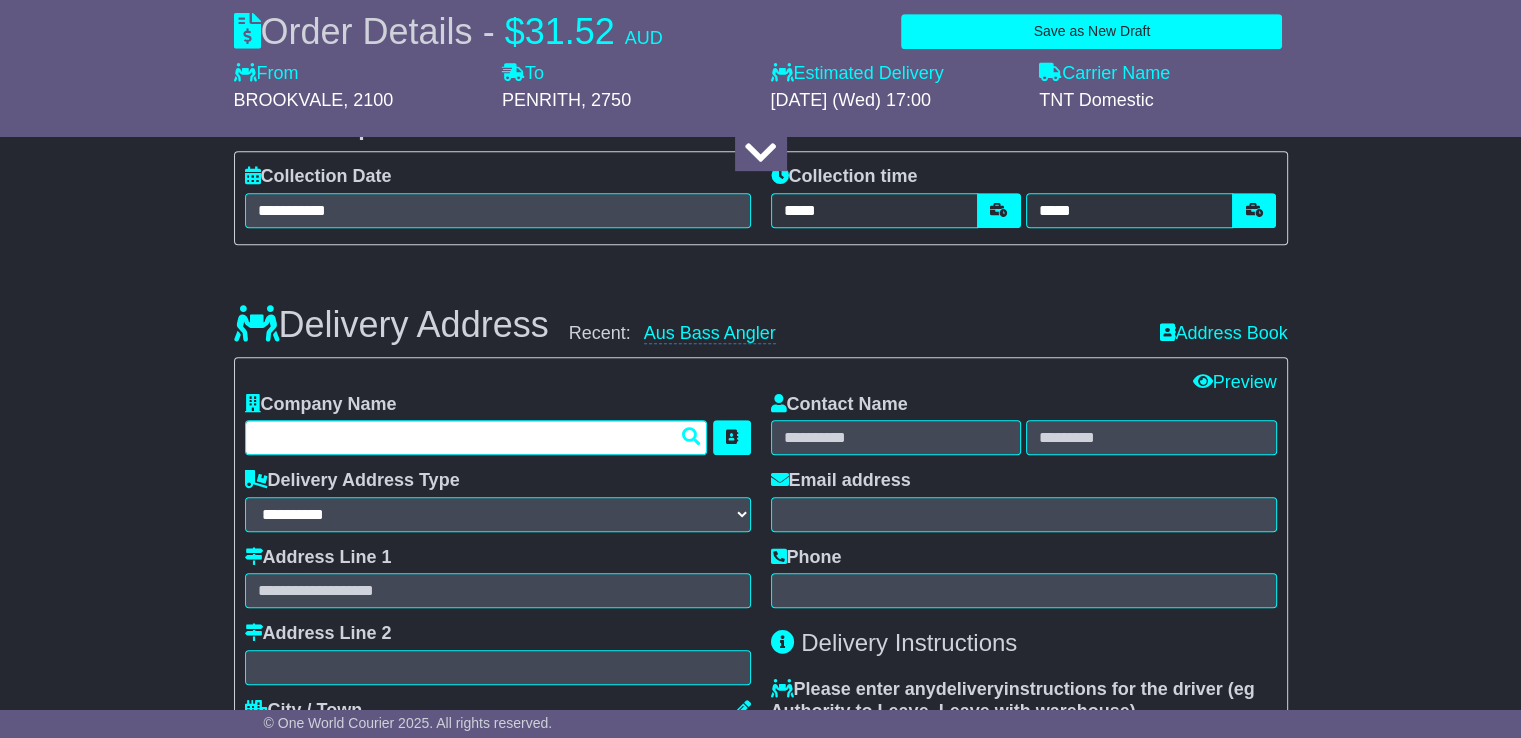 click at bounding box center (476, 437) 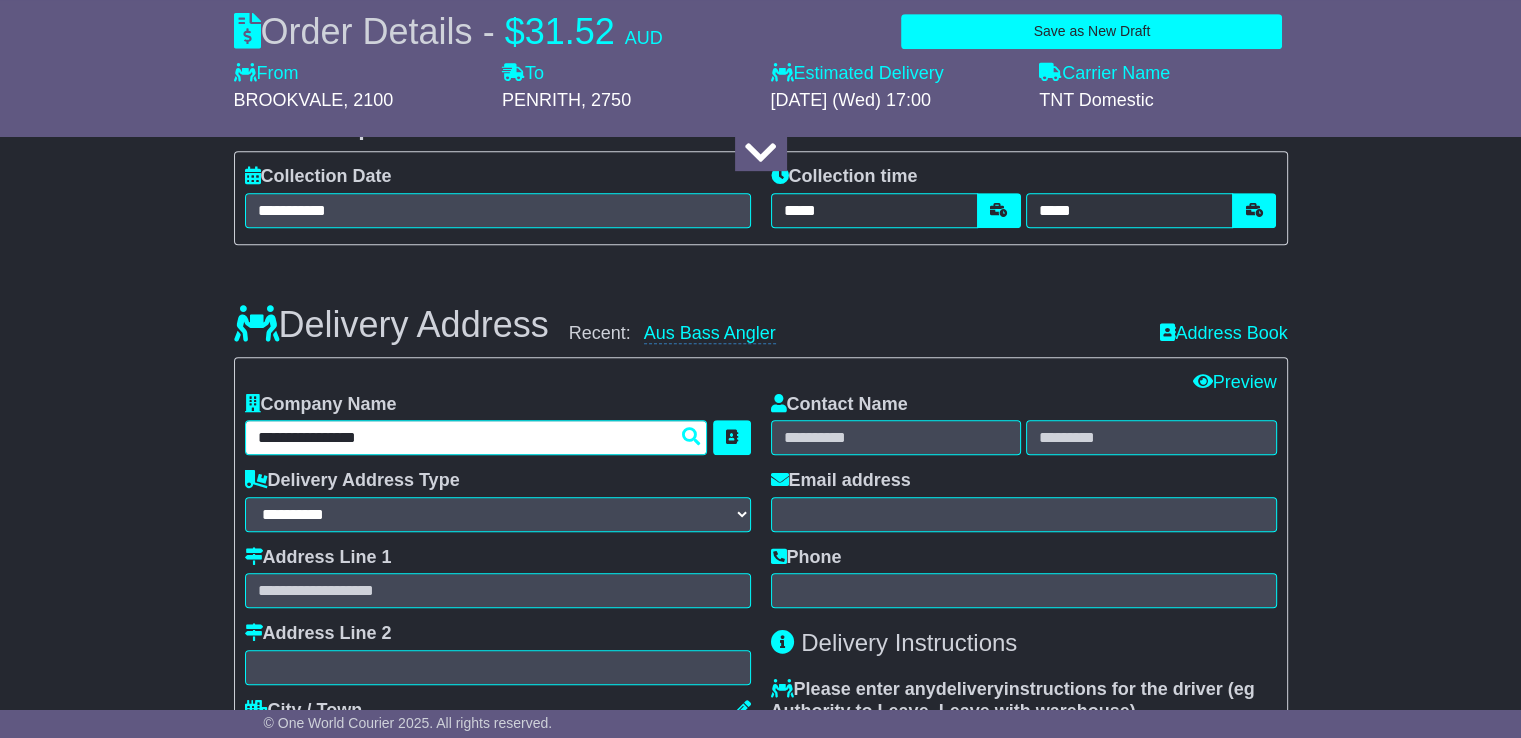 type on "**********" 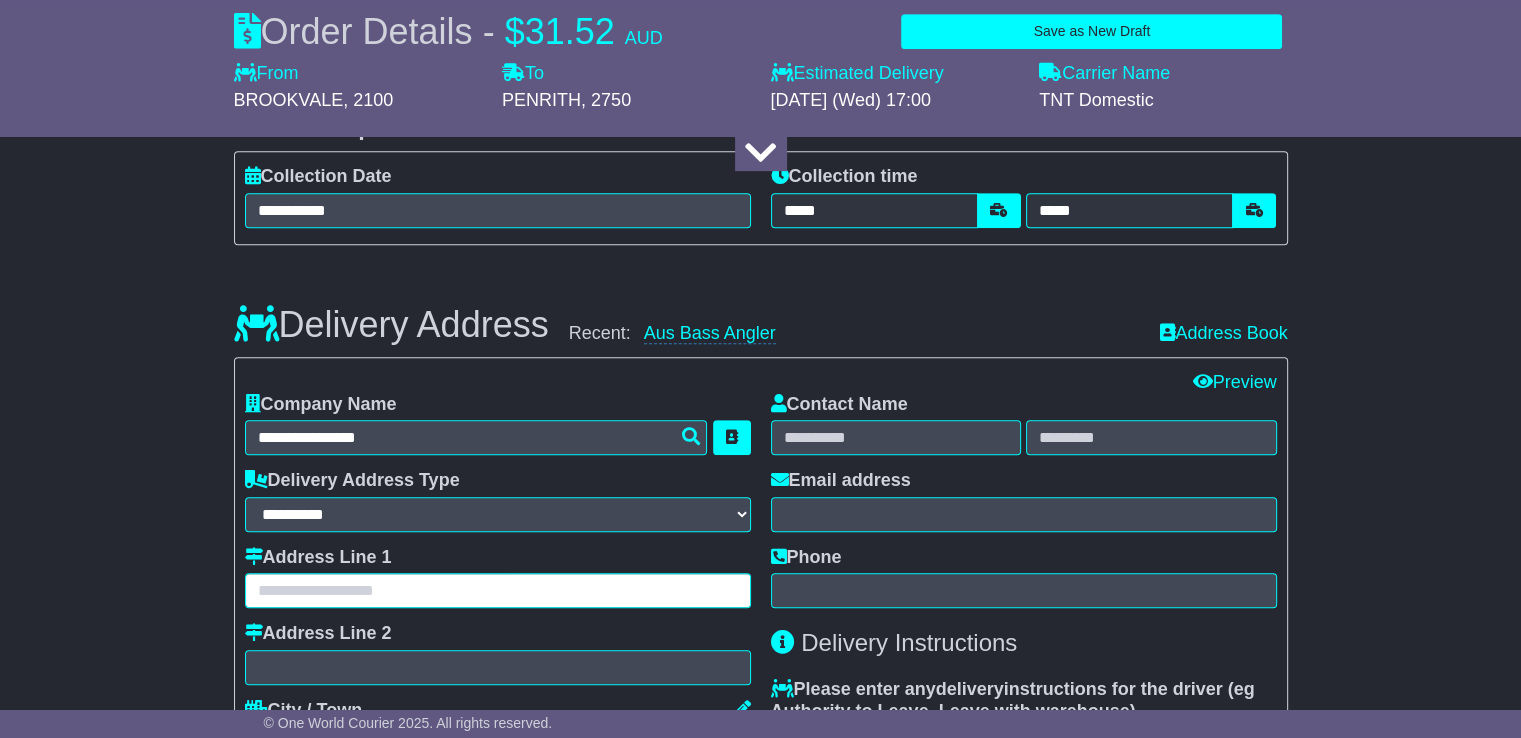 click at bounding box center [498, 590] 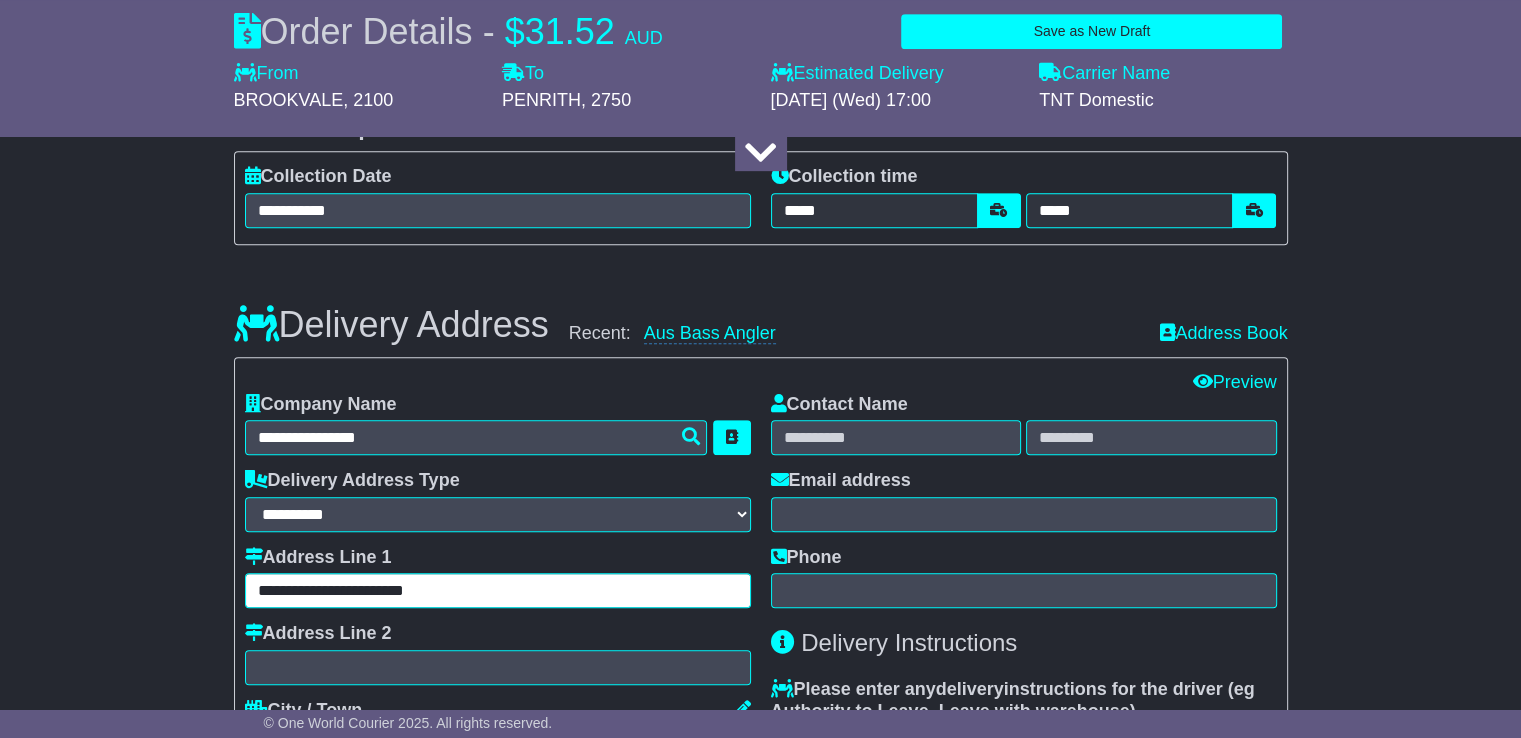 type on "**********" 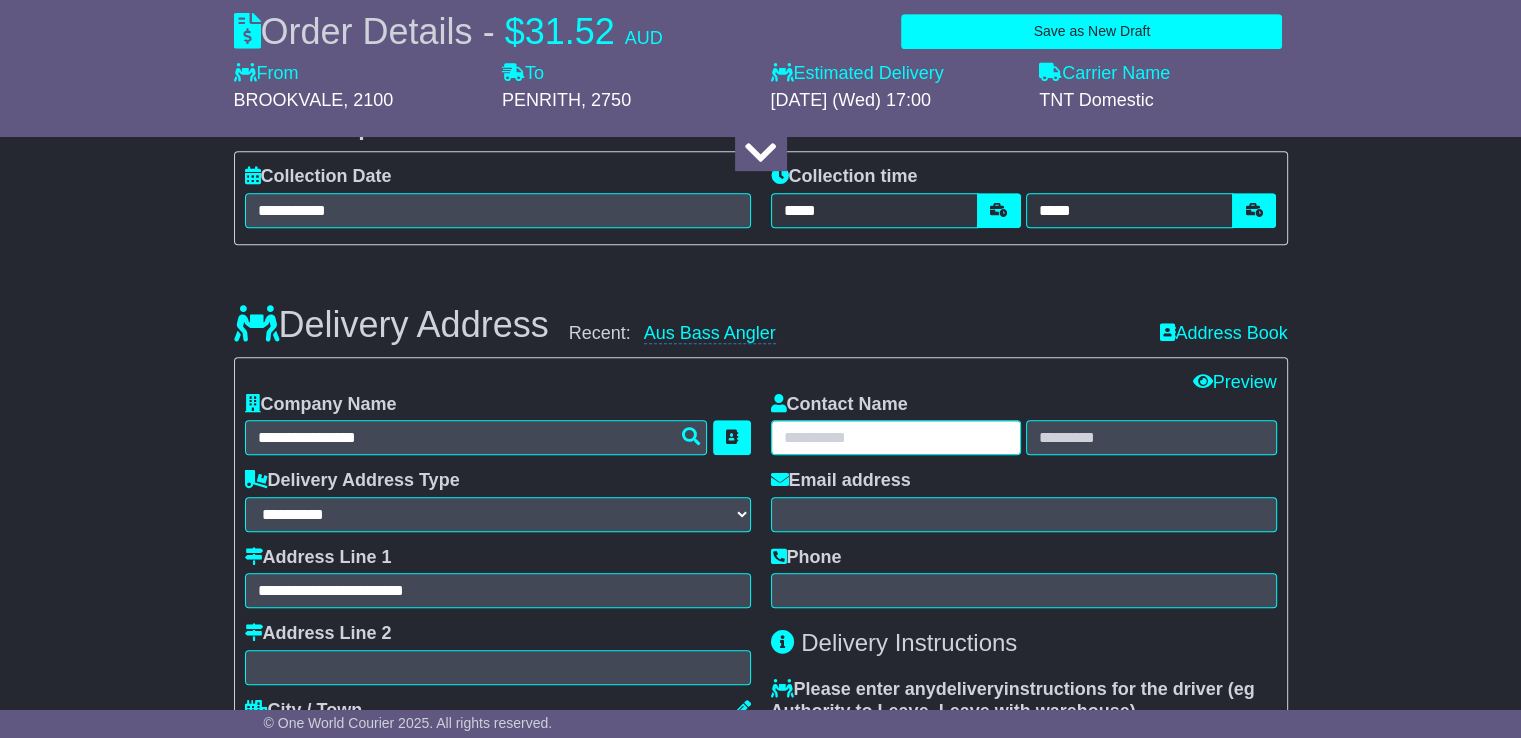click at bounding box center (896, 437) 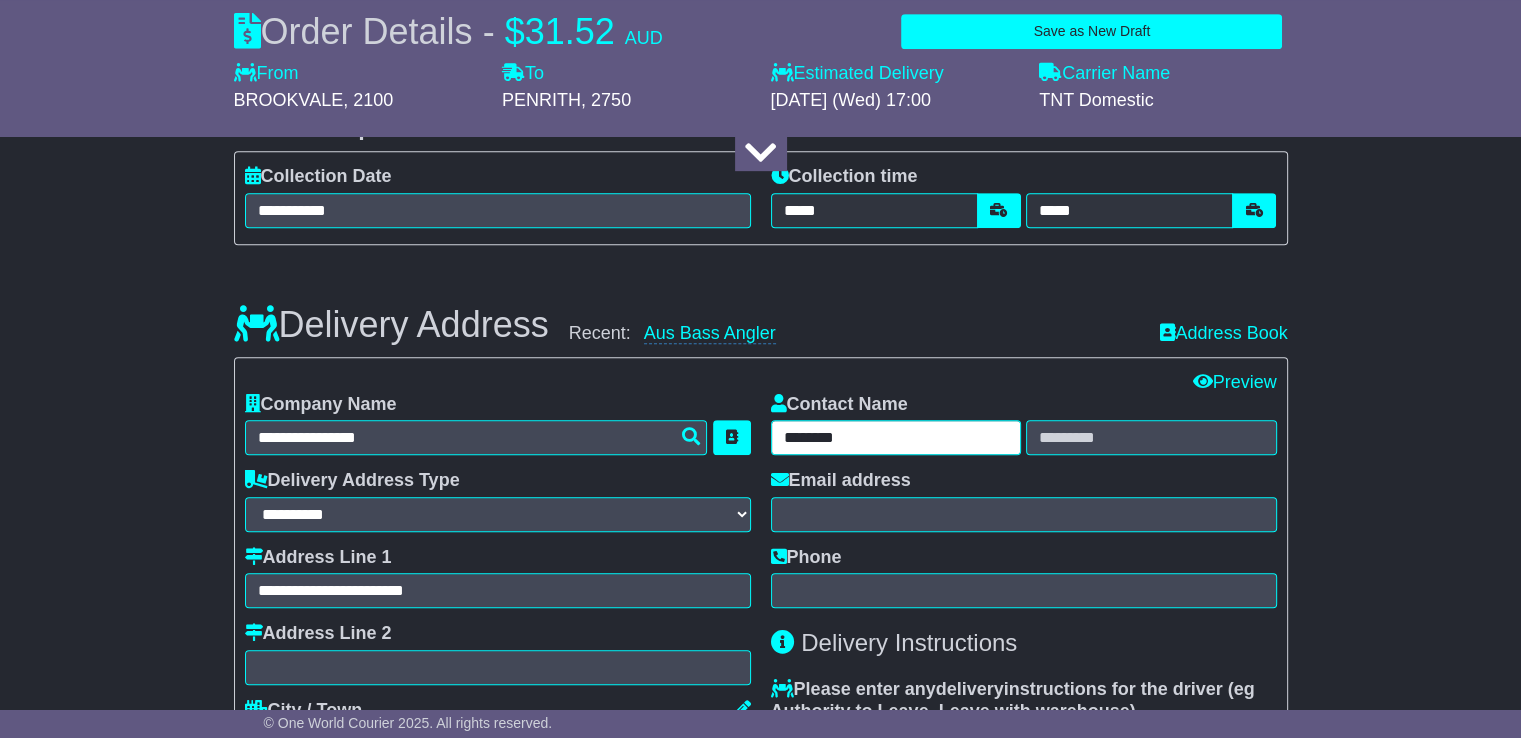 type on "*******" 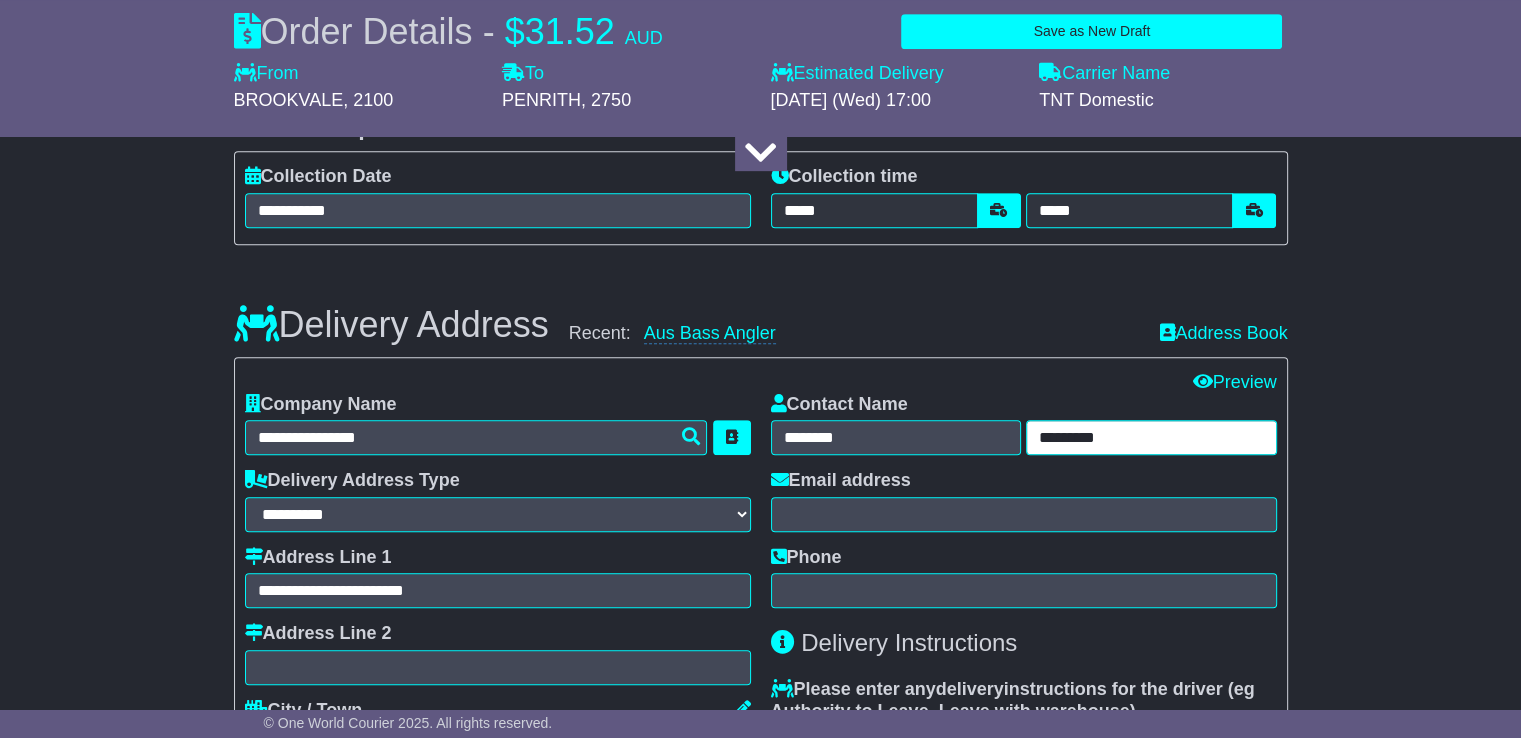 type on "********" 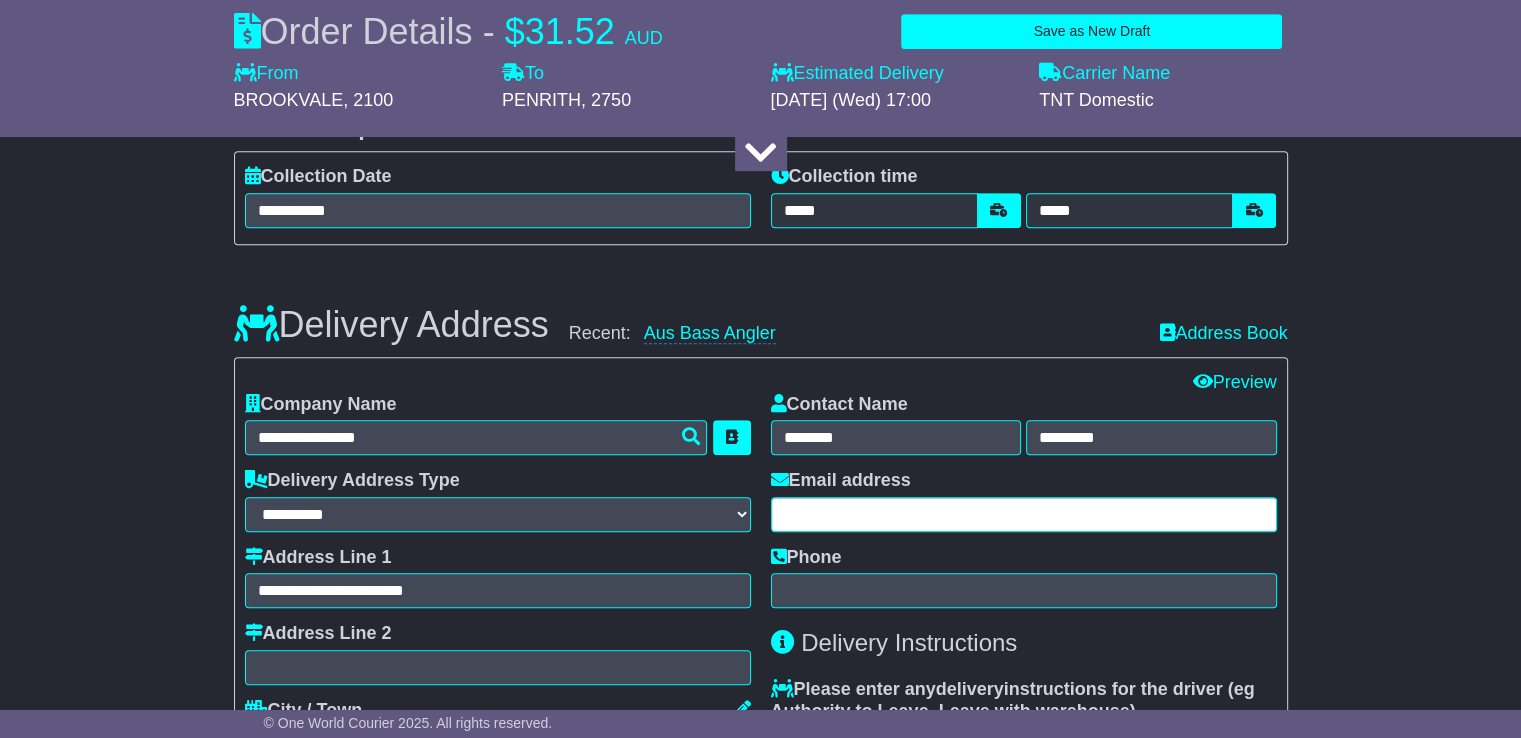 click at bounding box center (1024, 514) 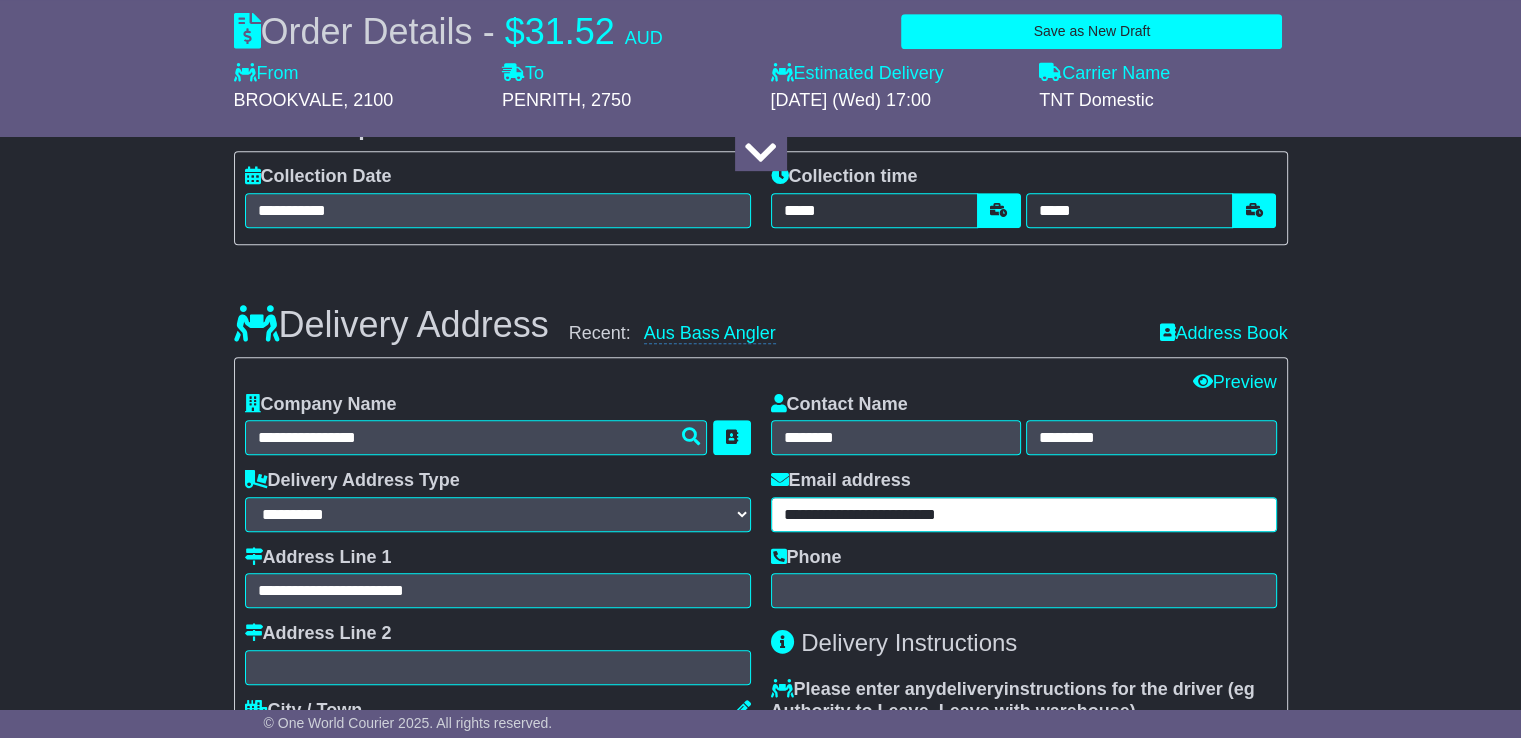 type on "**********" 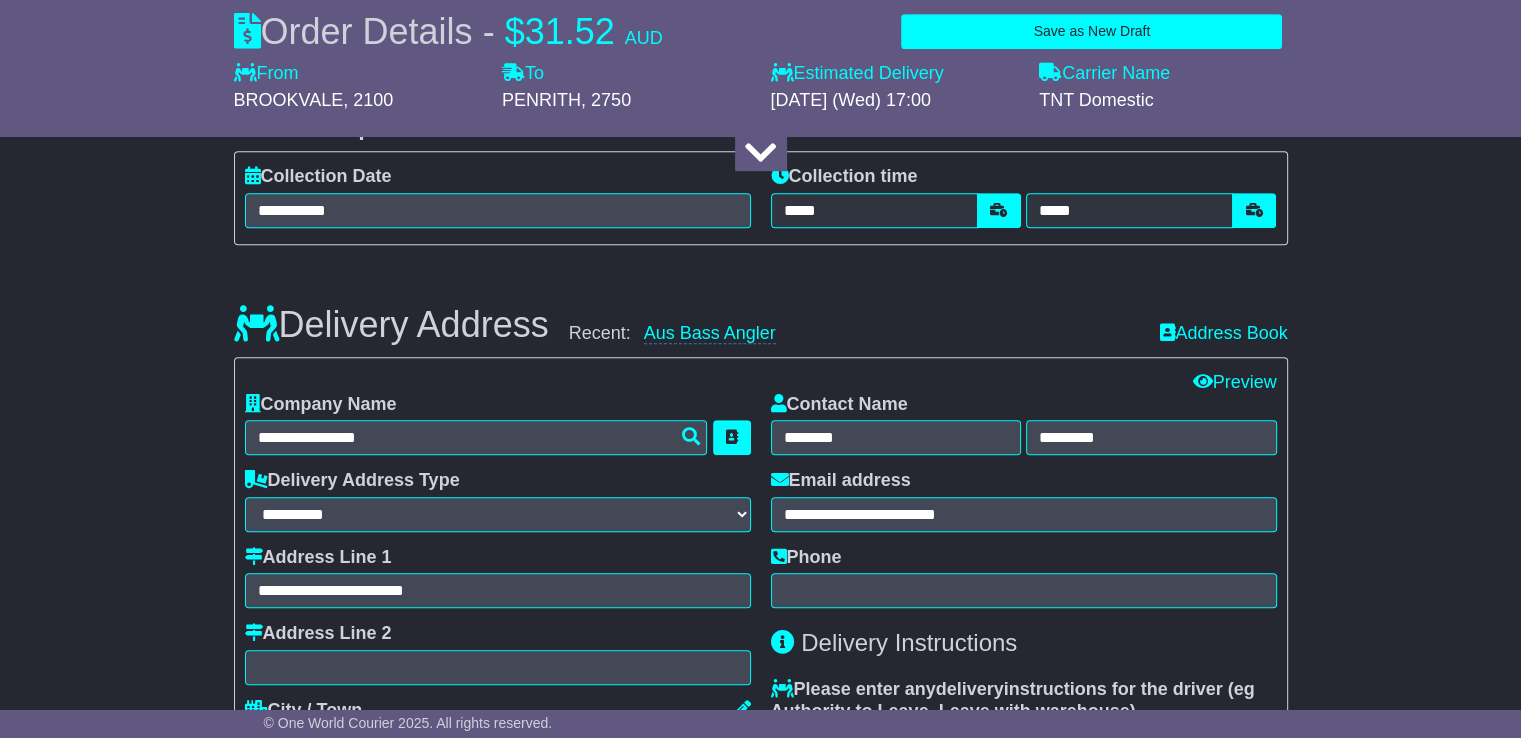 click on "Phone" at bounding box center [1024, 578] 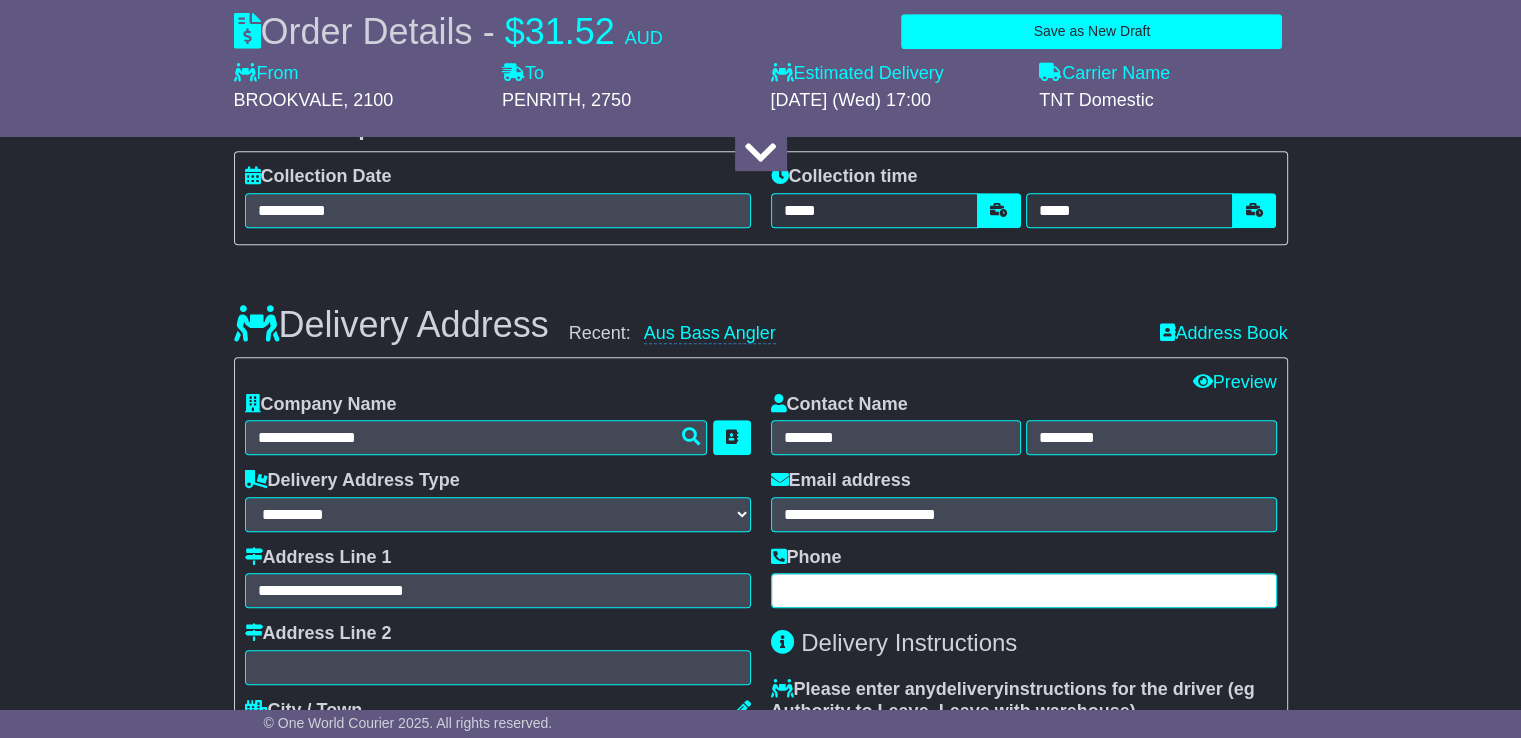 click at bounding box center (1024, 590) 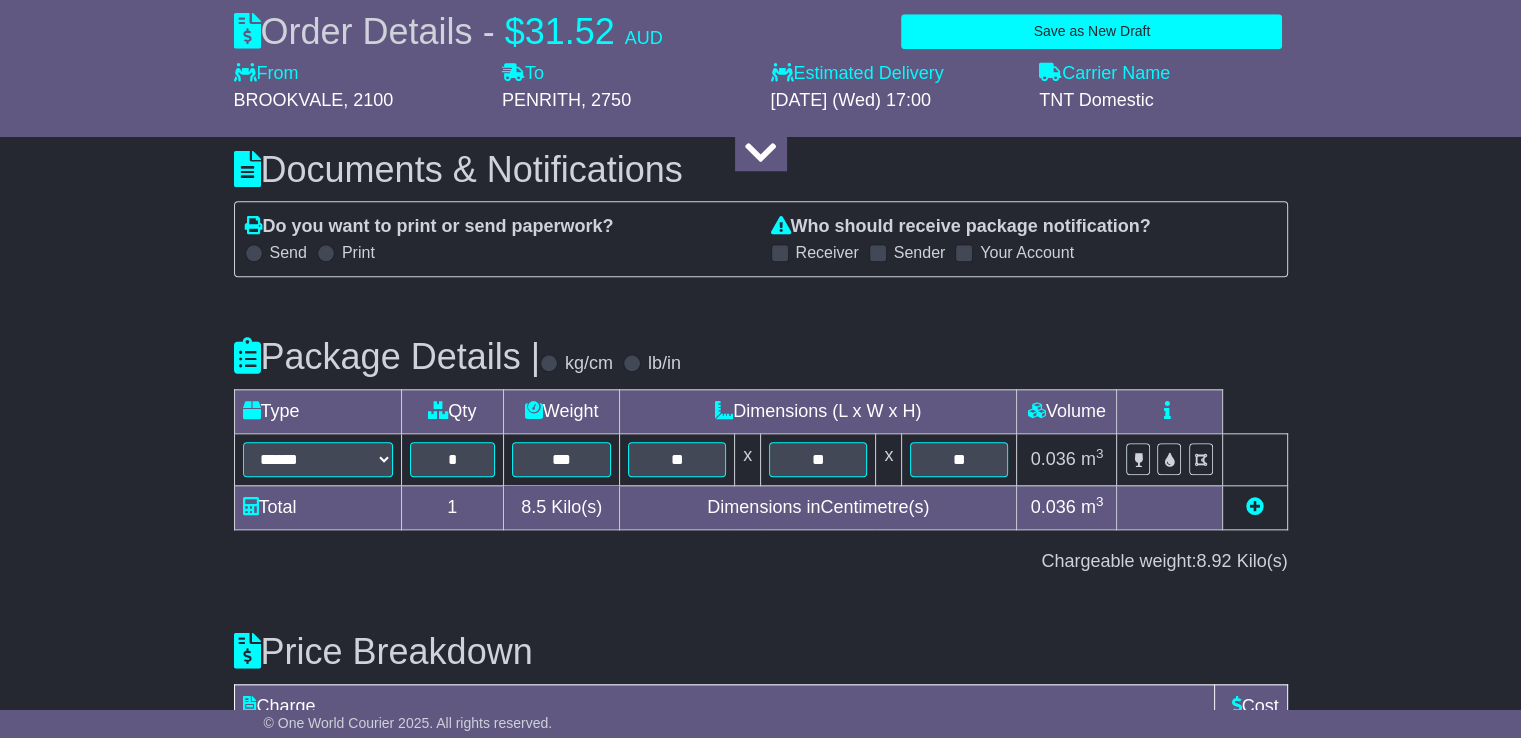 scroll, scrollTop: 2176, scrollLeft: 0, axis: vertical 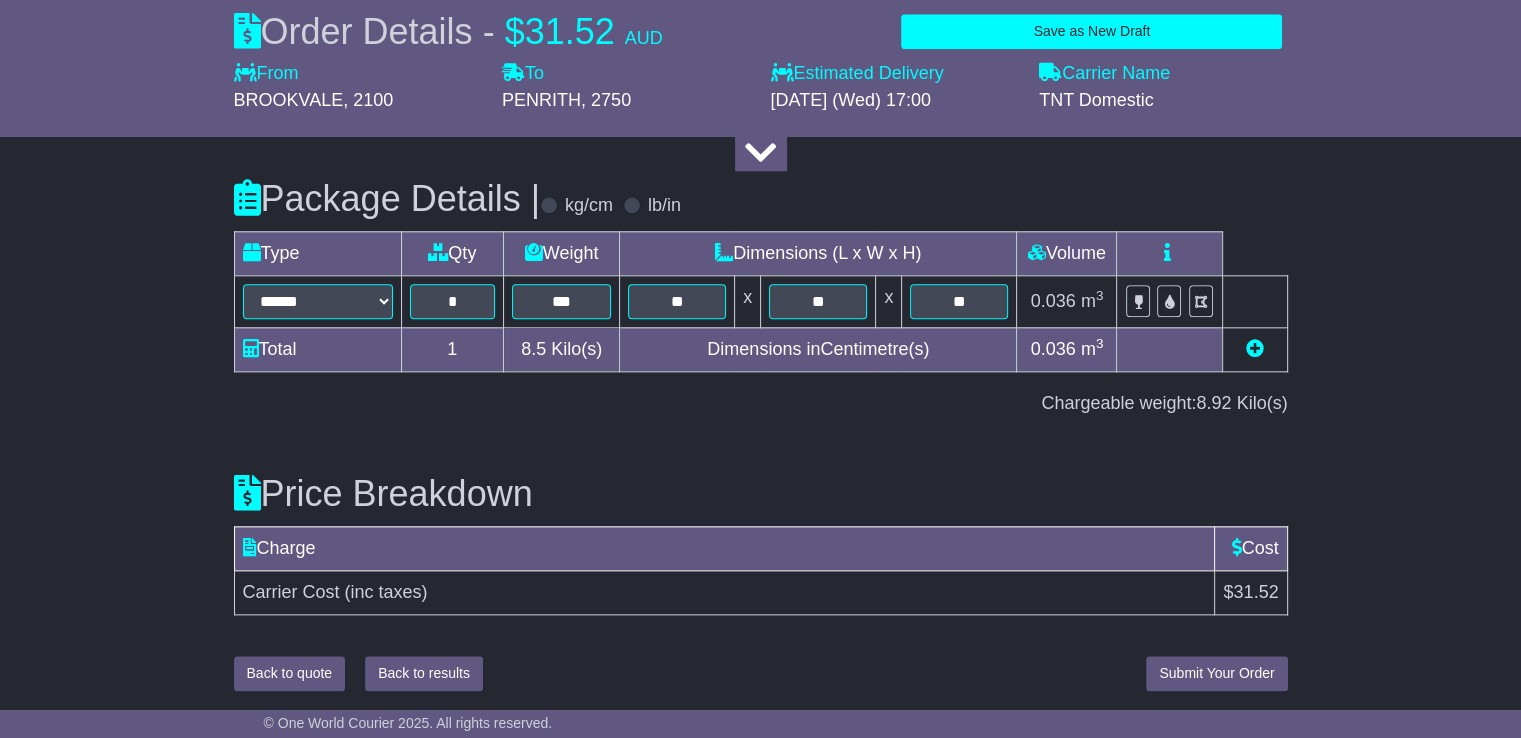 type on "********" 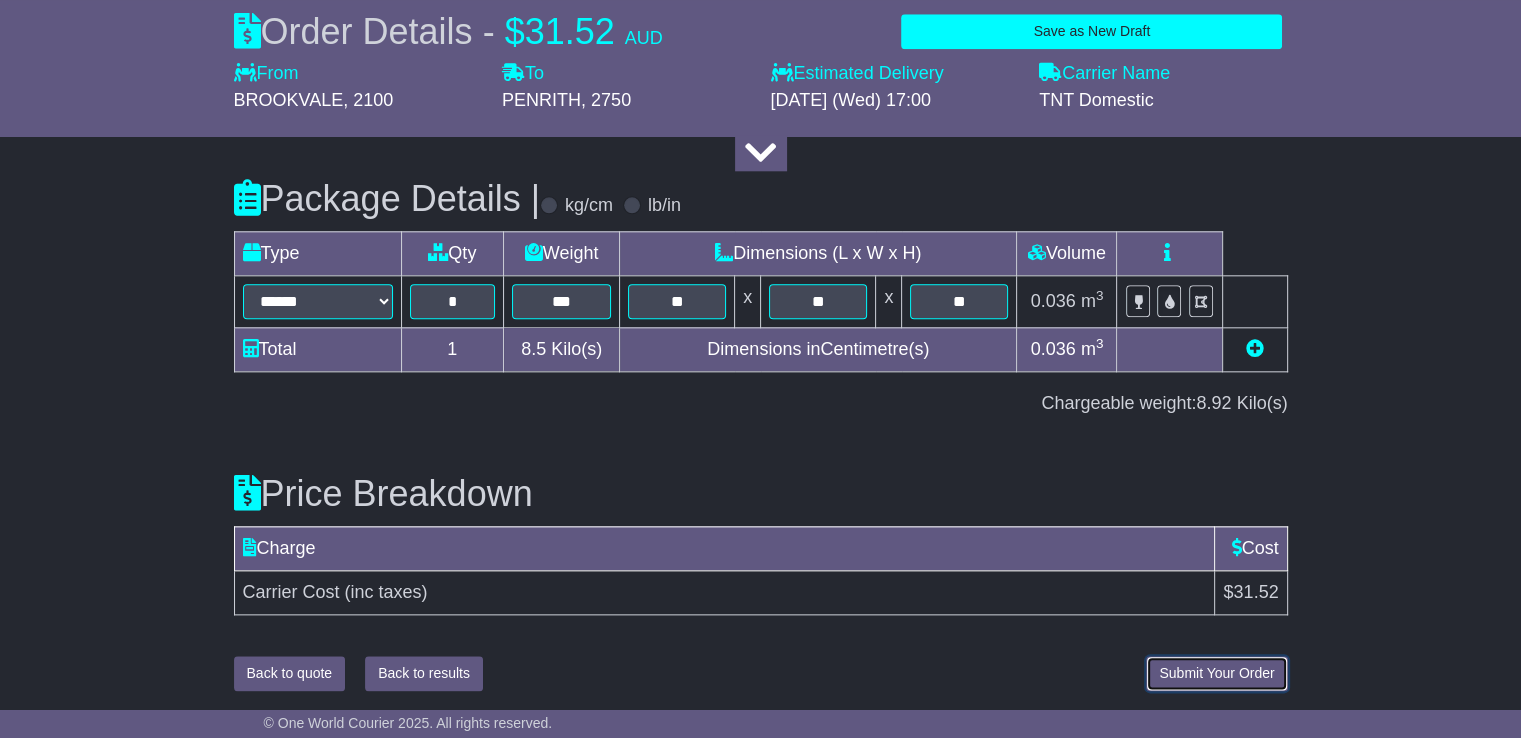 click on "Submit Your Order" at bounding box center [1216, 673] 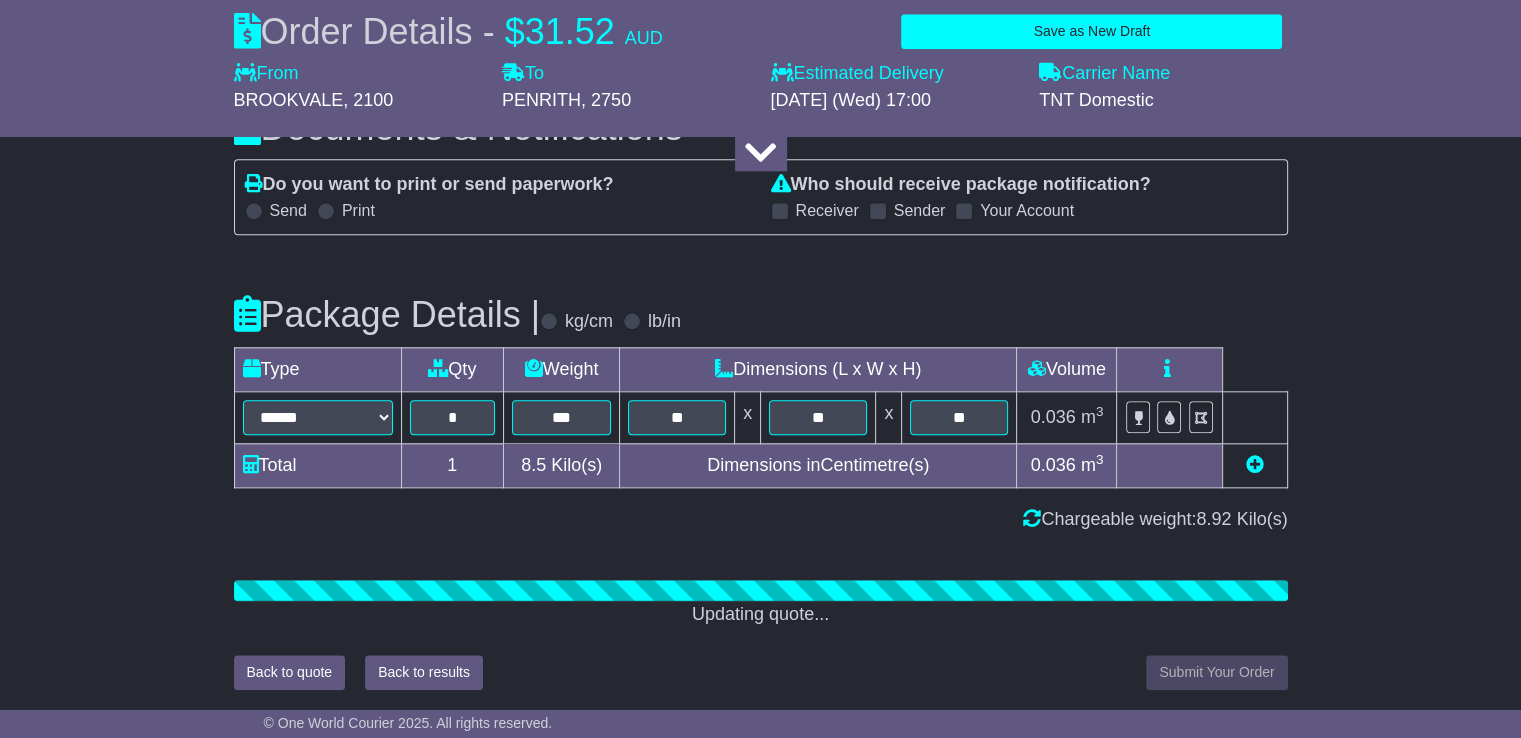 scroll, scrollTop: 2176, scrollLeft: 0, axis: vertical 